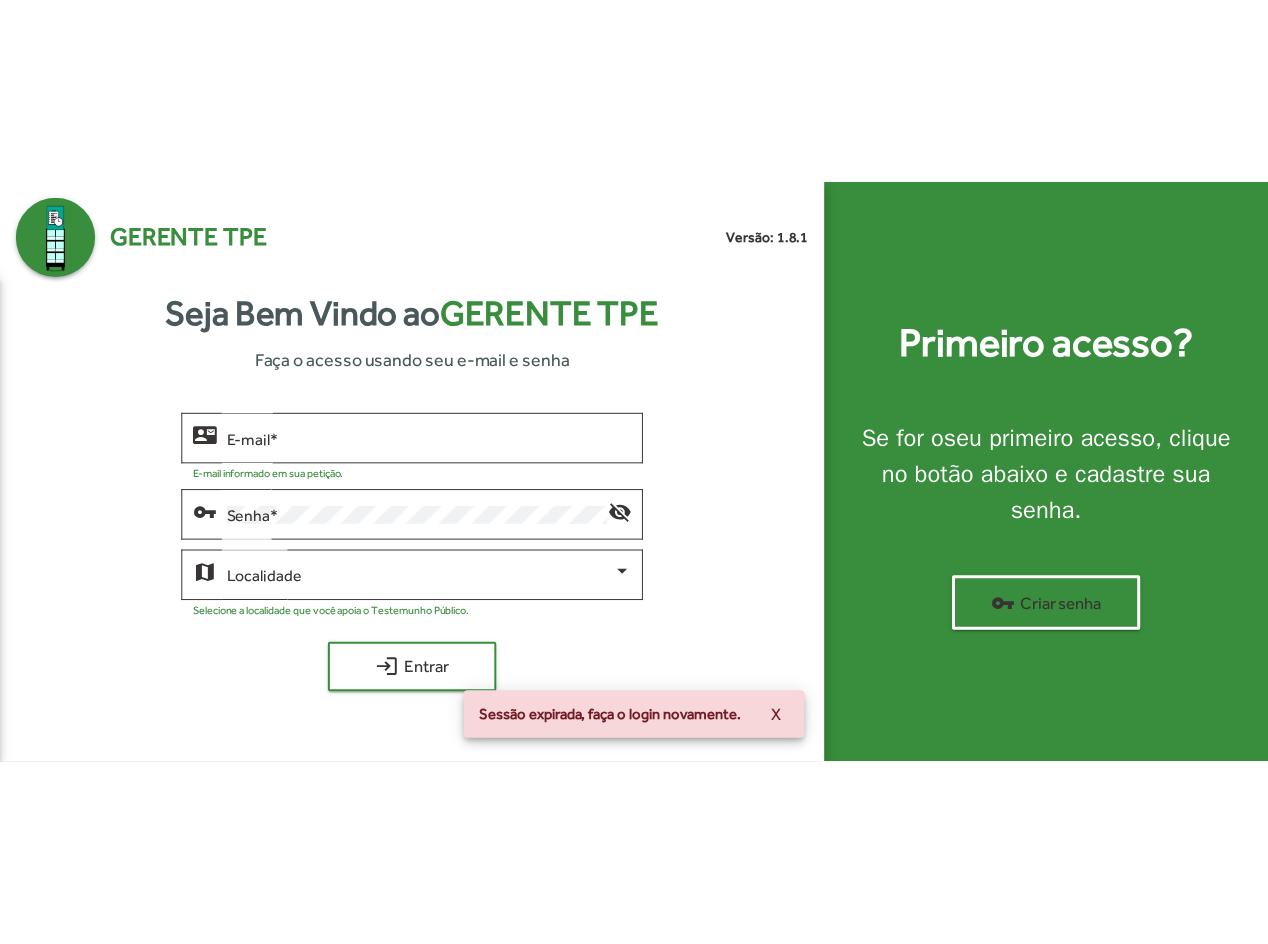 scroll, scrollTop: 0, scrollLeft: 0, axis: both 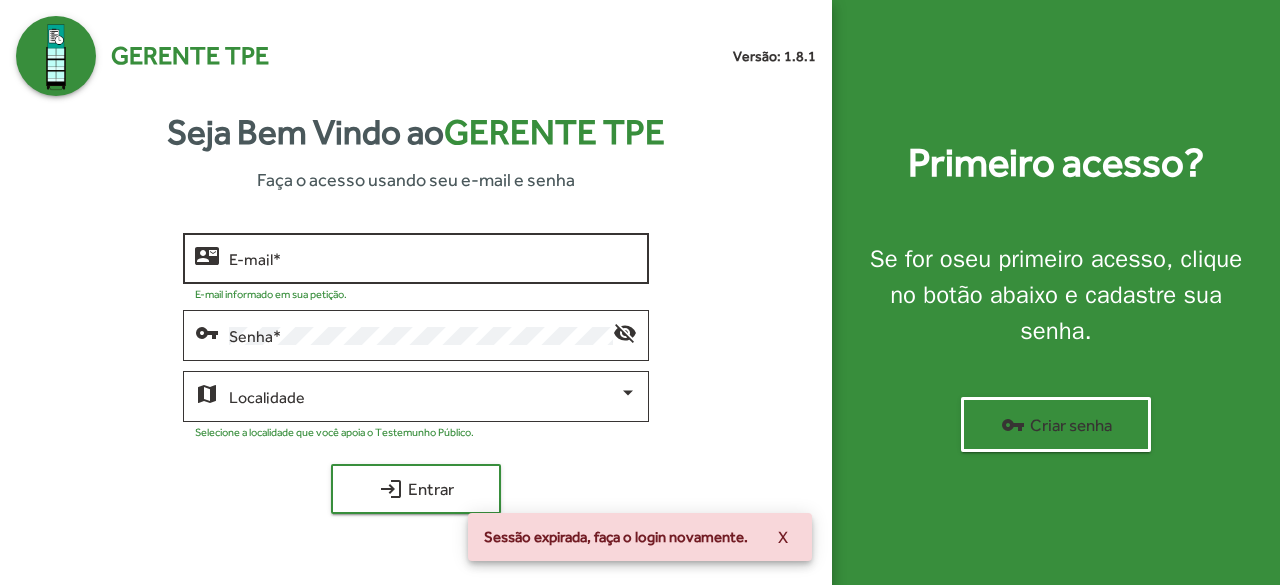 click on "E-mail   *" 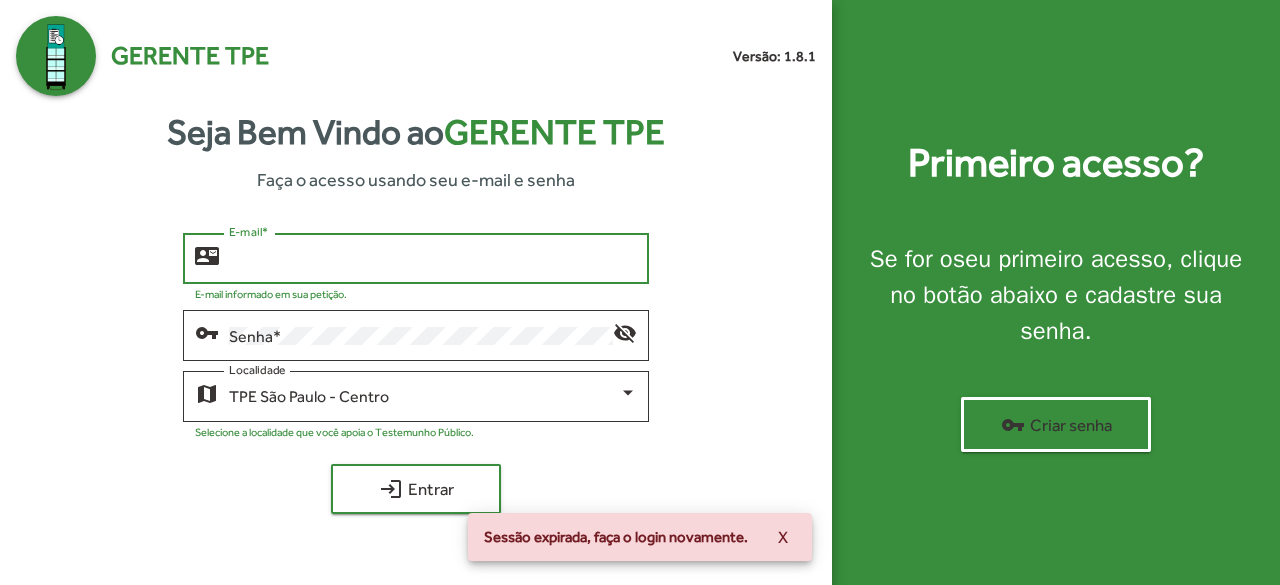 click on "E-mail   *" at bounding box center (433, 259) 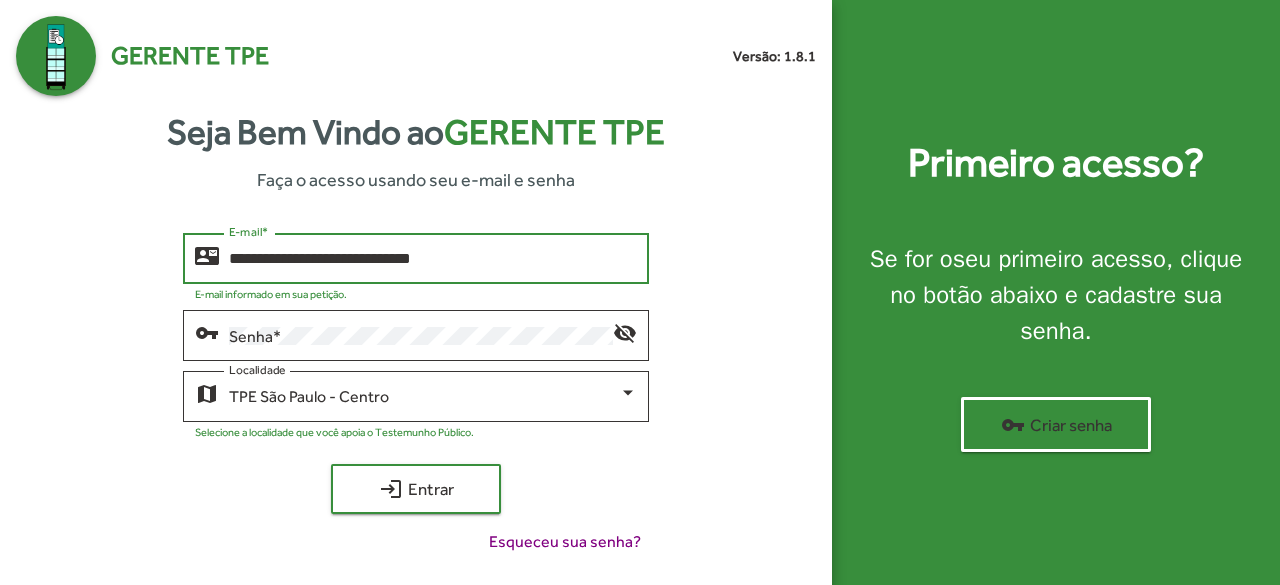type on "**********" 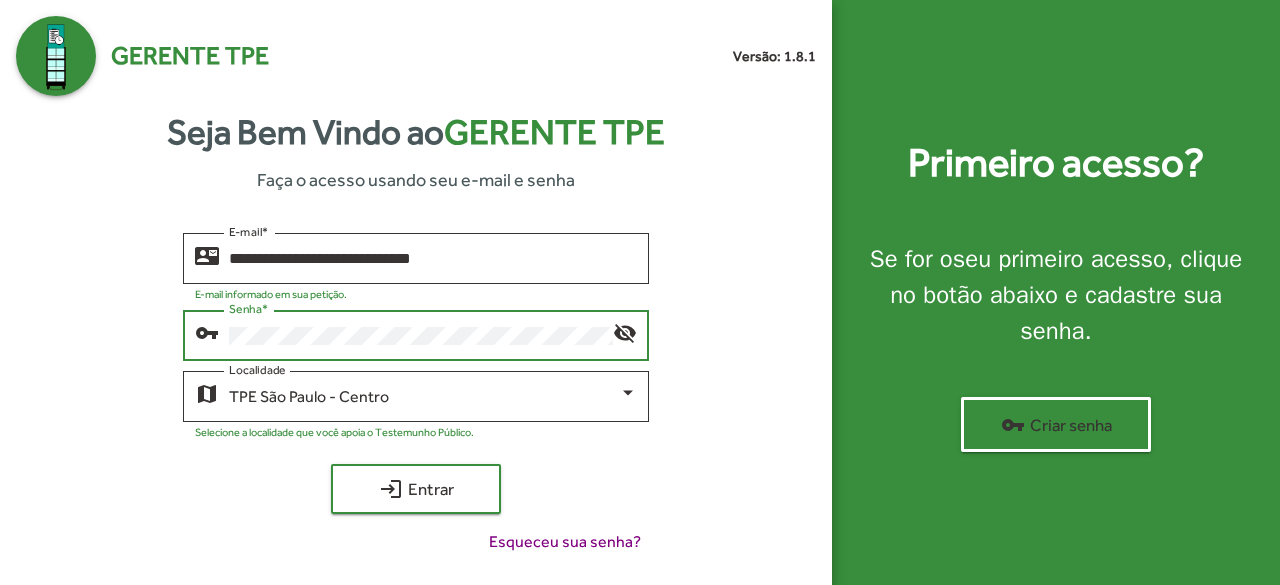 click on "login  Entrar" 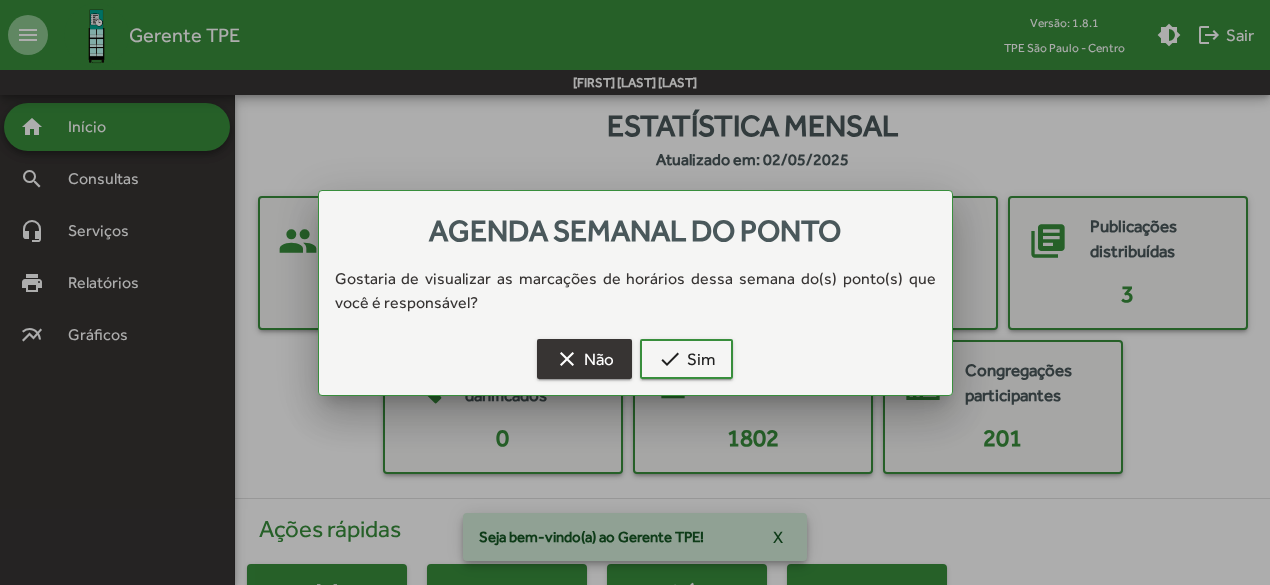 click on "clear  Não" at bounding box center [584, 359] 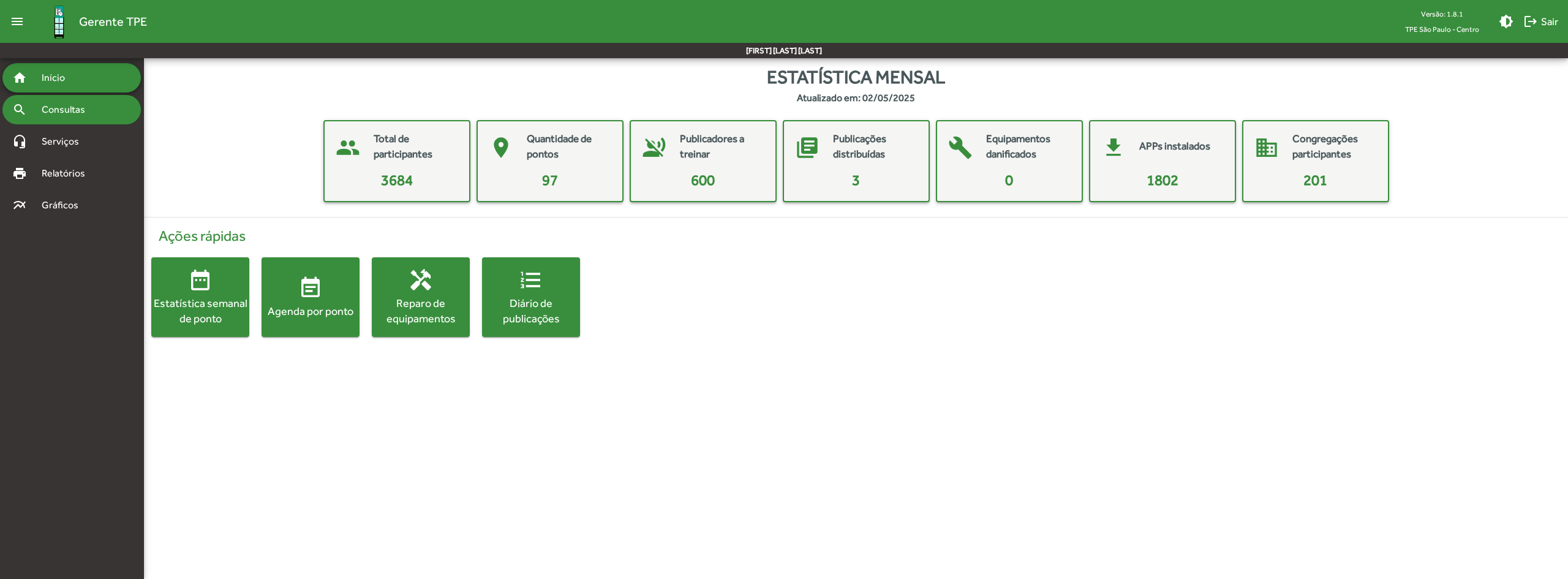 click on "Consultas" at bounding box center [67, 110] 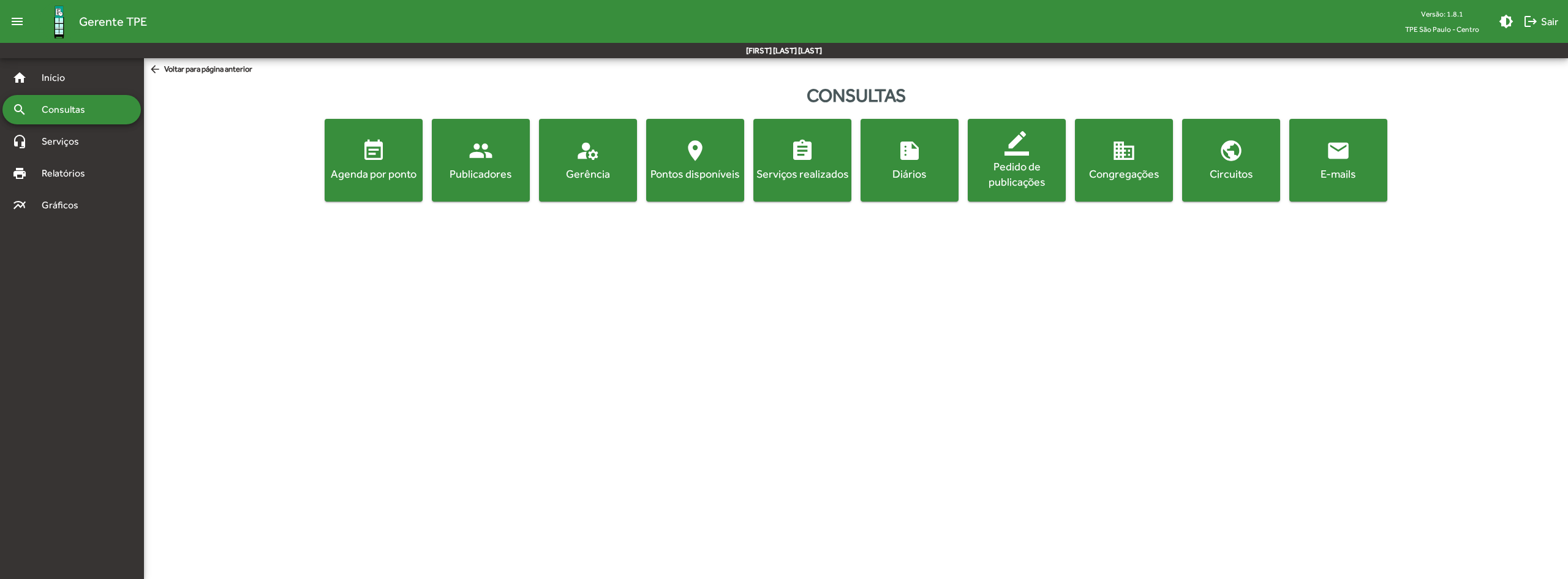 click on "location_on  Pontos disponíveis" 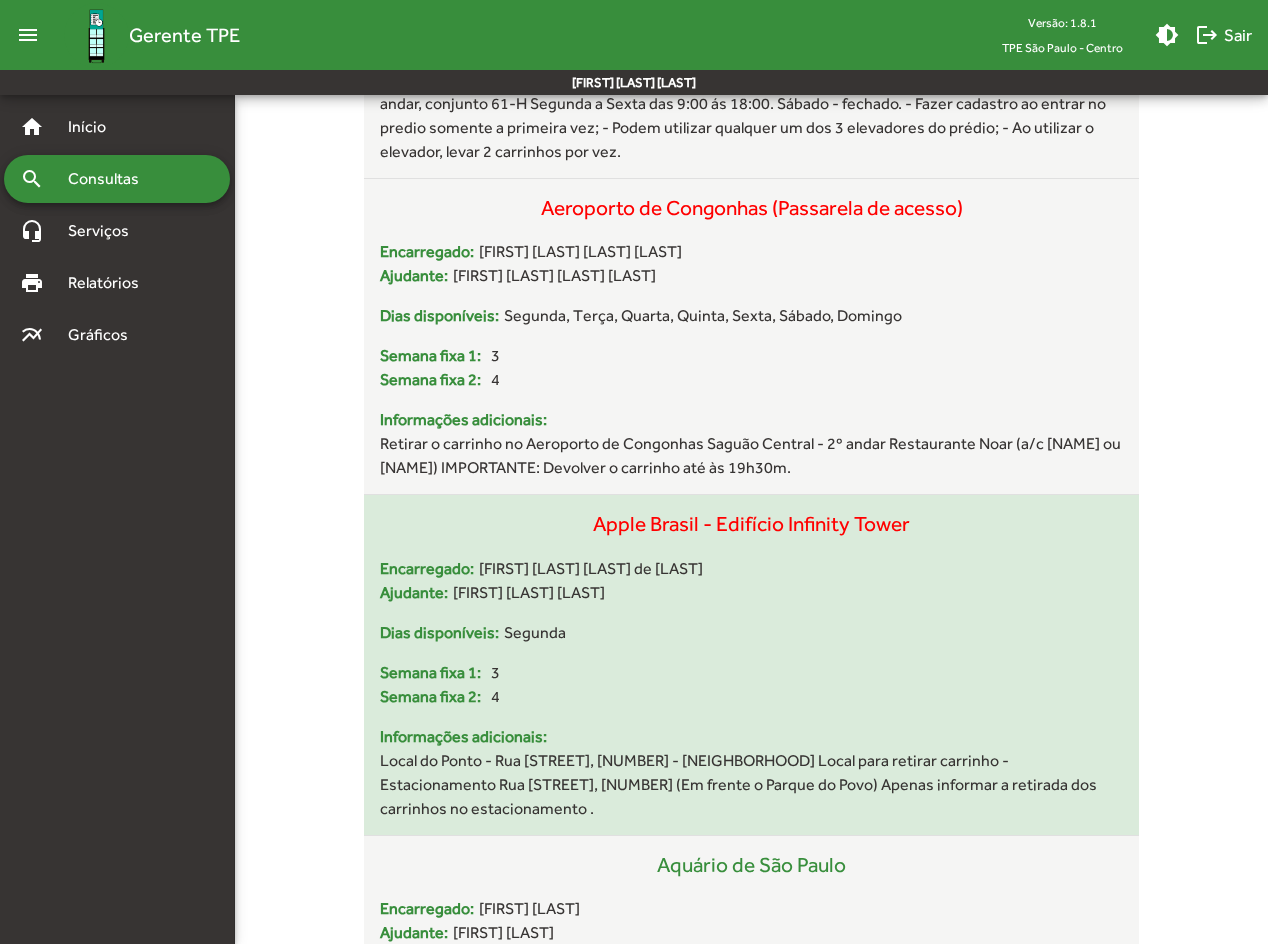 scroll, scrollTop: 1000, scrollLeft: 0, axis: vertical 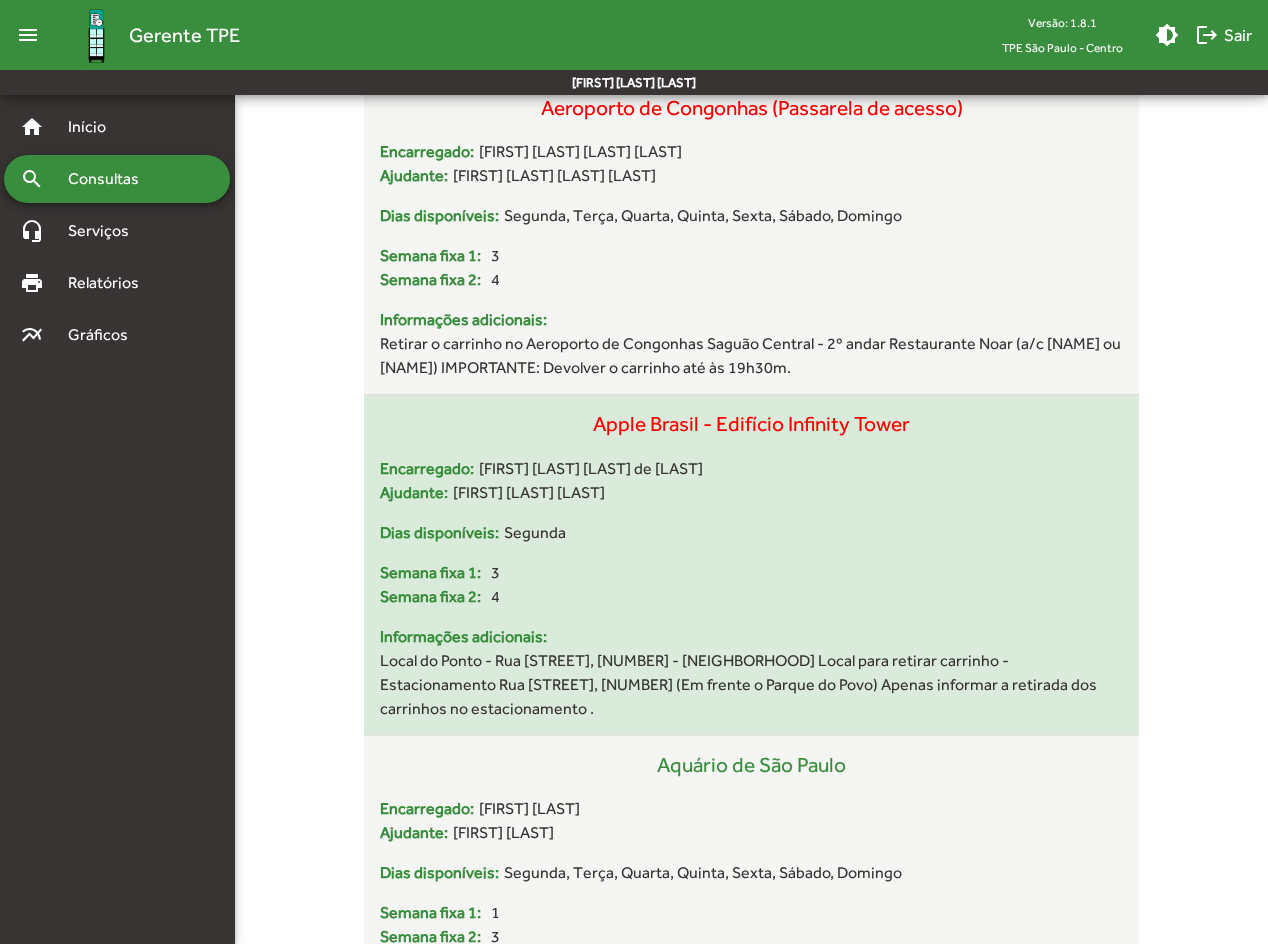 drag, startPoint x: 921, startPoint y: 427, endPoint x: 717, endPoint y: 437, distance: 204.24495 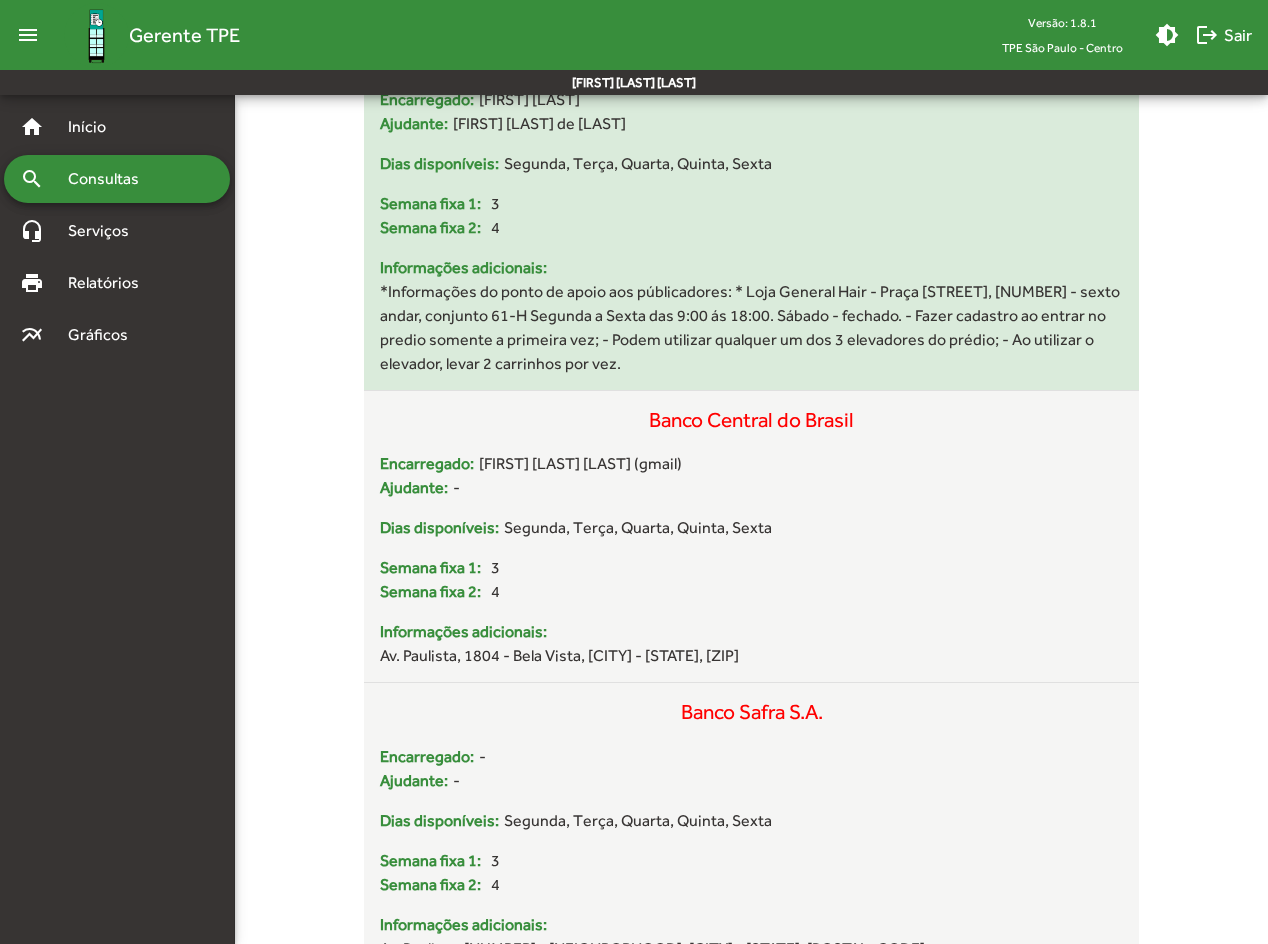 scroll, scrollTop: 2100, scrollLeft: 0, axis: vertical 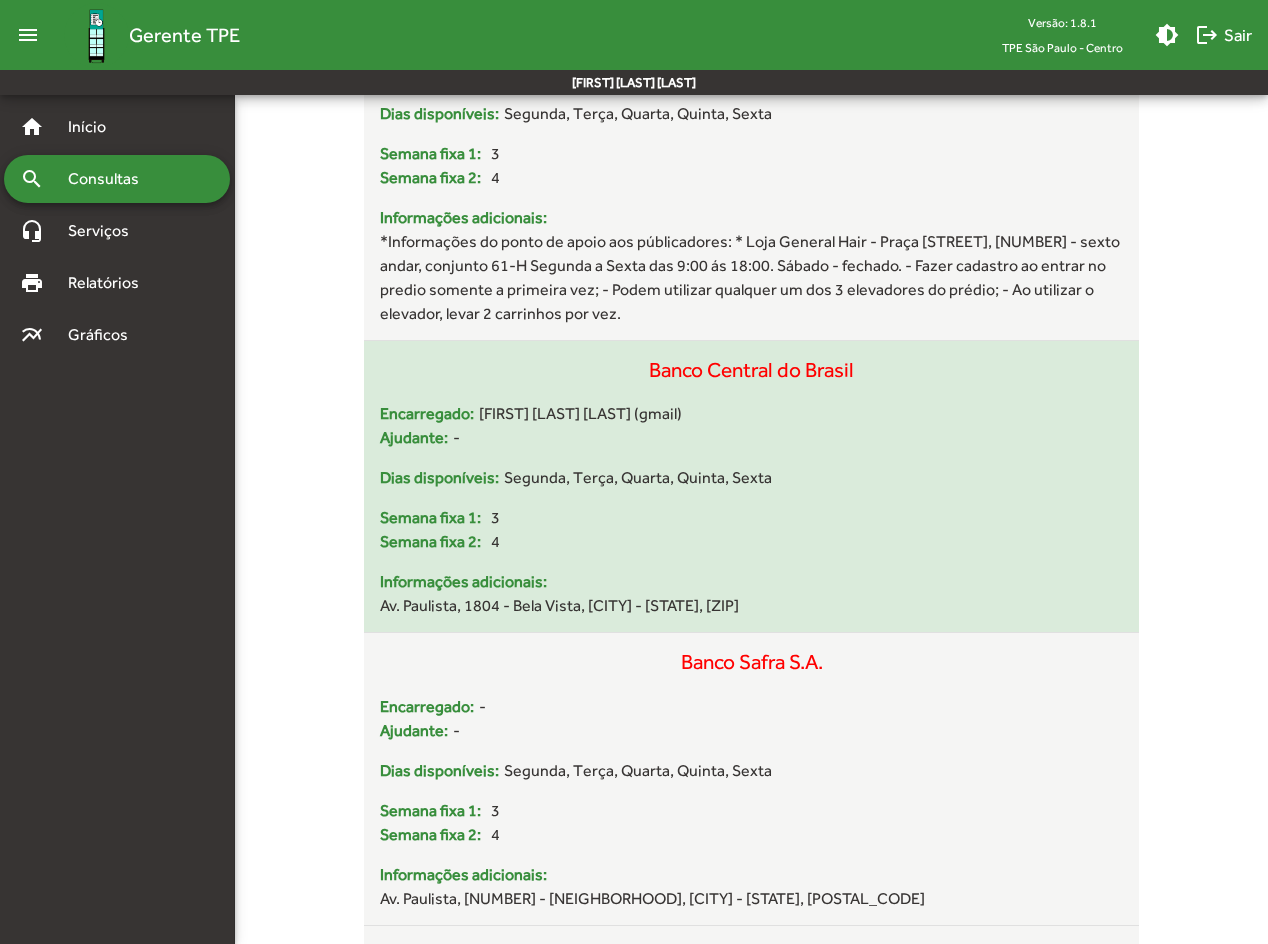 drag, startPoint x: 861, startPoint y: 372, endPoint x: 649, endPoint y: 369, distance: 212.02122 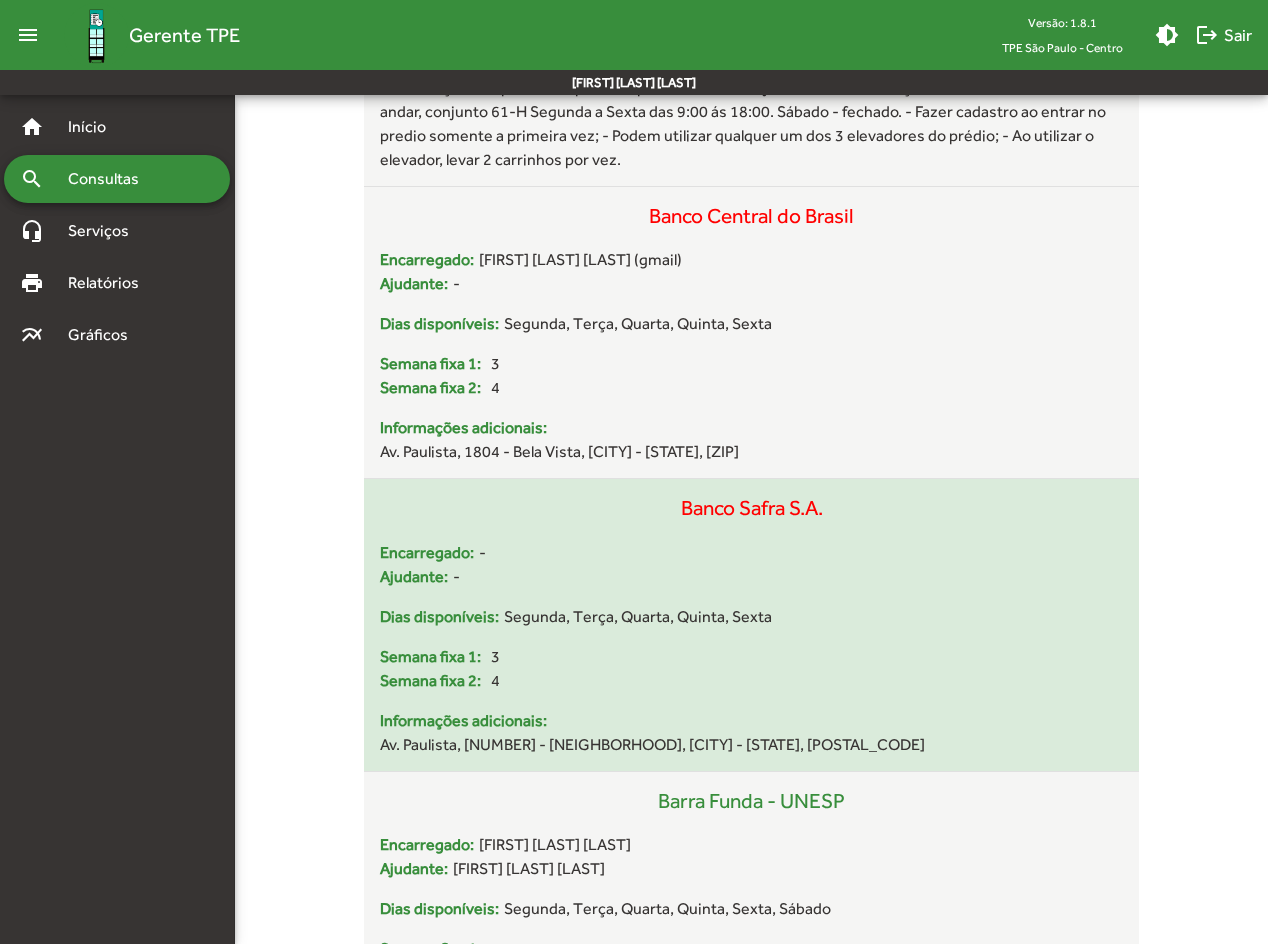 scroll, scrollTop: 2300, scrollLeft: 0, axis: vertical 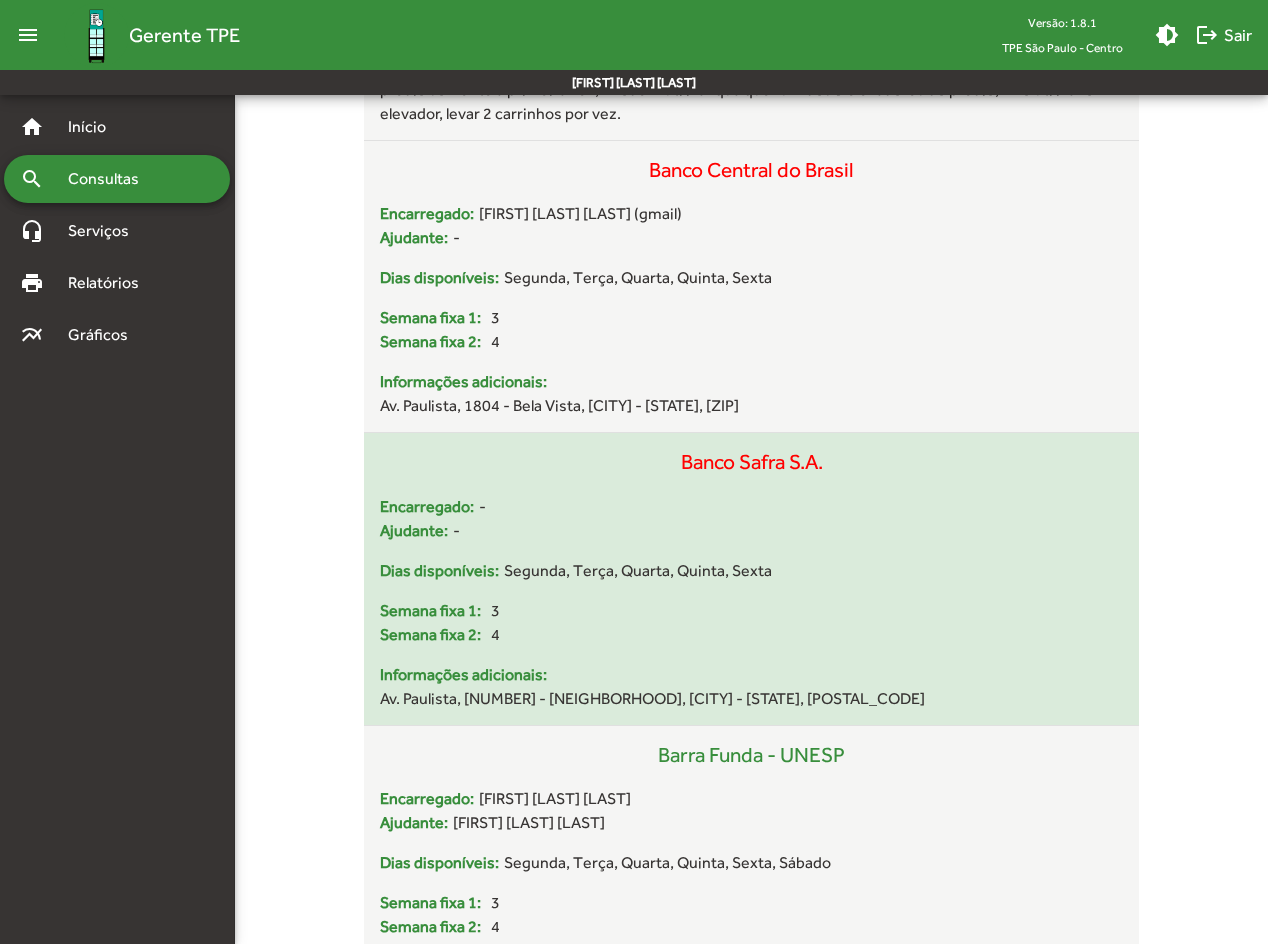 drag, startPoint x: 833, startPoint y: 466, endPoint x: 677, endPoint y: 467, distance: 156.0032 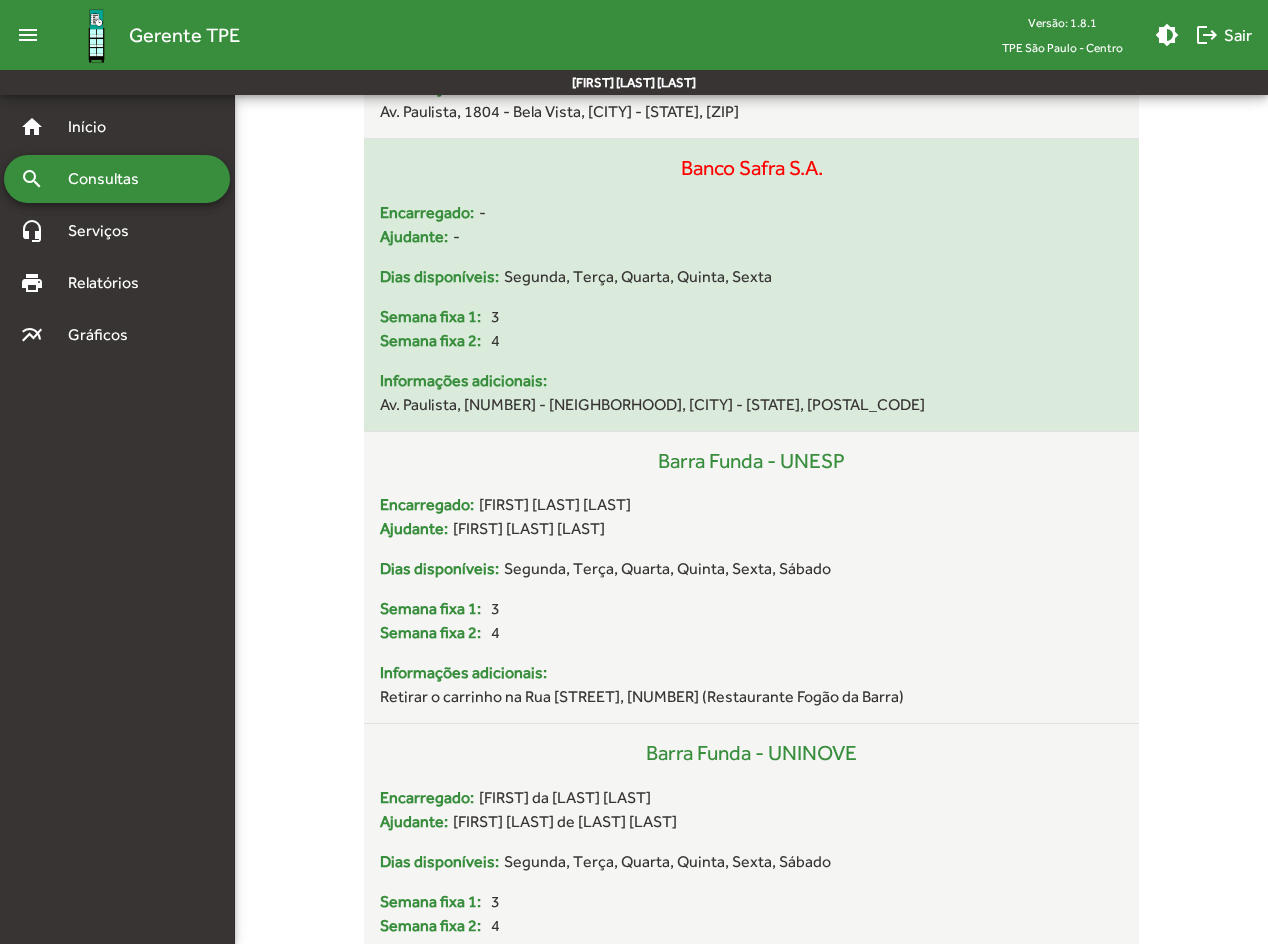 scroll, scrollTop: 2600, scrollLeft: 0, axis: vertical 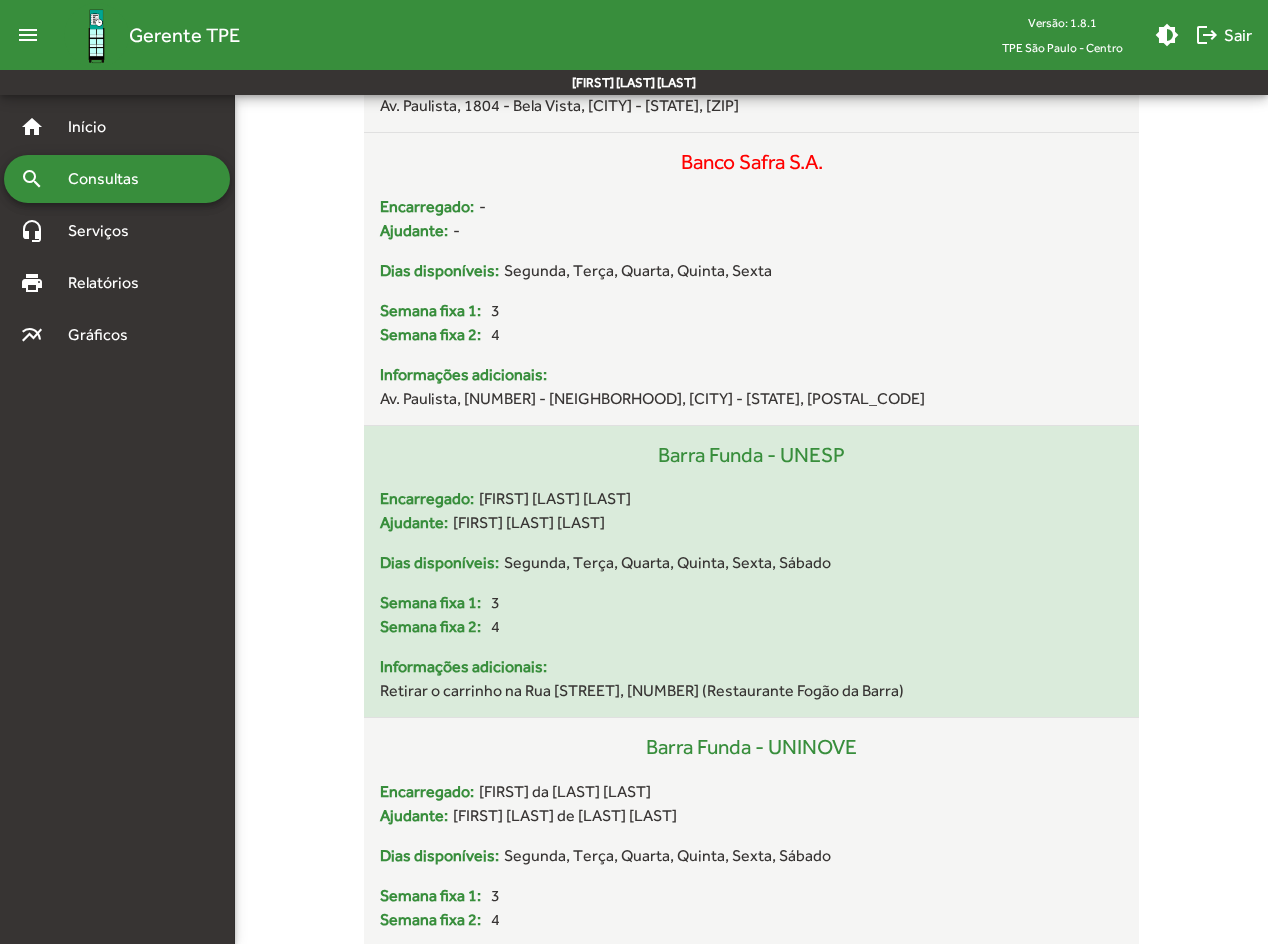 drag, startPoint x: 854, startPoint y: 454, endPoint x: 658, endPoint y: 462, distance: 196.1632 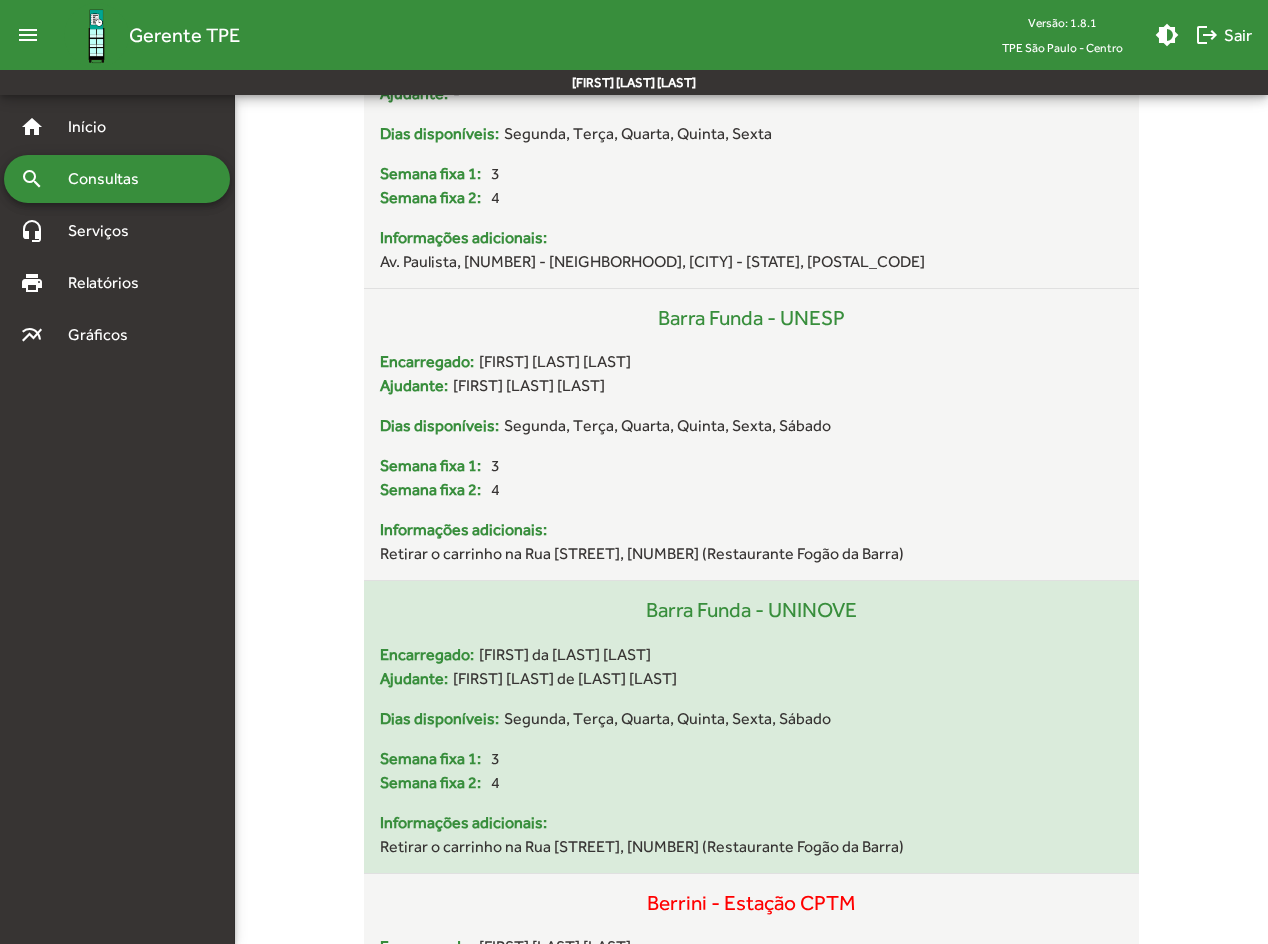 scroll, scrollTop: 2900, scrollLeft: 0, axis: vertical 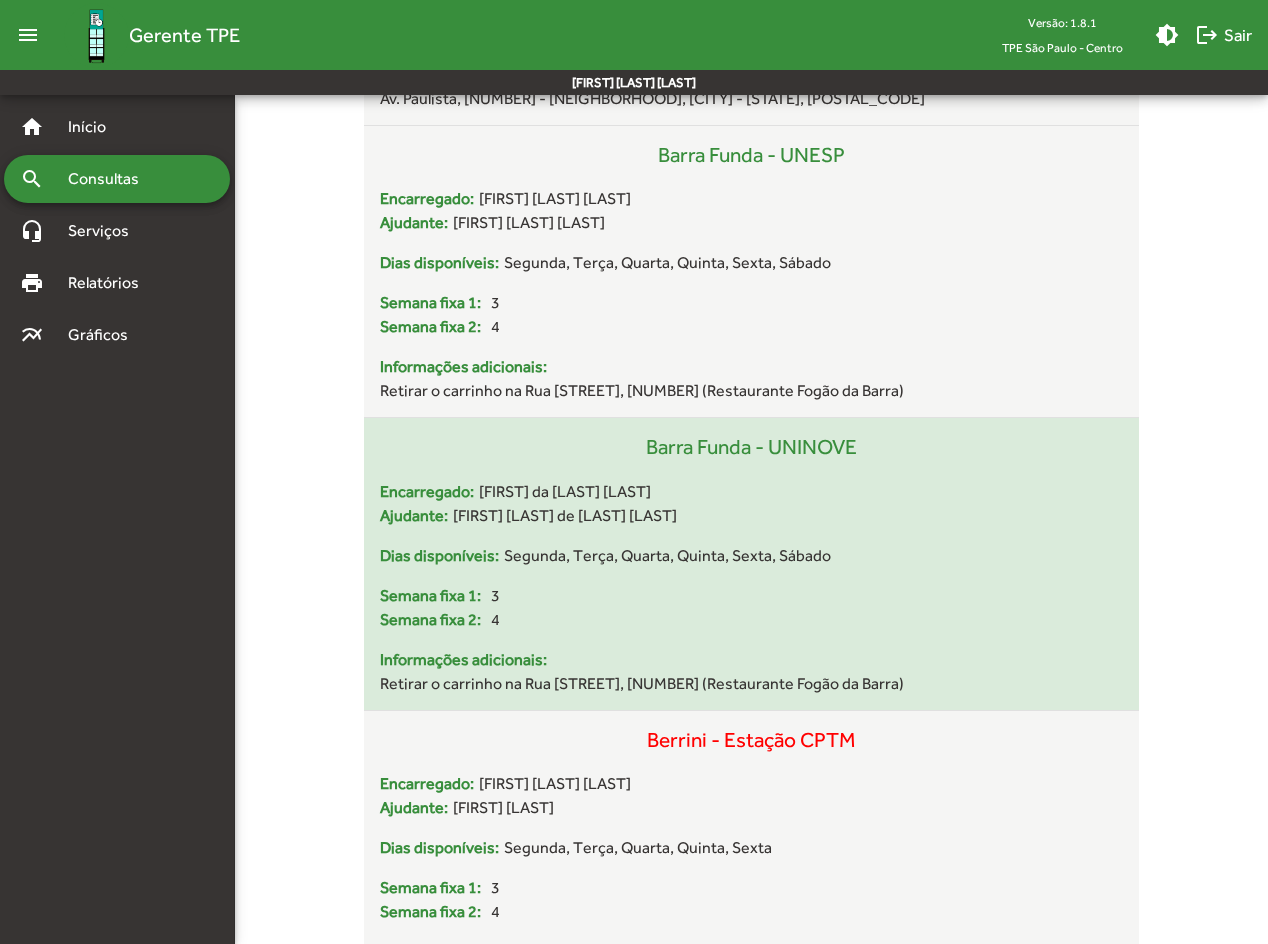 drag, startPoint x: 866, startPoint y: 446, endPoint x: 641, endPoint y: 463, distance: 225.64131 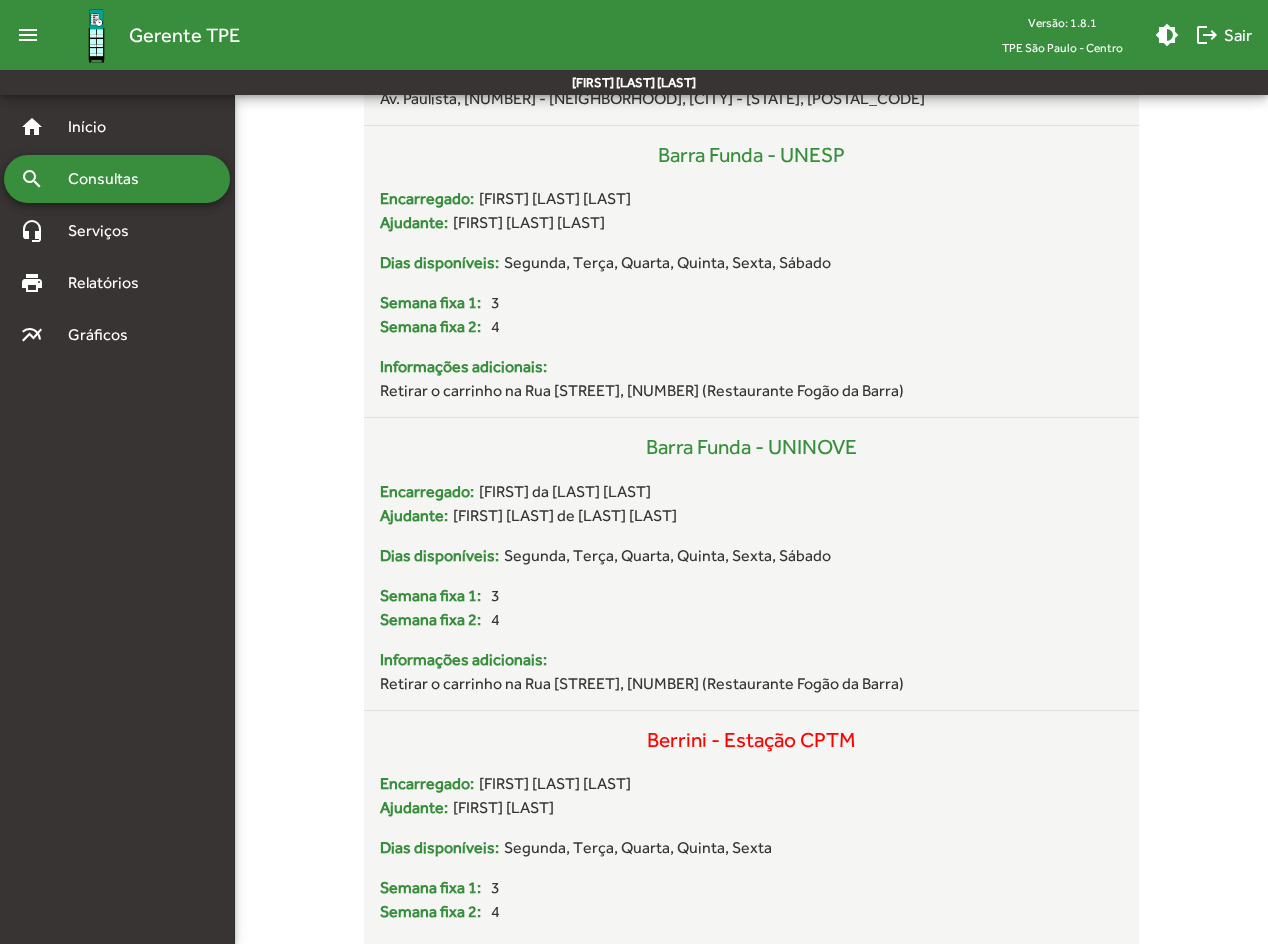 click on "home Início search Consultas headset_mic Serviços print Relatórios multiline_chart Gráficos" at bounding box center [117, 502] 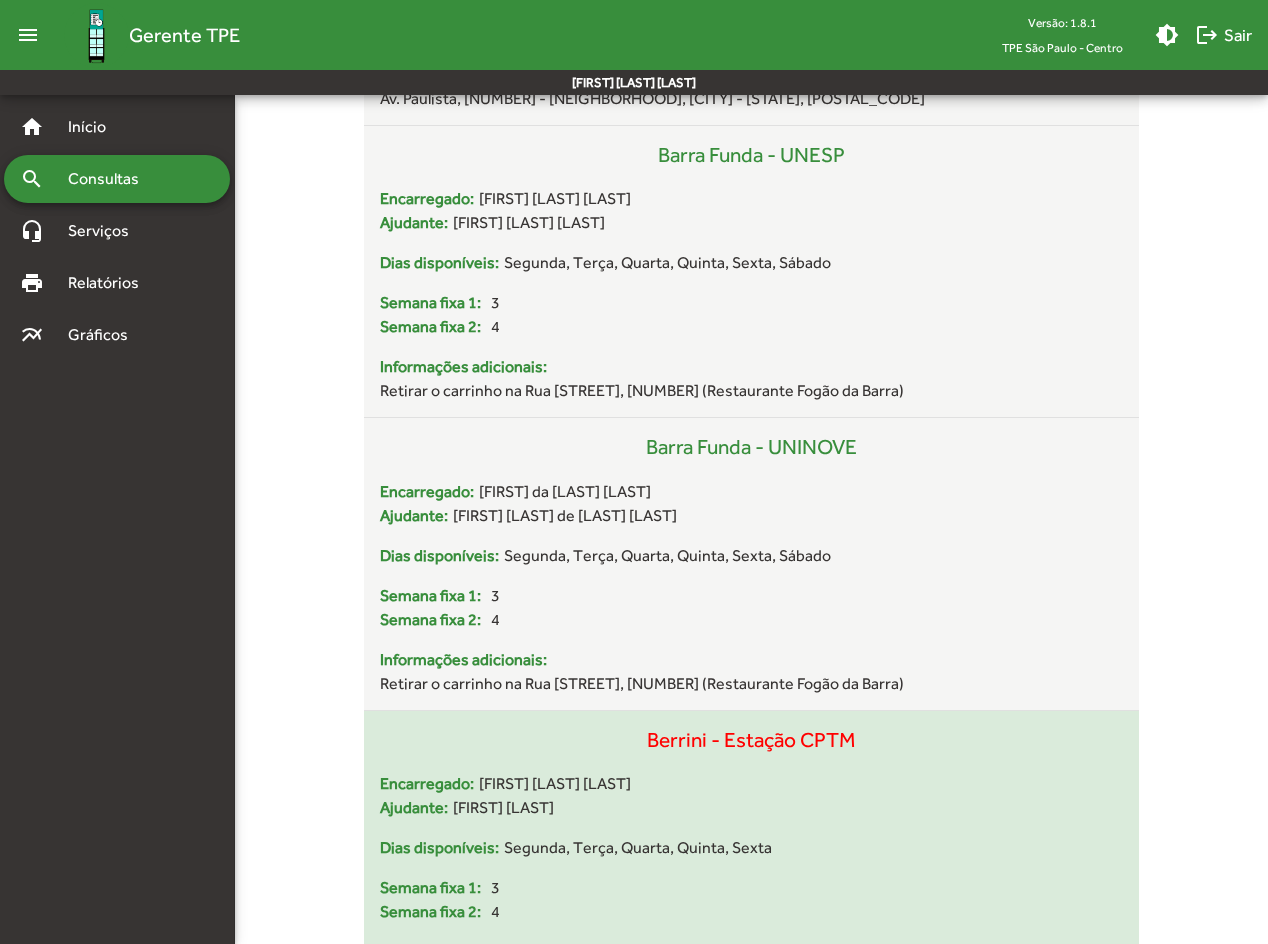 drag, startPoint x: 864, startPoint y: 741, endPoint x: 632, endPoint y: 739, distance: 232.00862 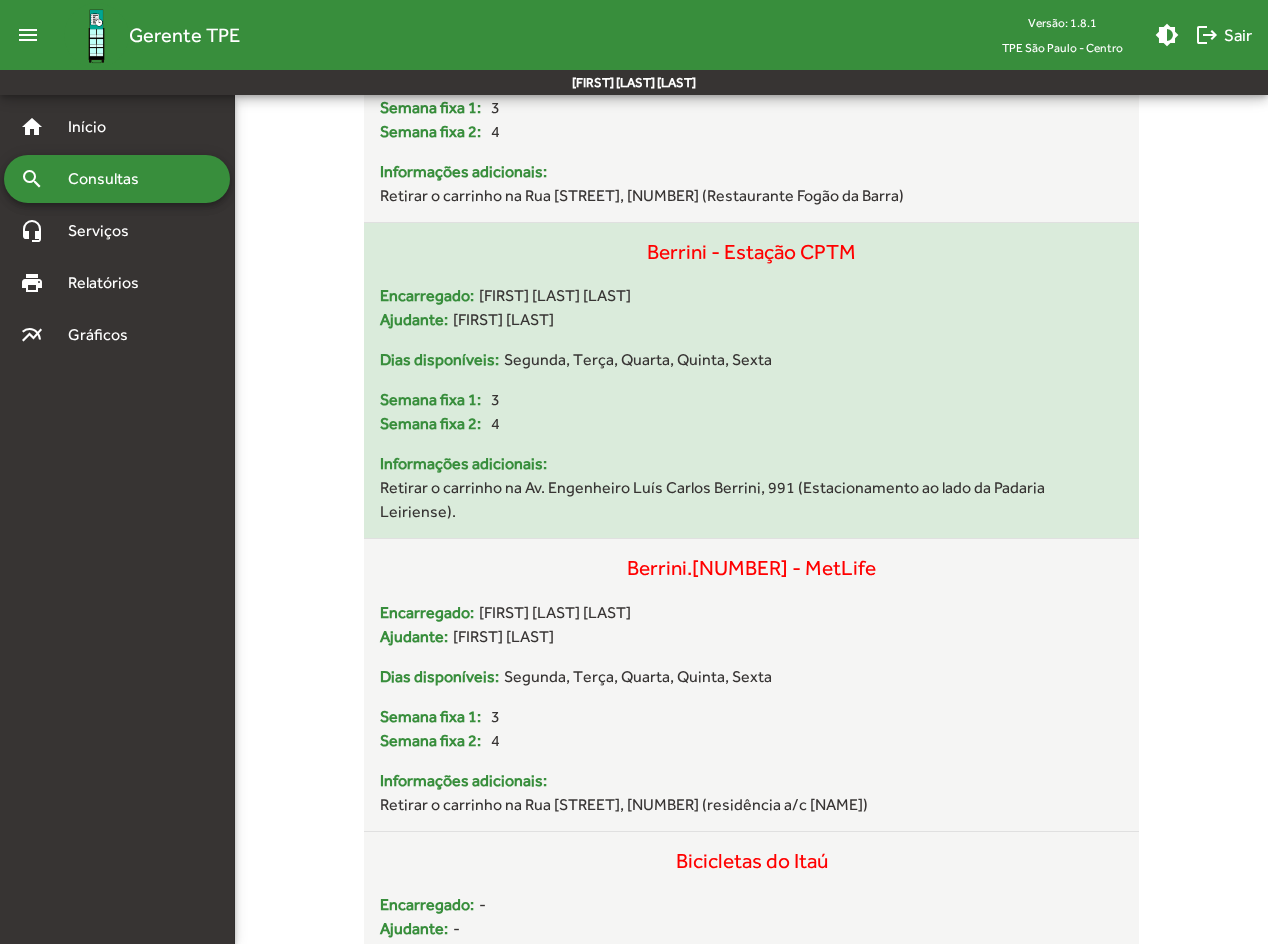 scroll, scrollTop: 3400, scrollLeft: 0, axis: vertical 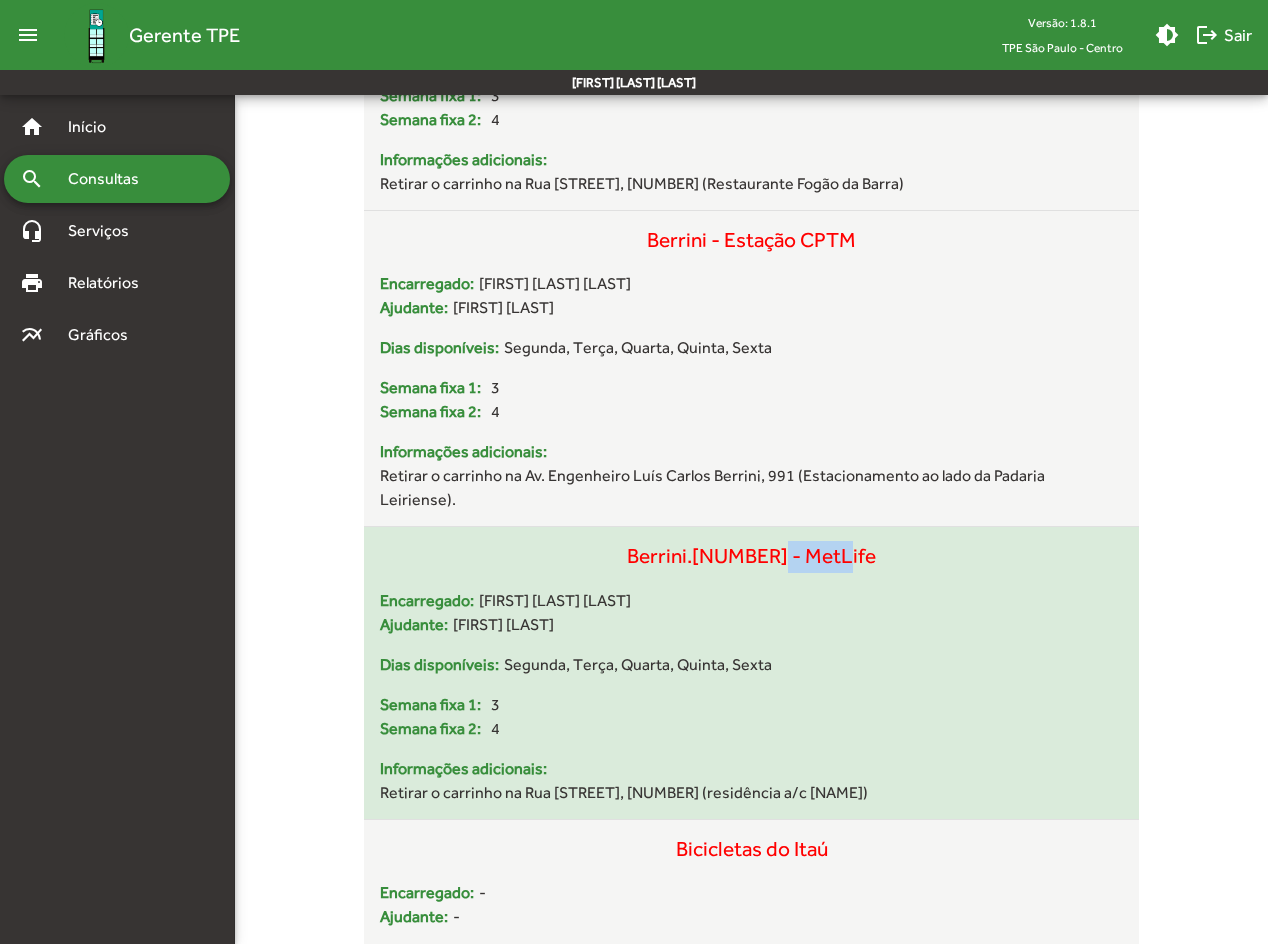 drag, startPoint x: 860, startPoint y: 537, endPoint x: 784, endPoint y: 537, distance: 76 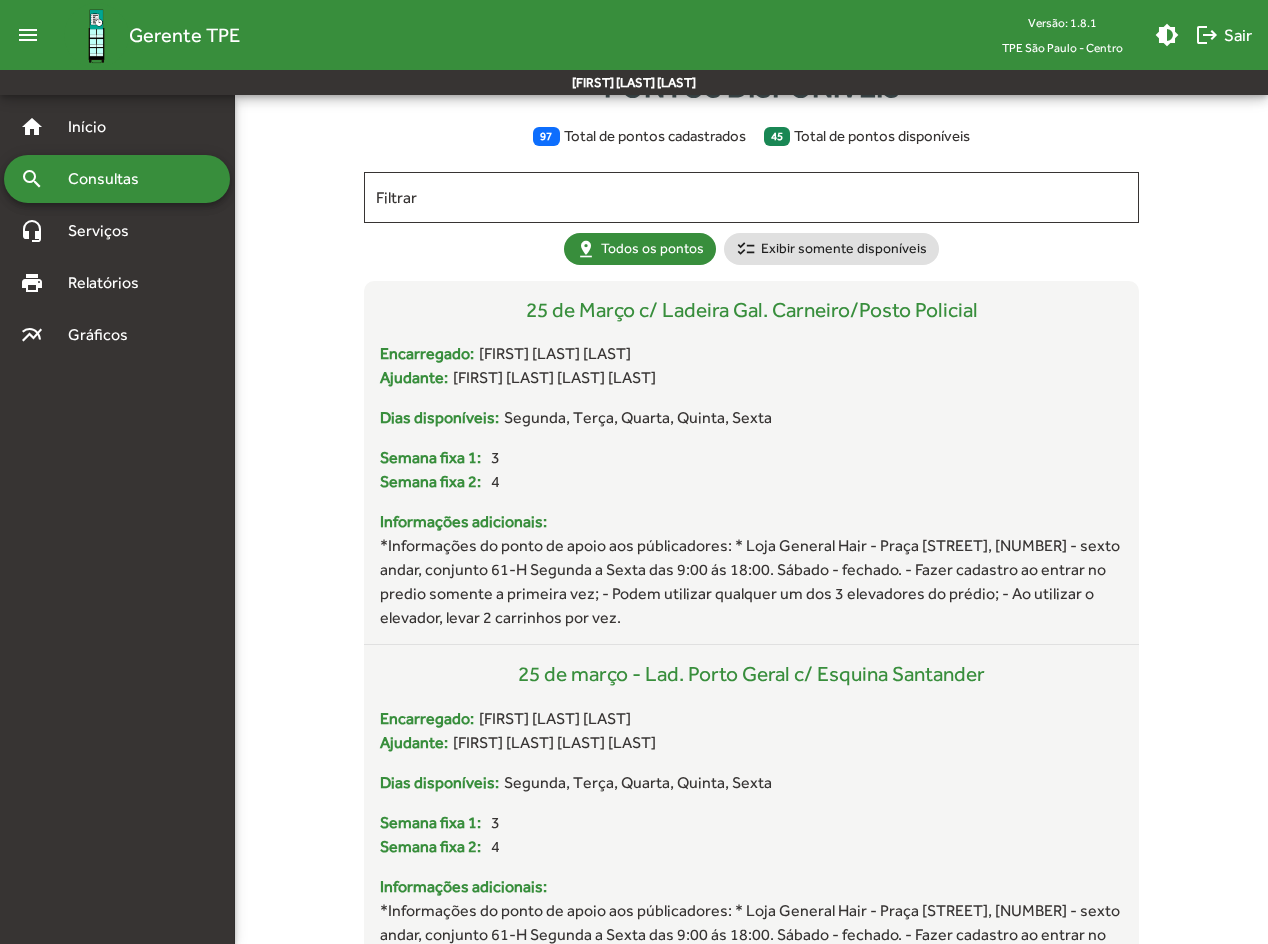 scroll, scrollTop: 0, scrollLeft: 0, axis: both 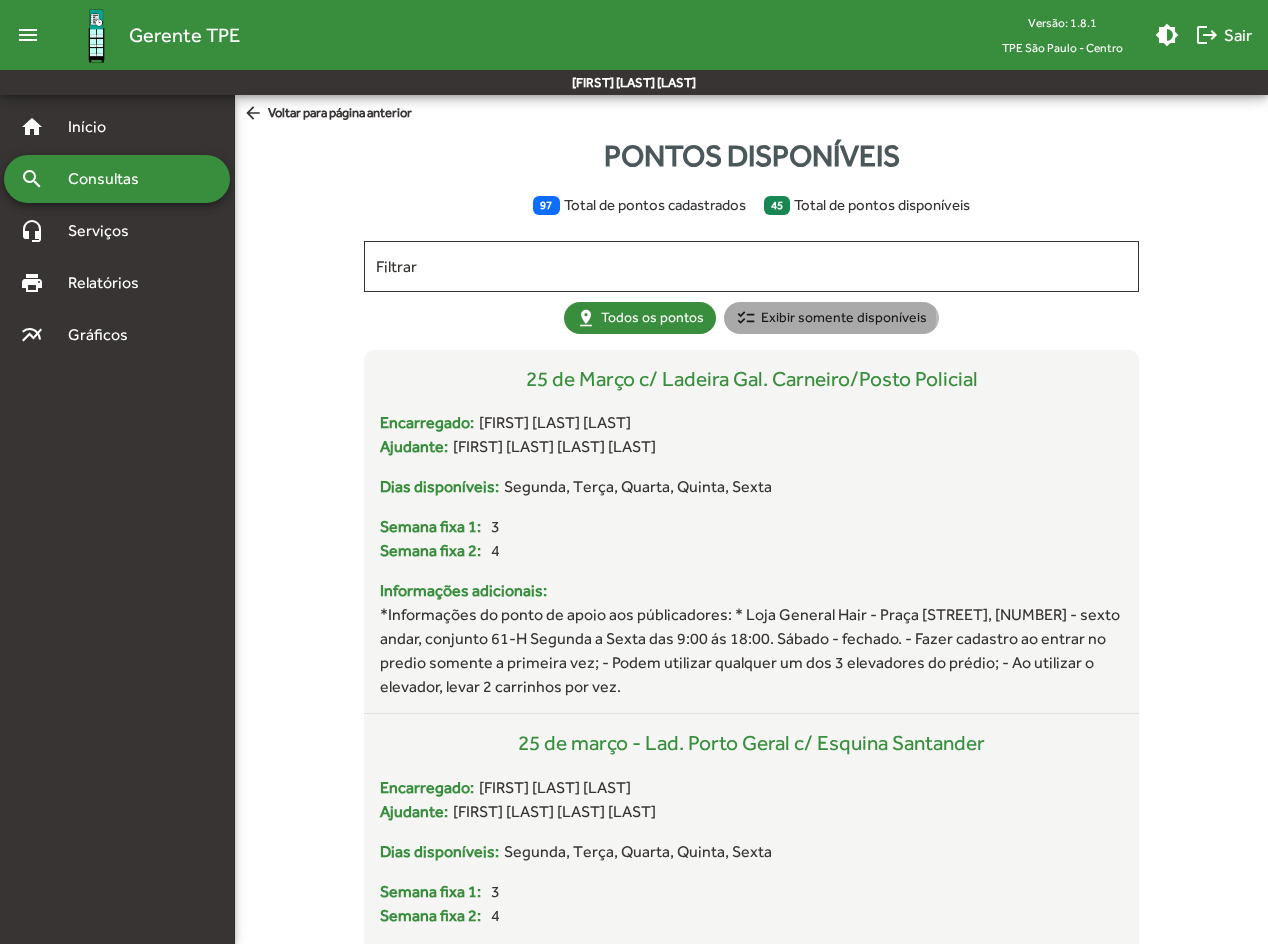 click on "checklist  Exibir somente disponíveis" at bounding box center (831, 318) 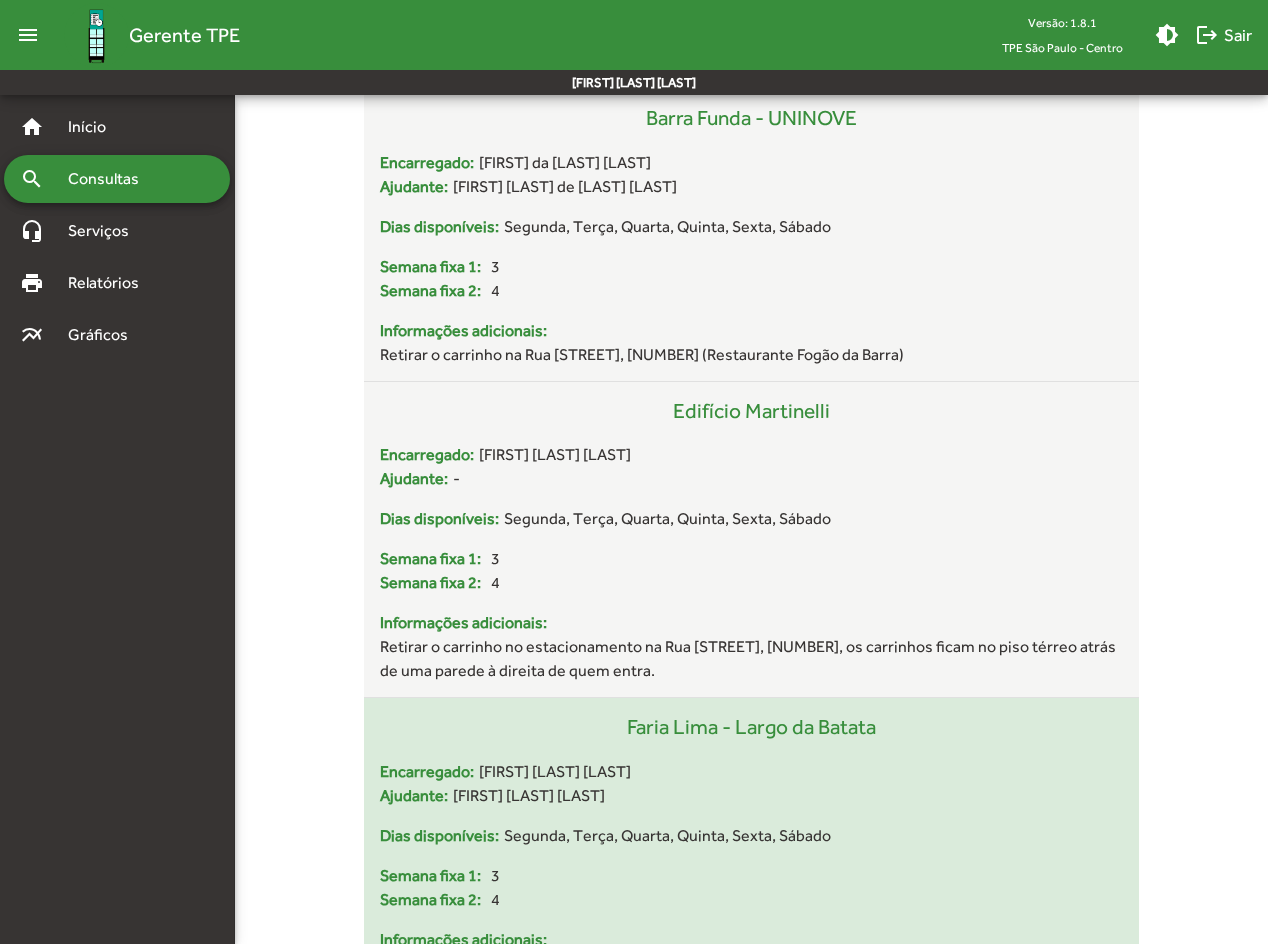 scroll, scrollTop: 2000, scrollLeft: 0, axis: vertical 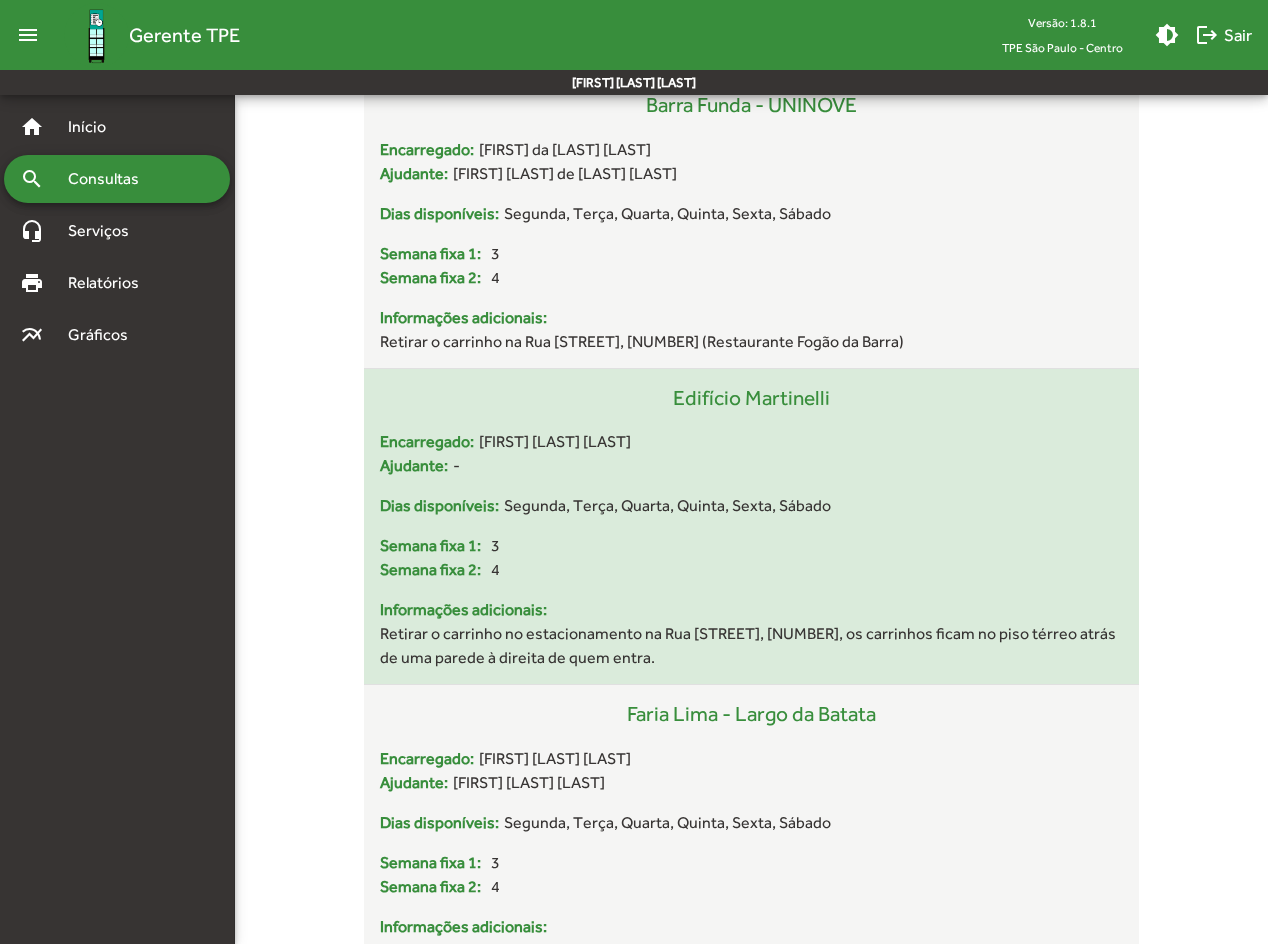 drag, startPoint x: 845, startPoint y: 406, endPoint x: 665, endPoint y: 413, distance: 180.13606 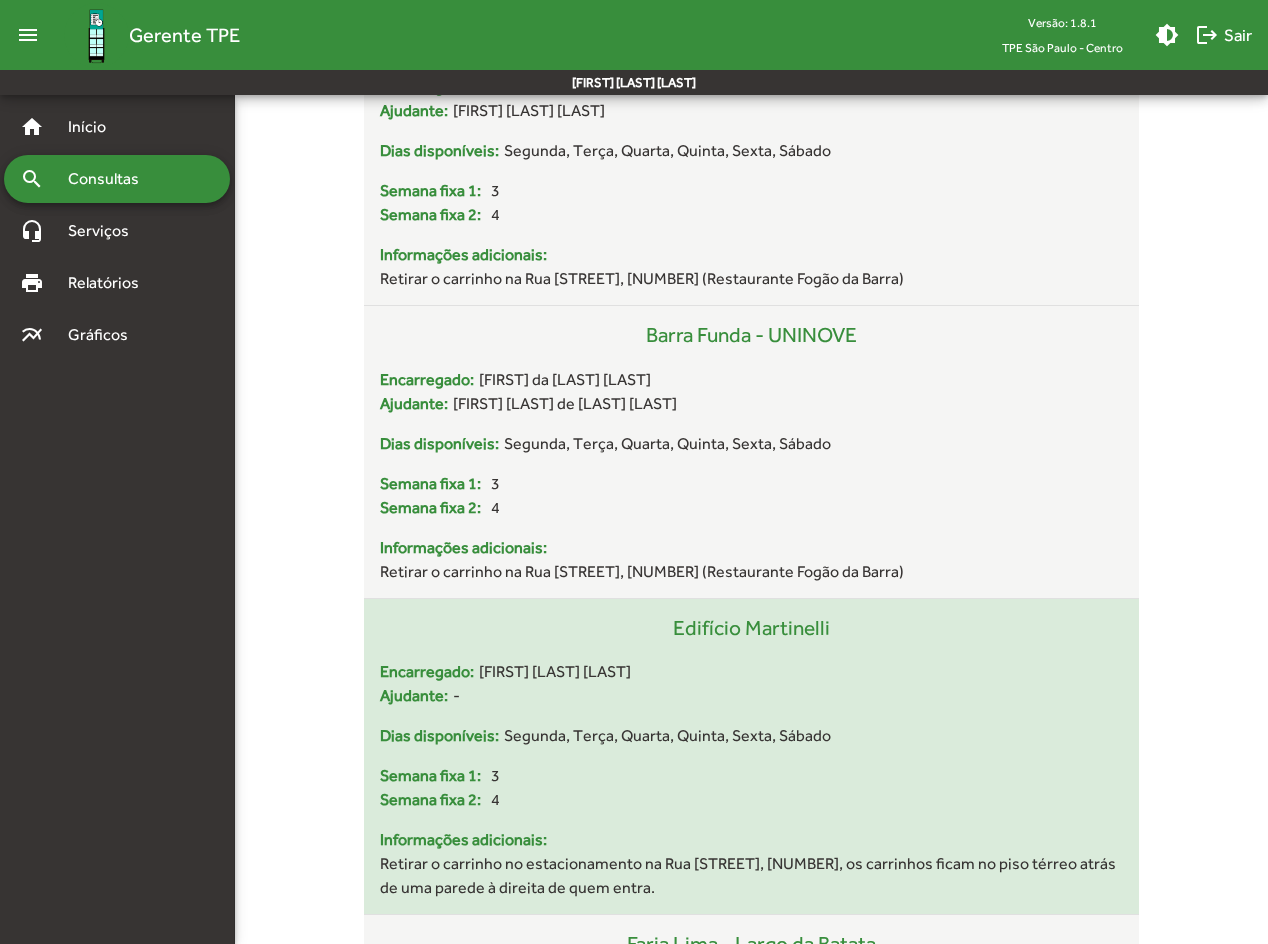 scroll, scrollTop: 1800, scrollLeft: 0, axis: vertical 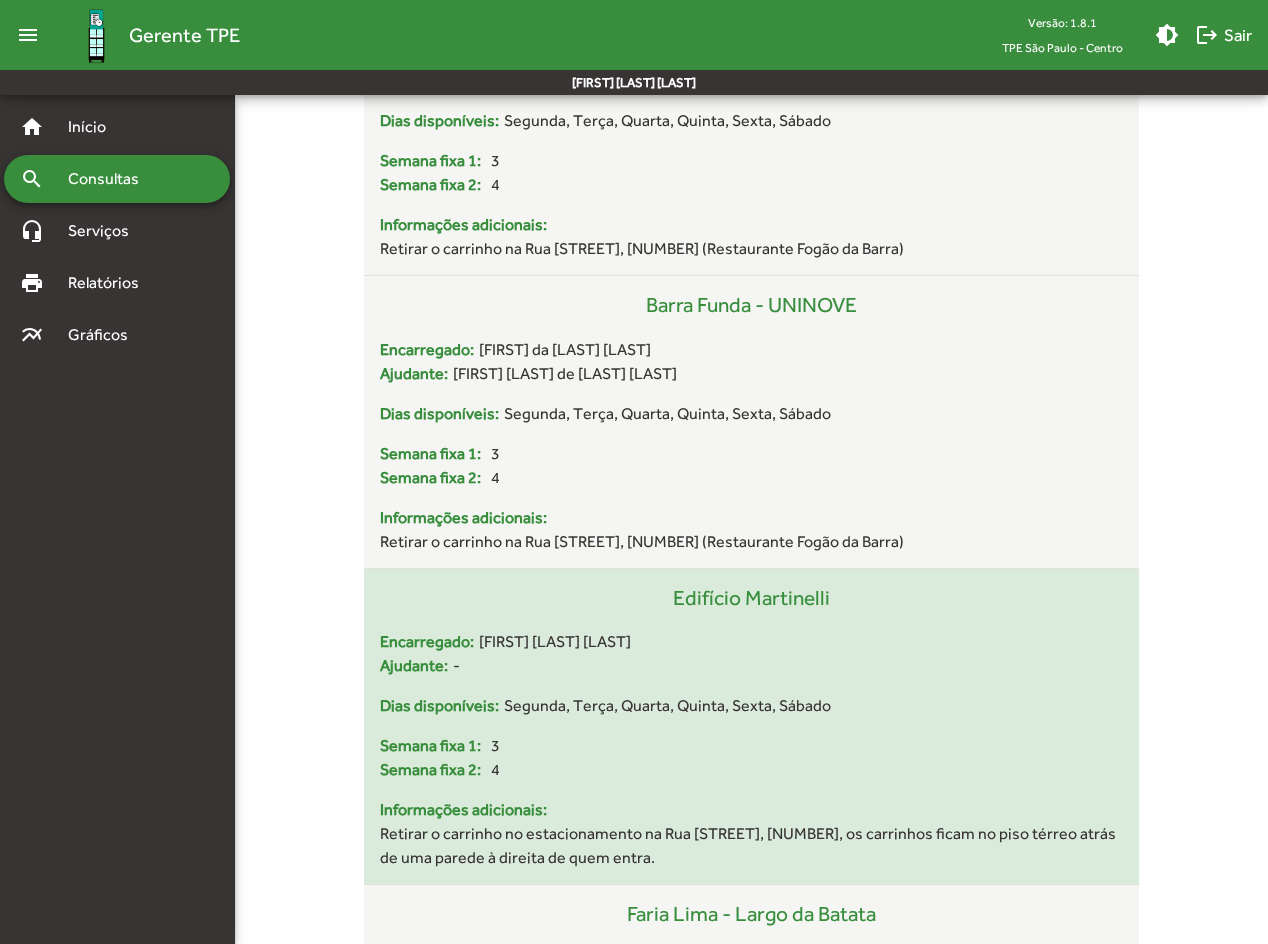 click on "Edifício Martinelli" 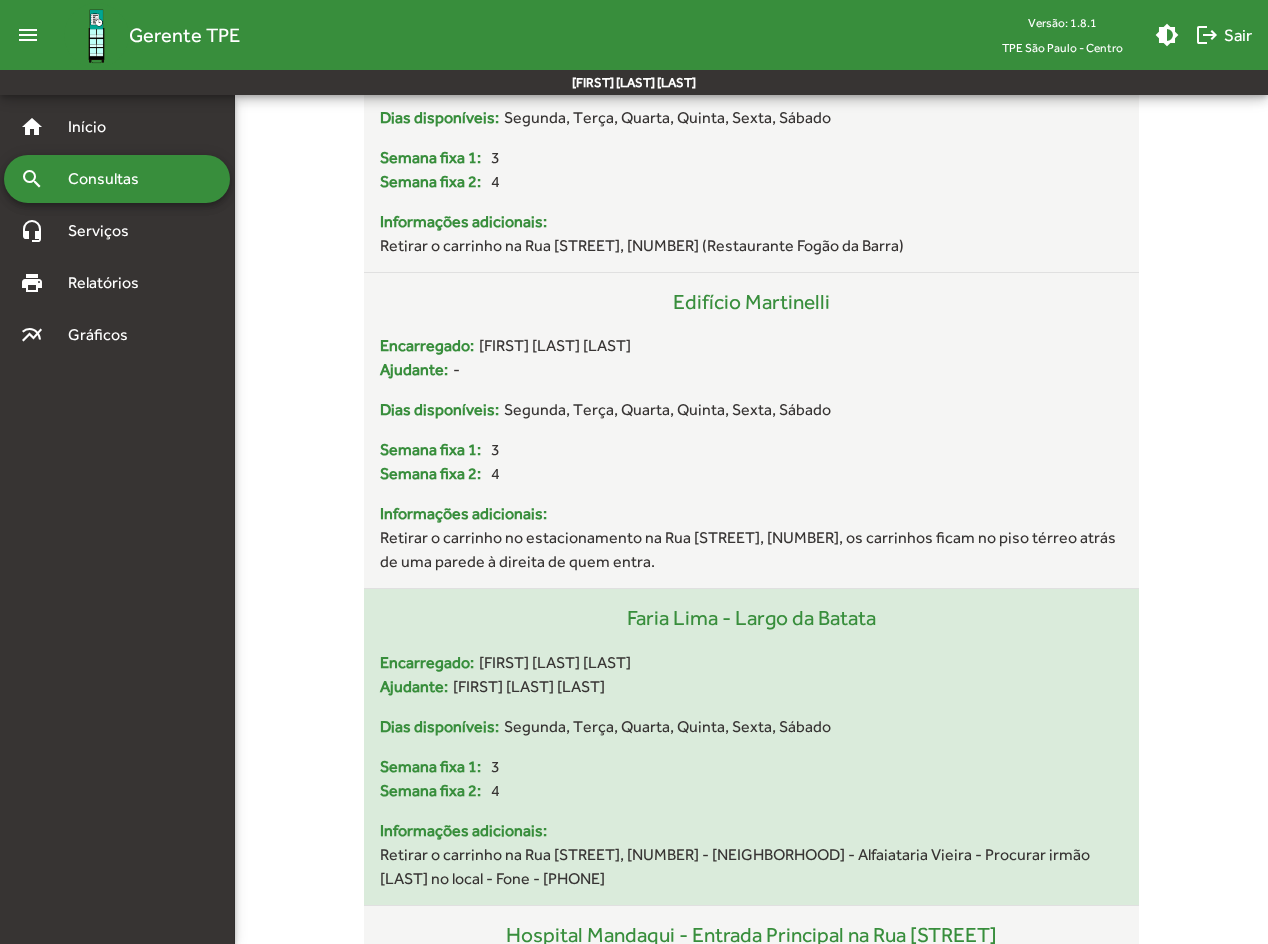 scroll, scrollTop: 2100, scrollLeft: 0, axis: vertical 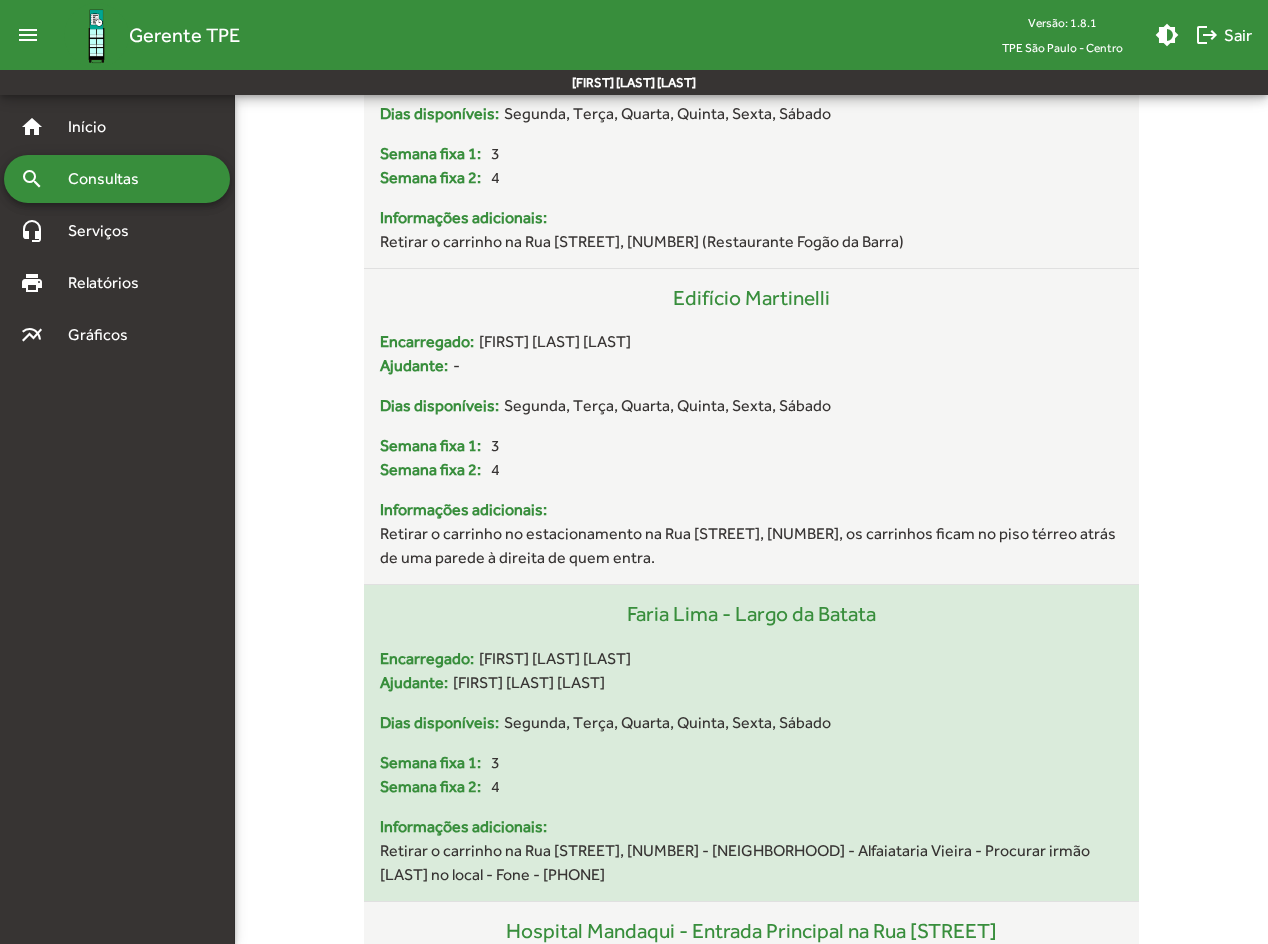 drag, startPoint x: 897, startPoint y: 625, endPoint x: 619, endPoint y: 626, distance: 278.0018 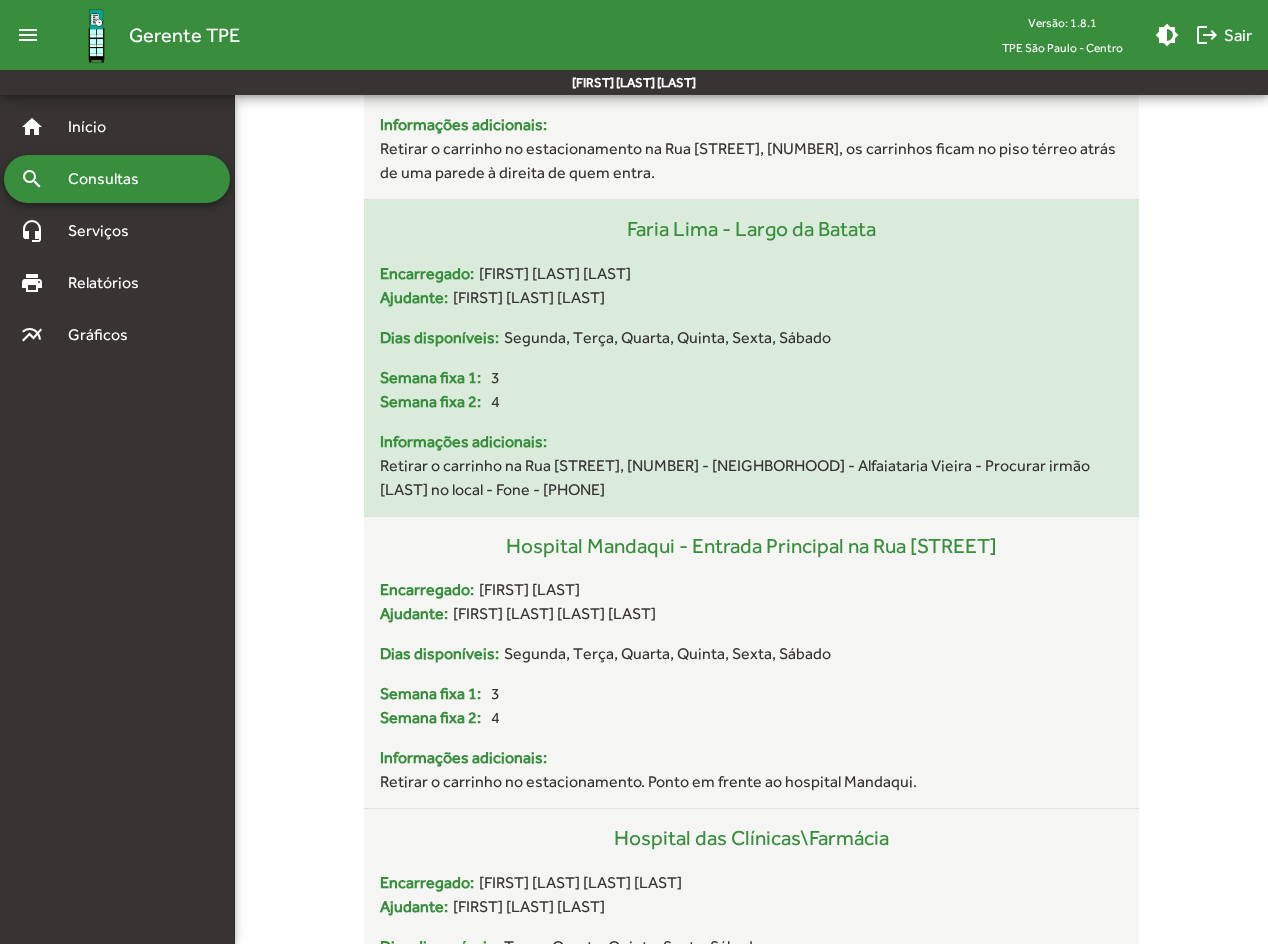 scroll, scrollTop: 2500, scrollLeft: 0, axis: vertical 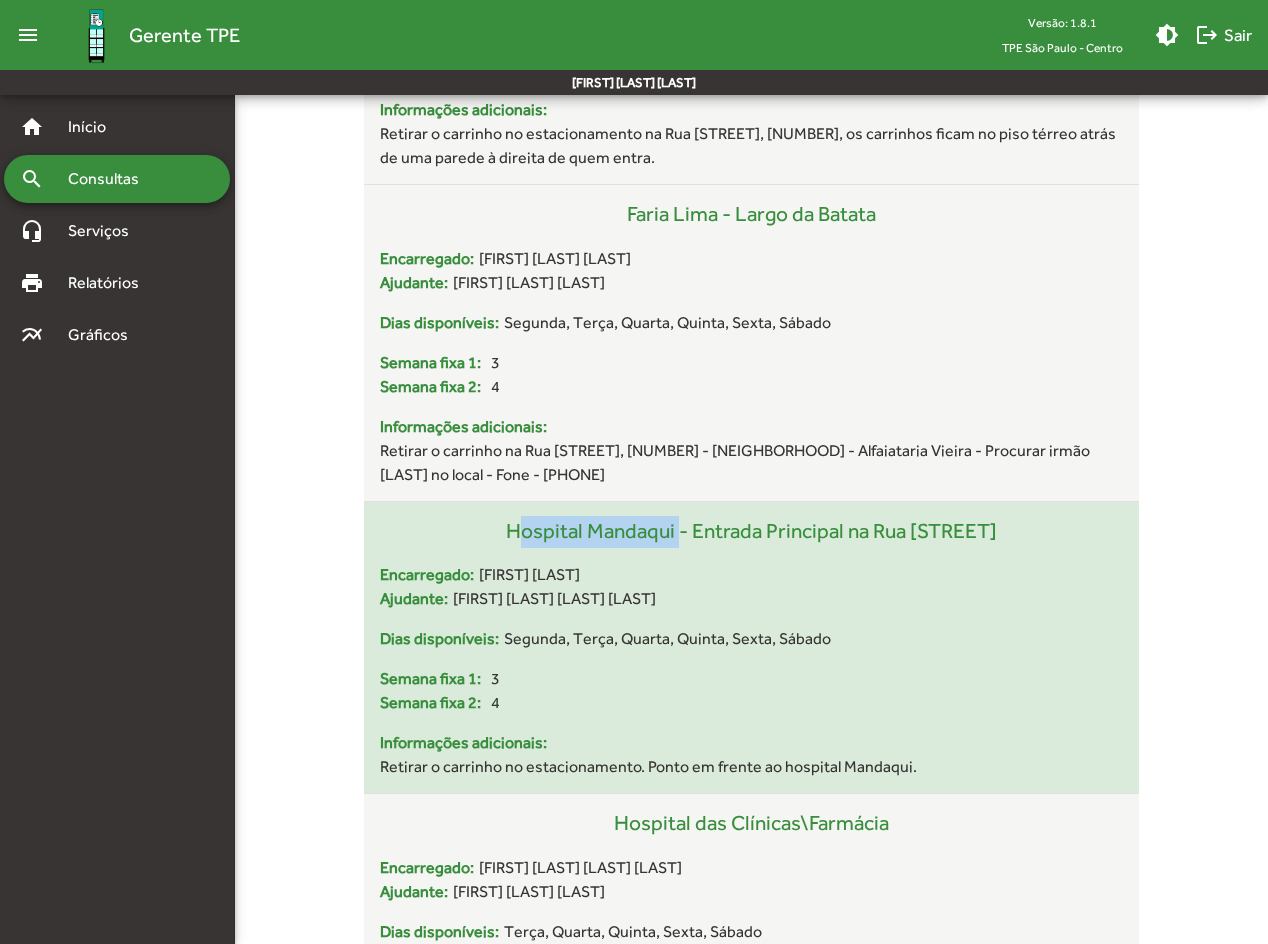 drag, startPoint x: 446, startPoint y: 535, endPoint x: 623, endPoint y: 540, distance: 177.0706 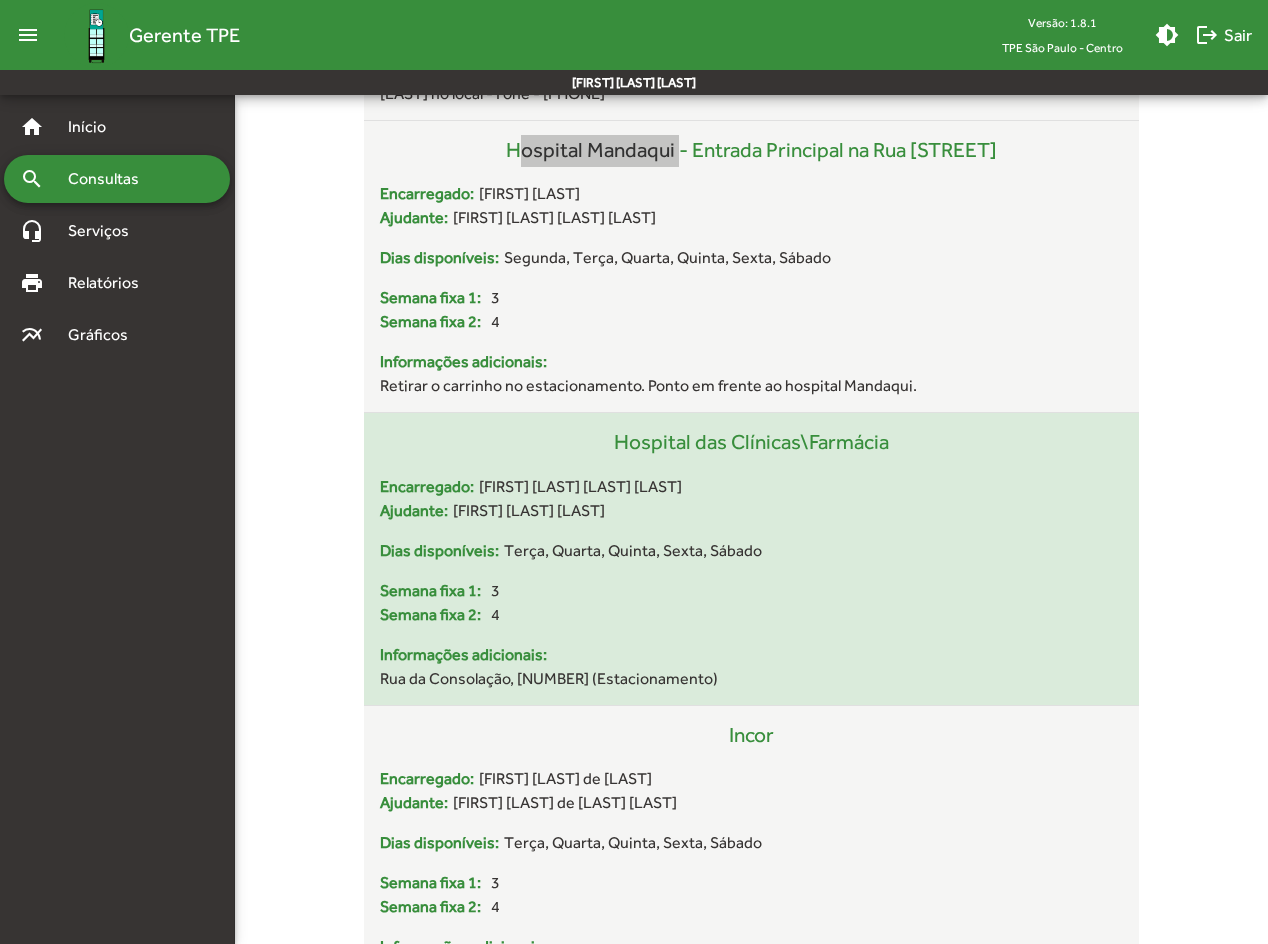 scroll, scrollTop: 2900, scrollLeft: 0, axis: vertical 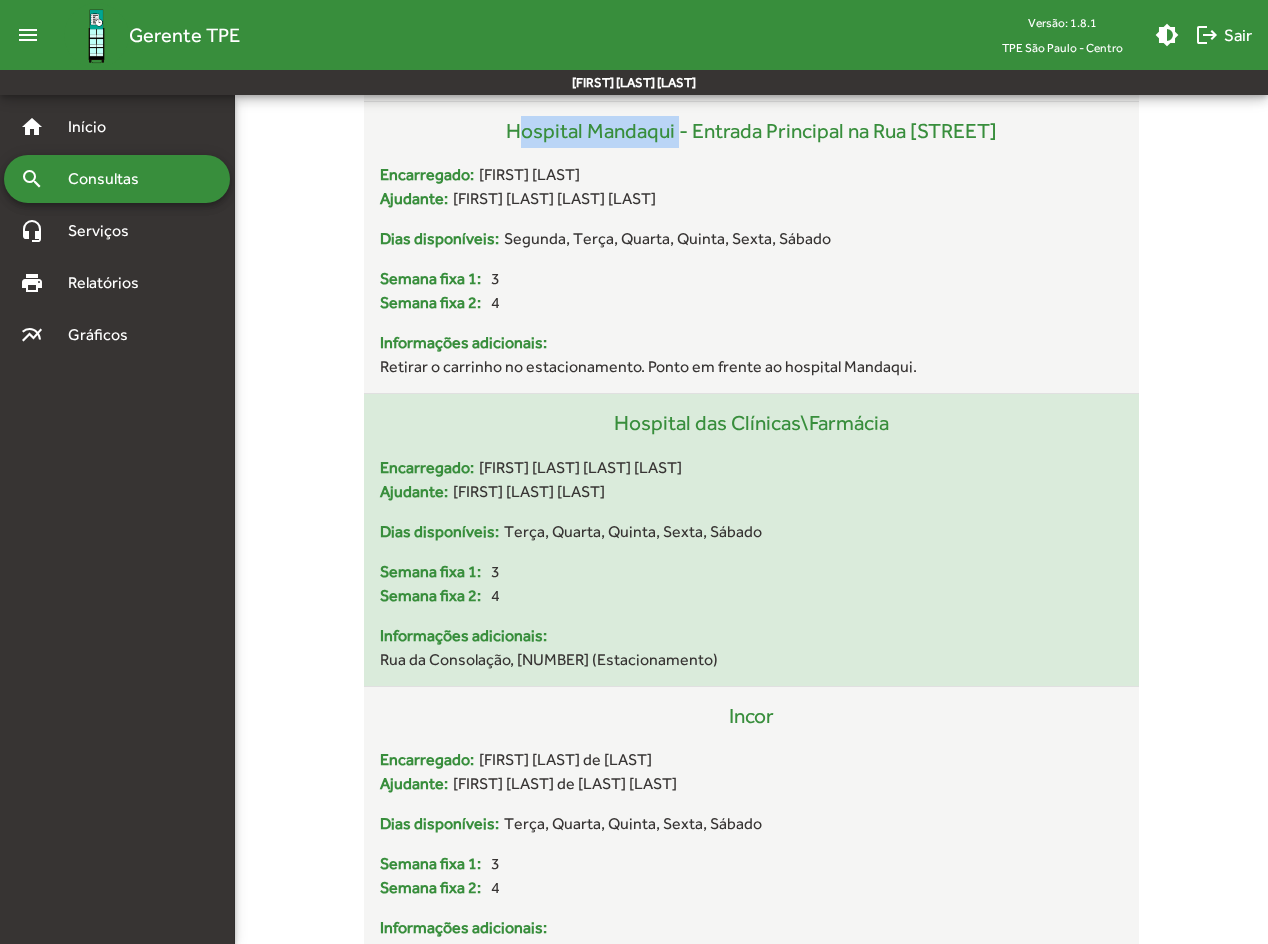 drag, startPoint x: 607, startPoint y: 423, endPoint x: 888, endPoint y: 435, distance: 281.2561 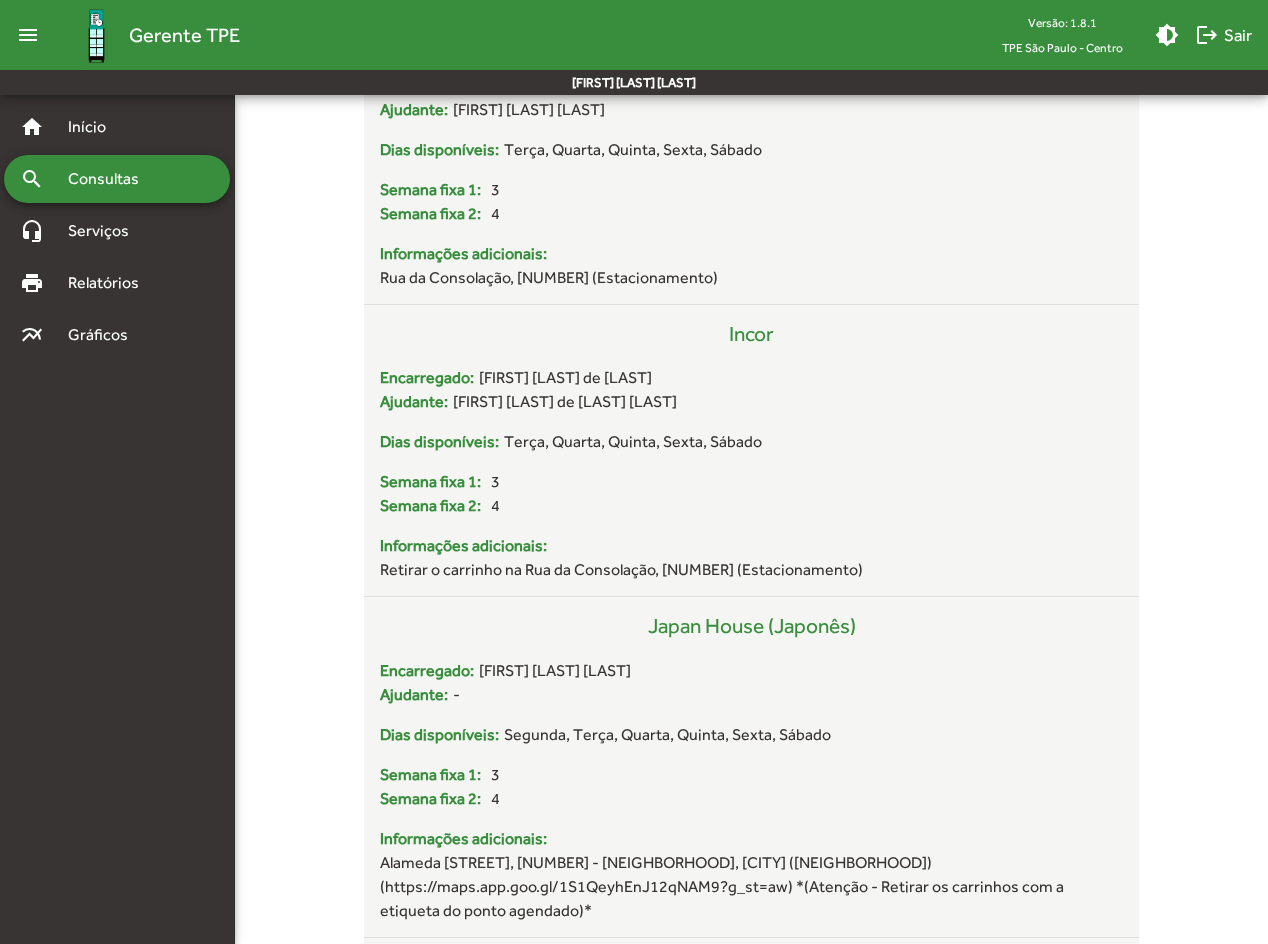 scroll, scrollTop: 3300, scrollLeft: 0, axis: vertical 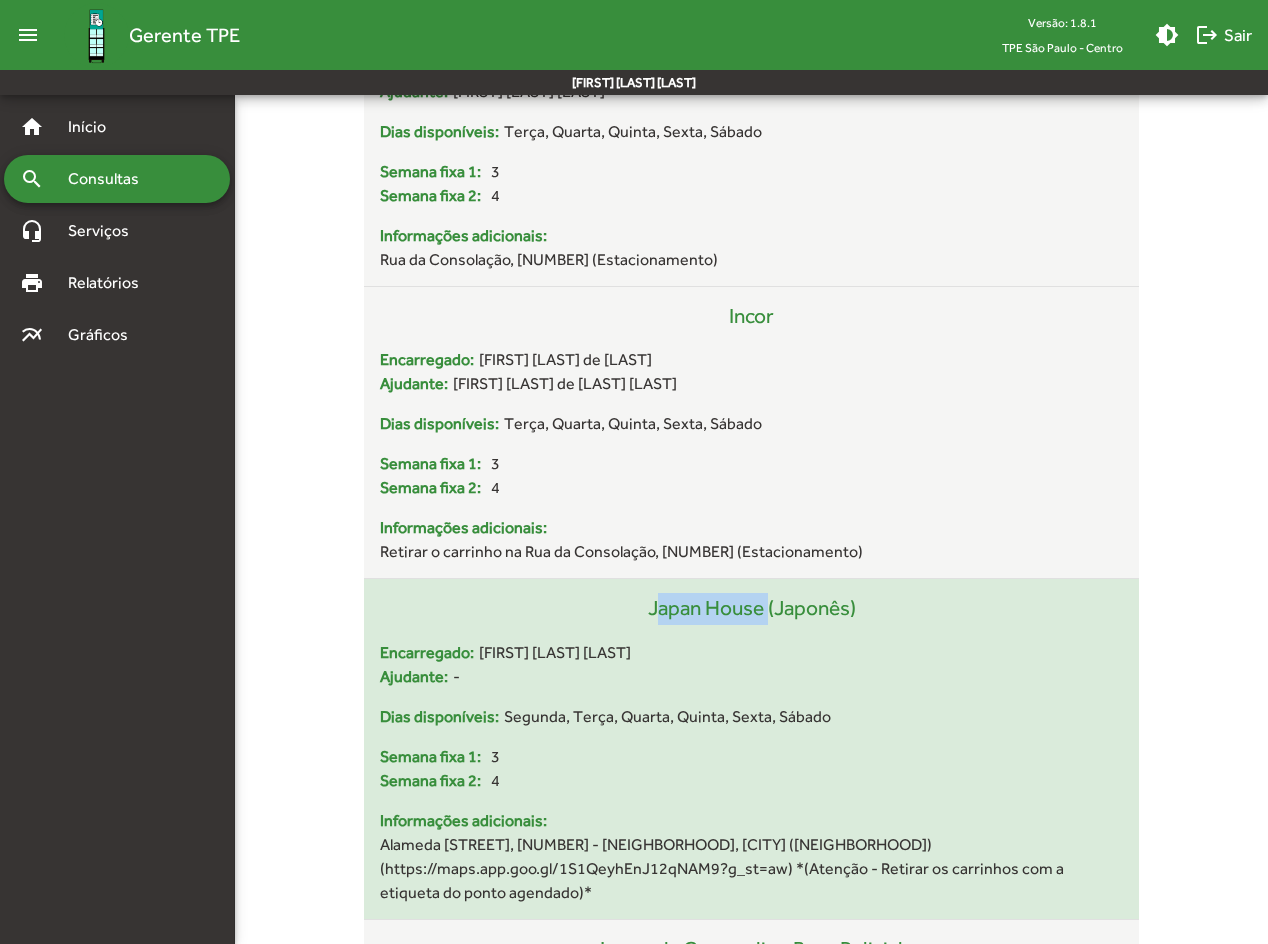 drag, startPoint x: 637, startPoint y: 617, endPoint x: 763, endPoint y: 614, distance: 126.035706 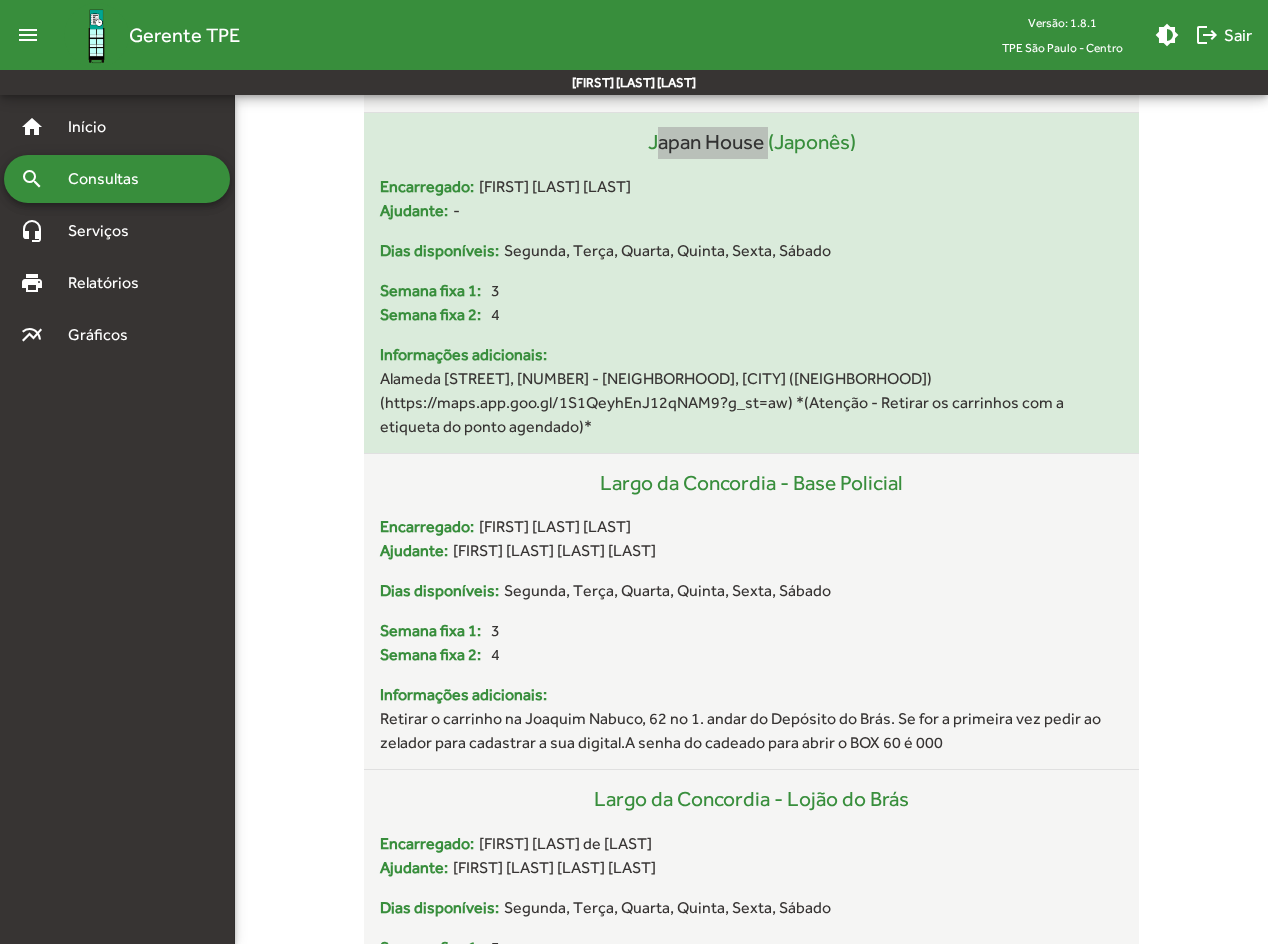 scroll, scrollTop: 3800, scrollLeft: 0, axis: vertical 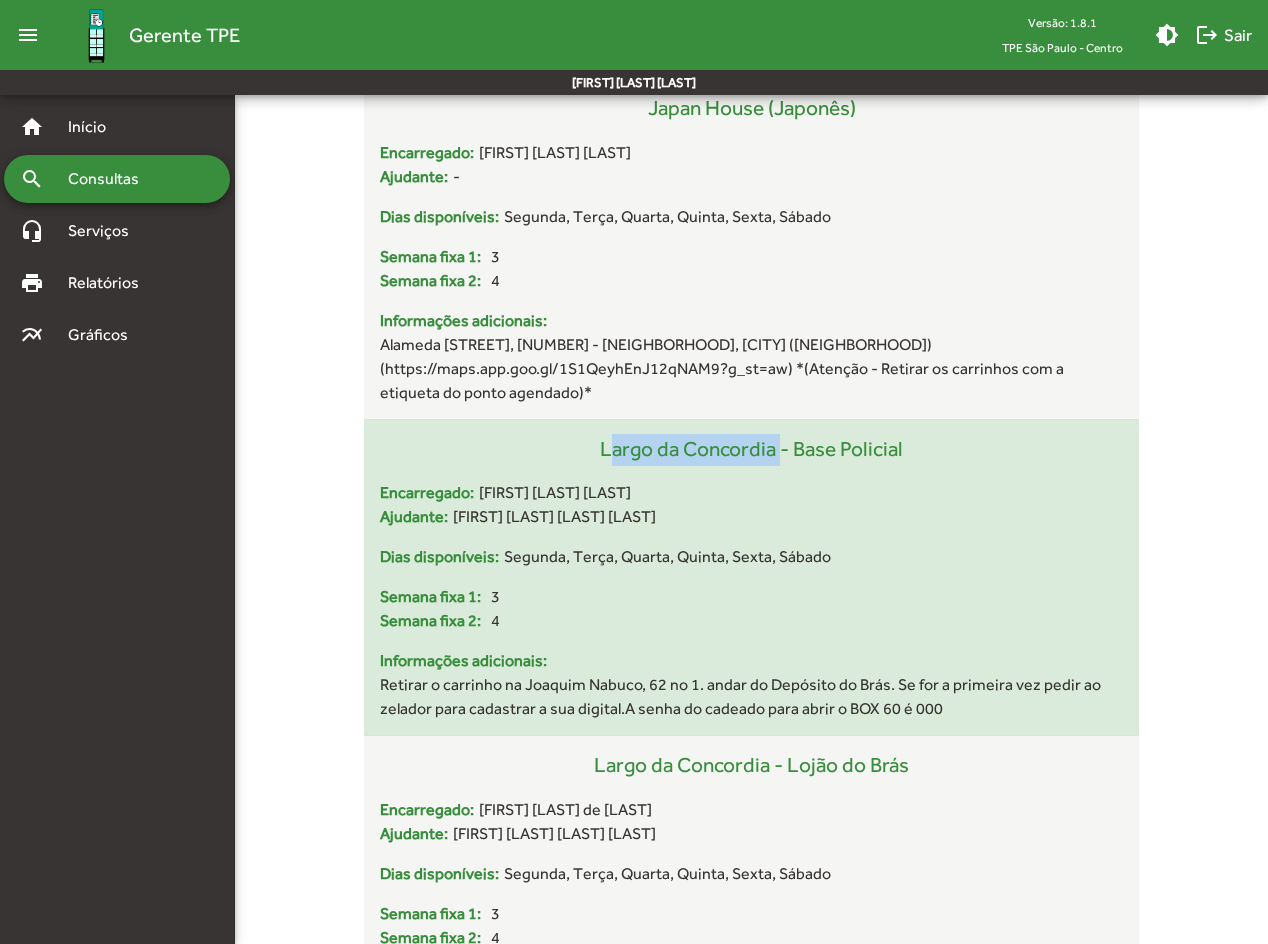 drag, startPoint x: 581, startPoint y: 454, endPoint x: 776, endPoint y: 461, distance: 195.1256 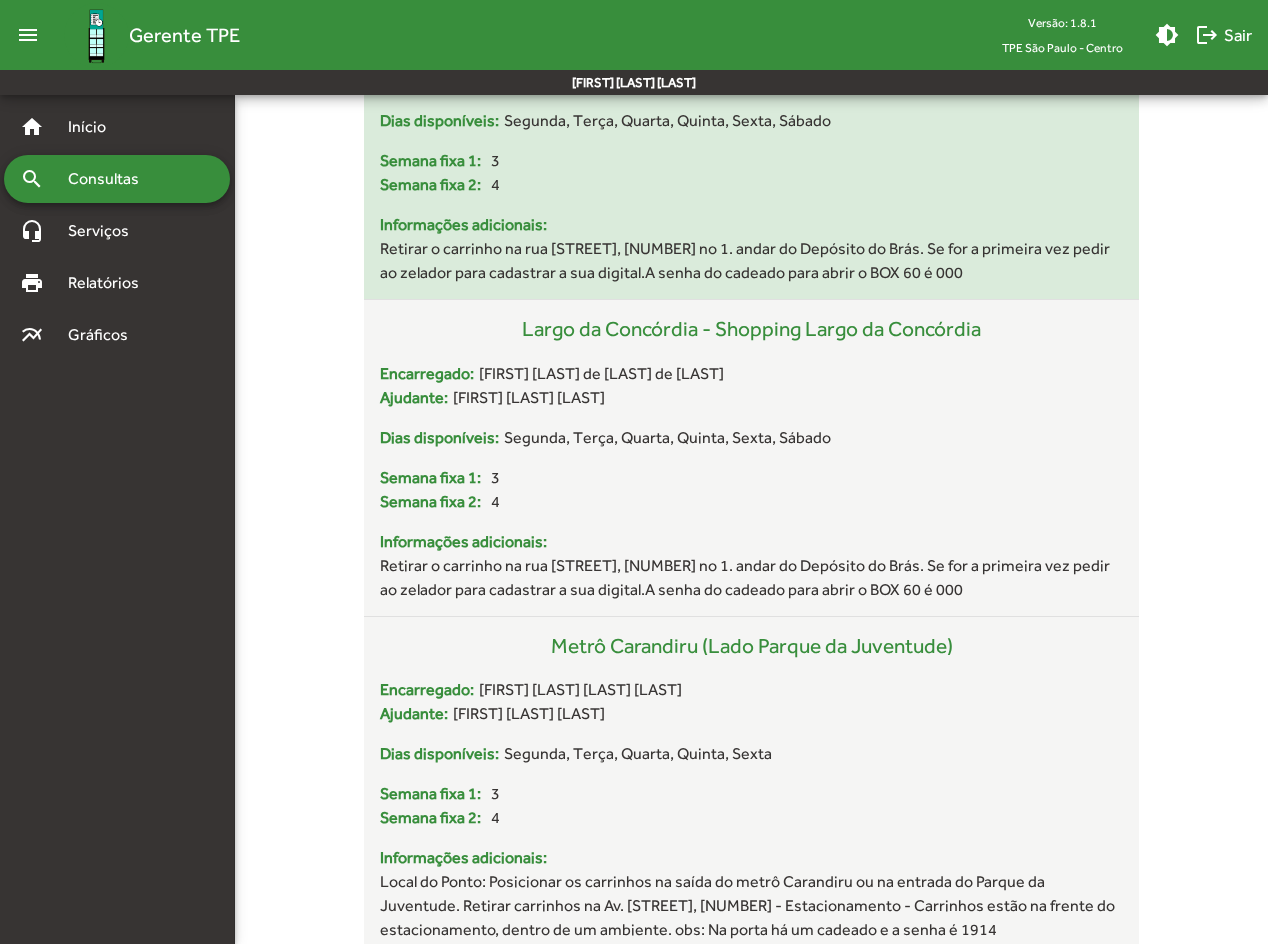 scroll, scrollTop: 5000, scrollLeft: 0, axis: vertical 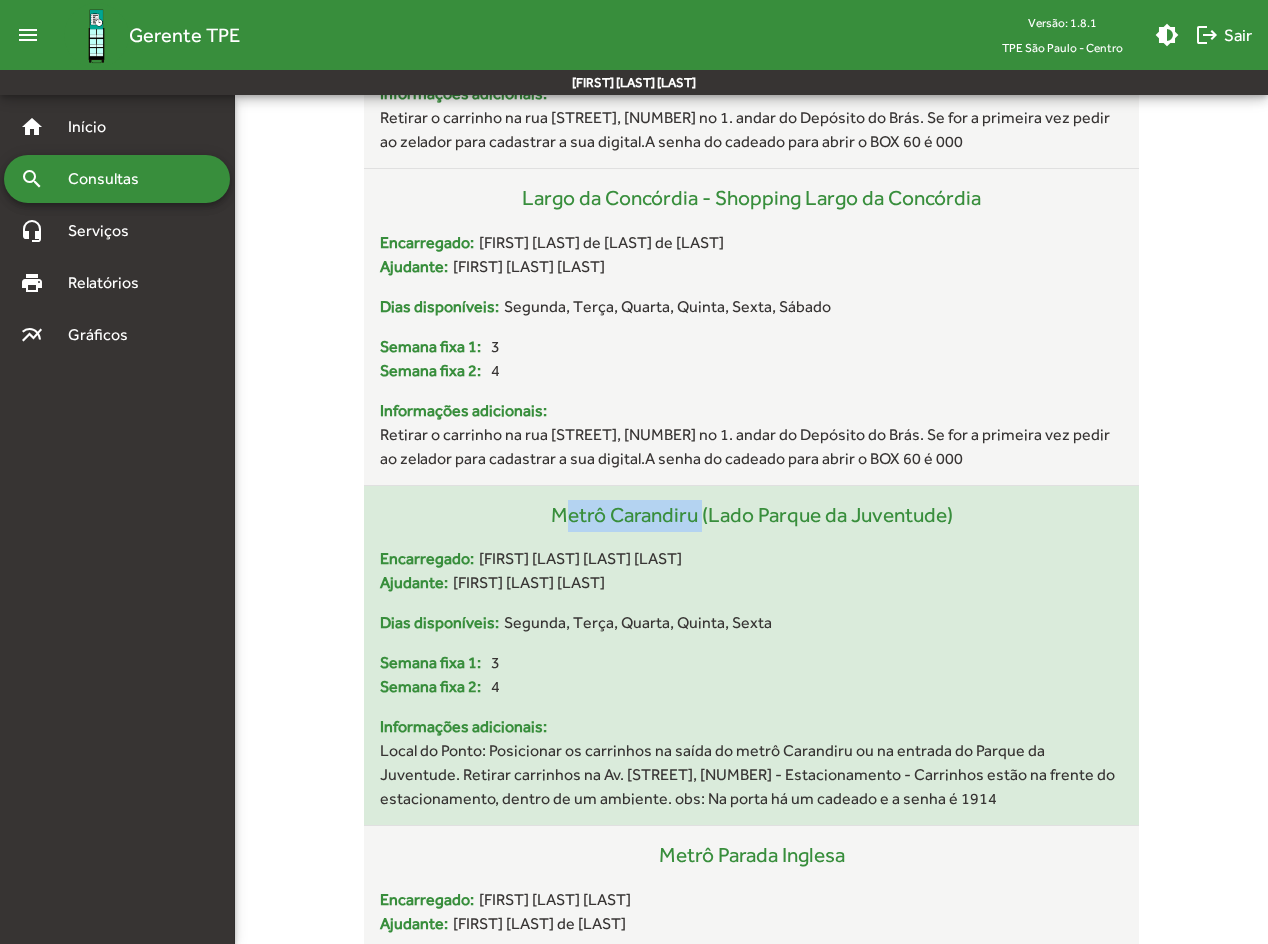 drag, startPoint x: 540, startPoint y: 519, endPoint x: 699, endPoint y: 529, distance: 159.31415 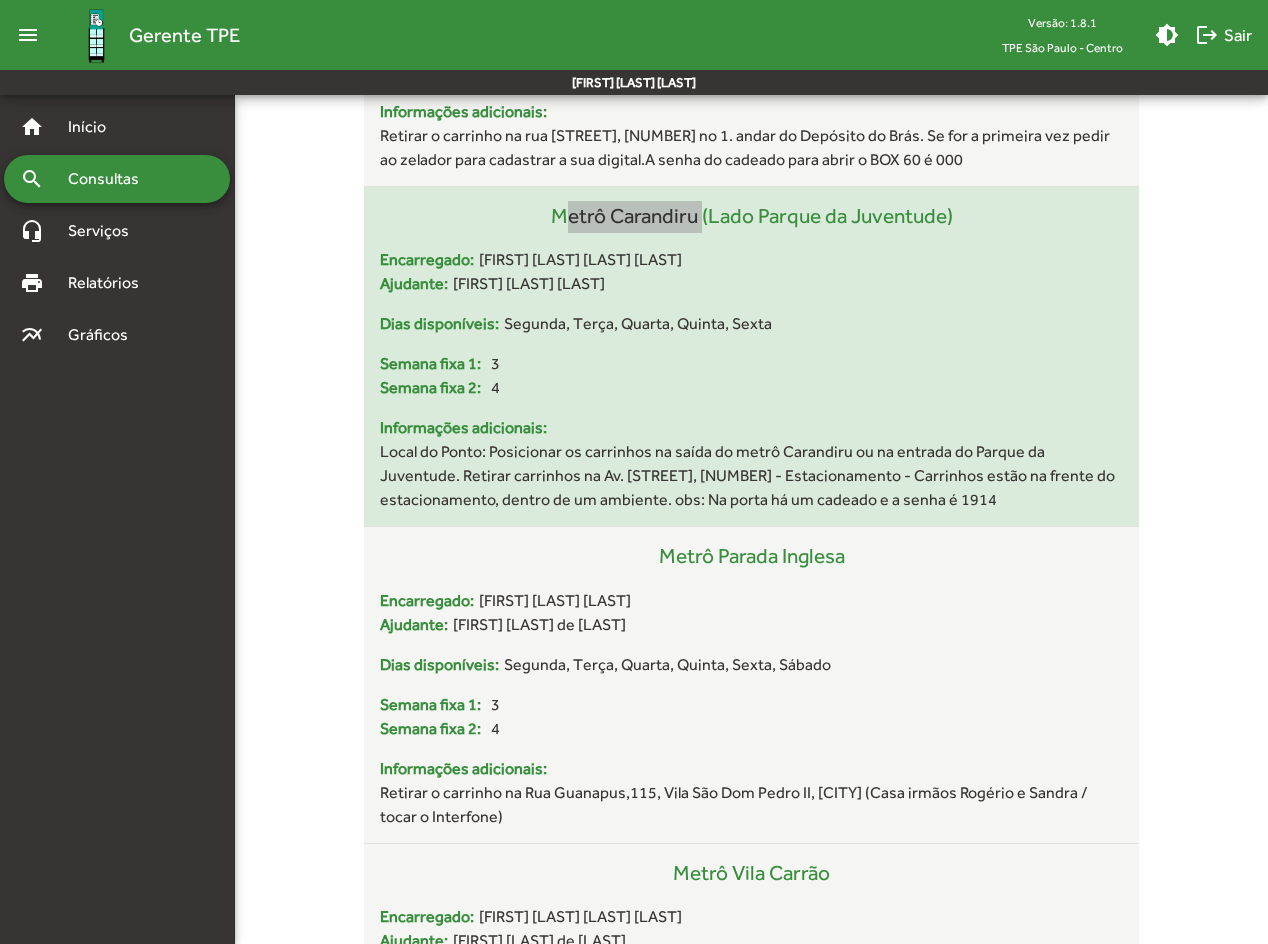 scroll, scrollTop: 5300, scrollLeft: 0, axis: vertical 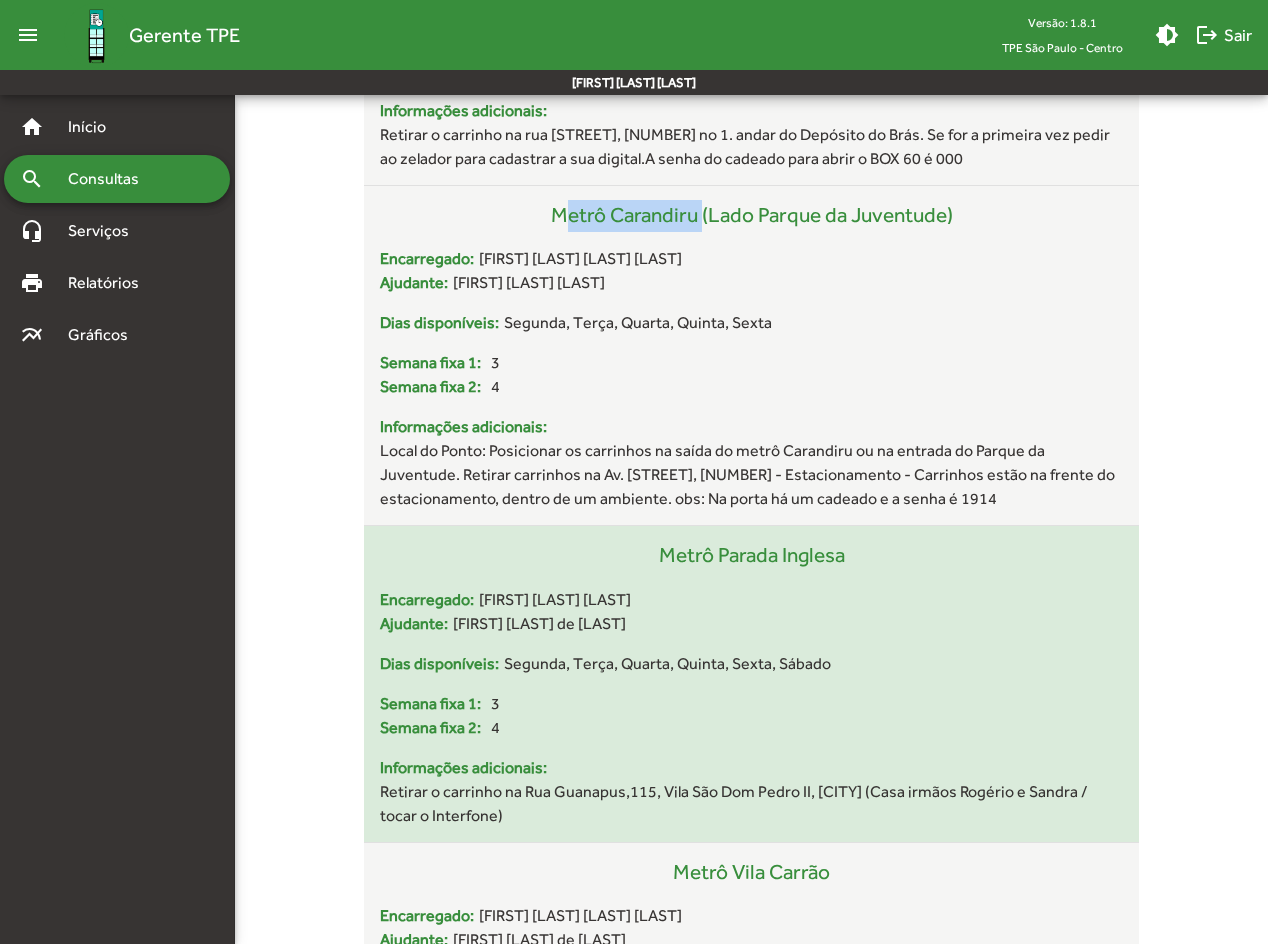 drag, startPoint x: 873, startPoint y: 559, endPoint x: 648, endPoint y: 573, distance: 225.43513 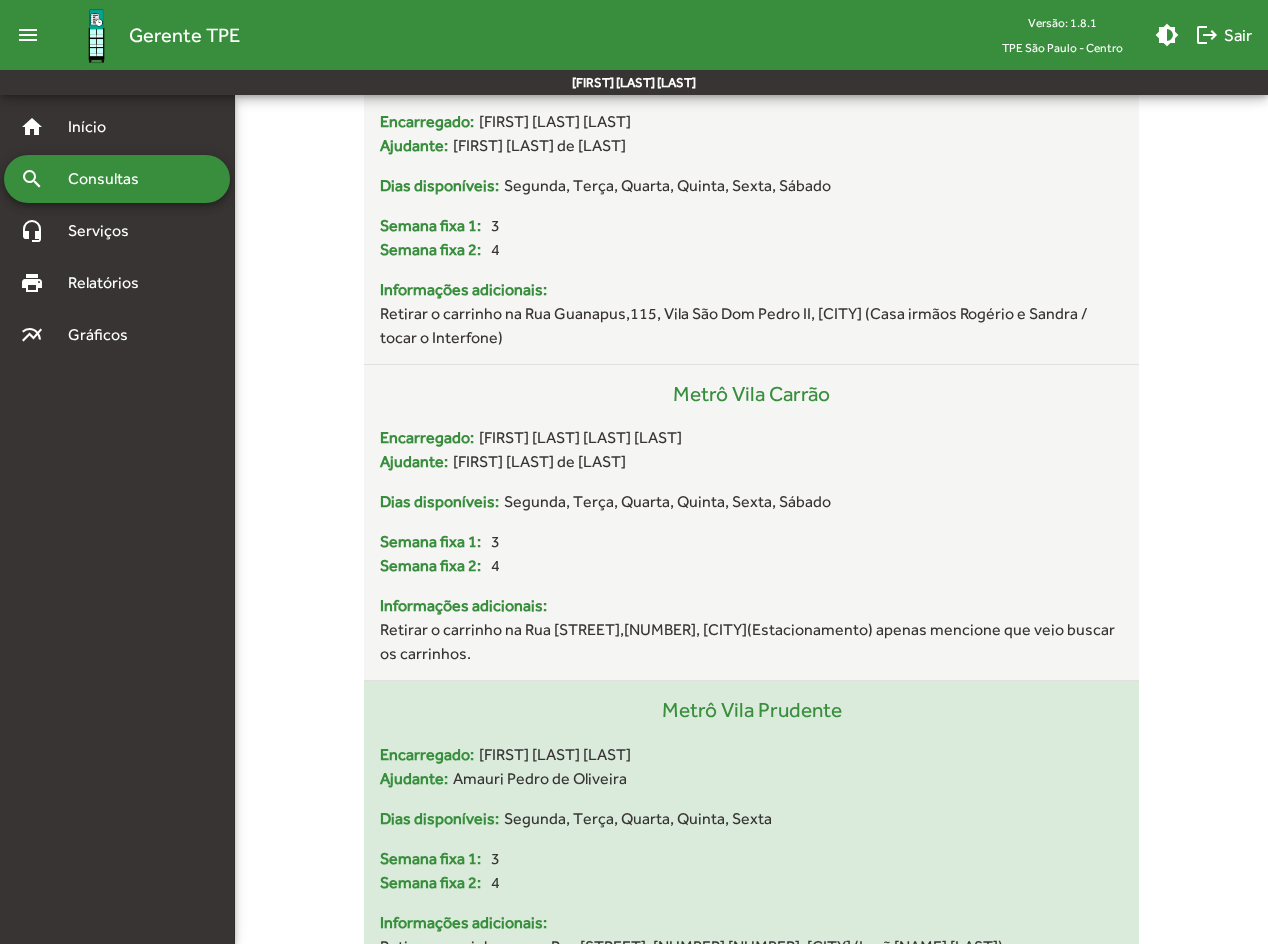 scroll, scrollTop: 5800, scrollLeft: 0, axis: vertical 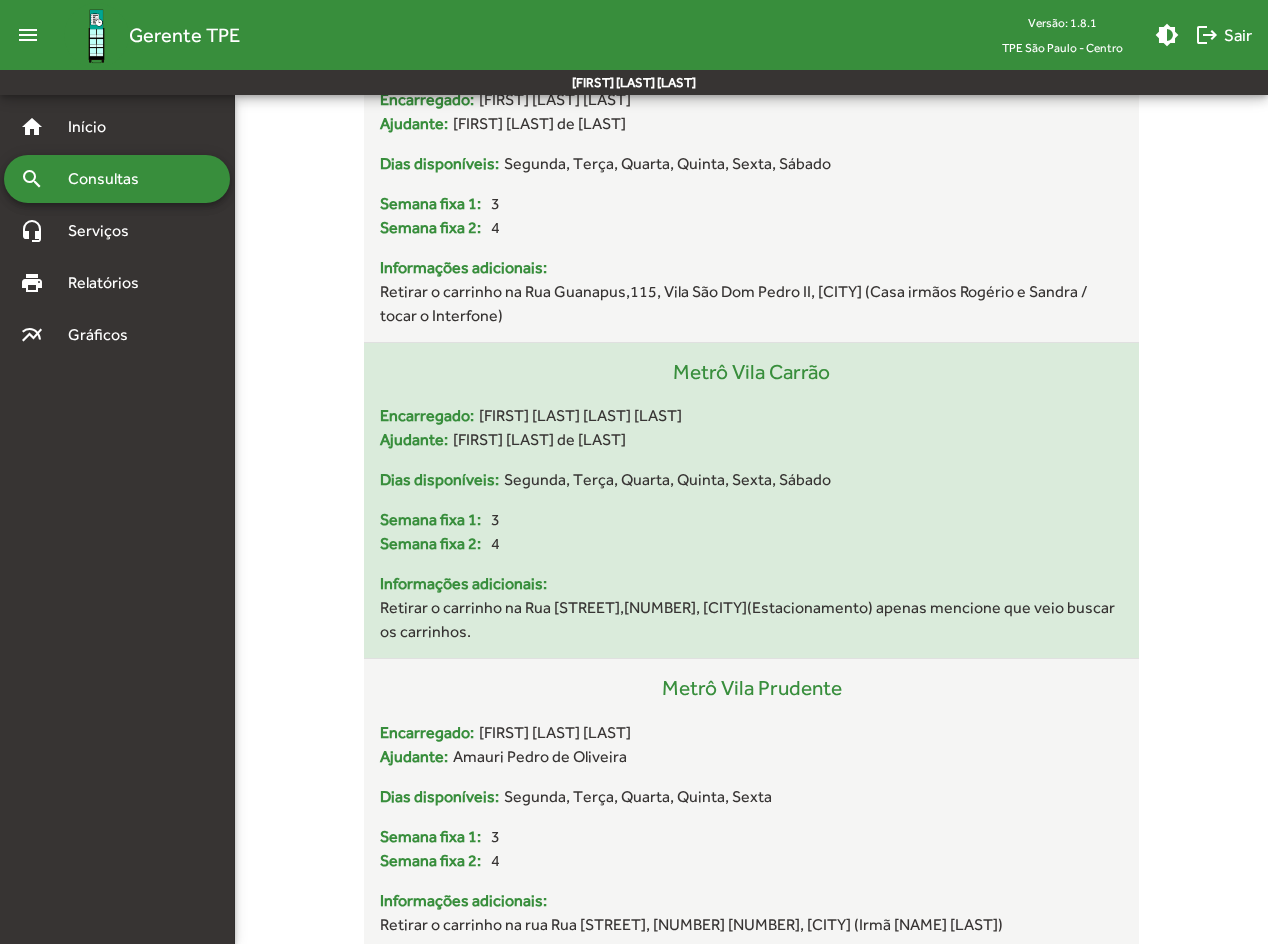 drag, startPoint x: 852, startPoint y: 375, endPoint x: 669, endPoint y: 380, distance: 183.0683 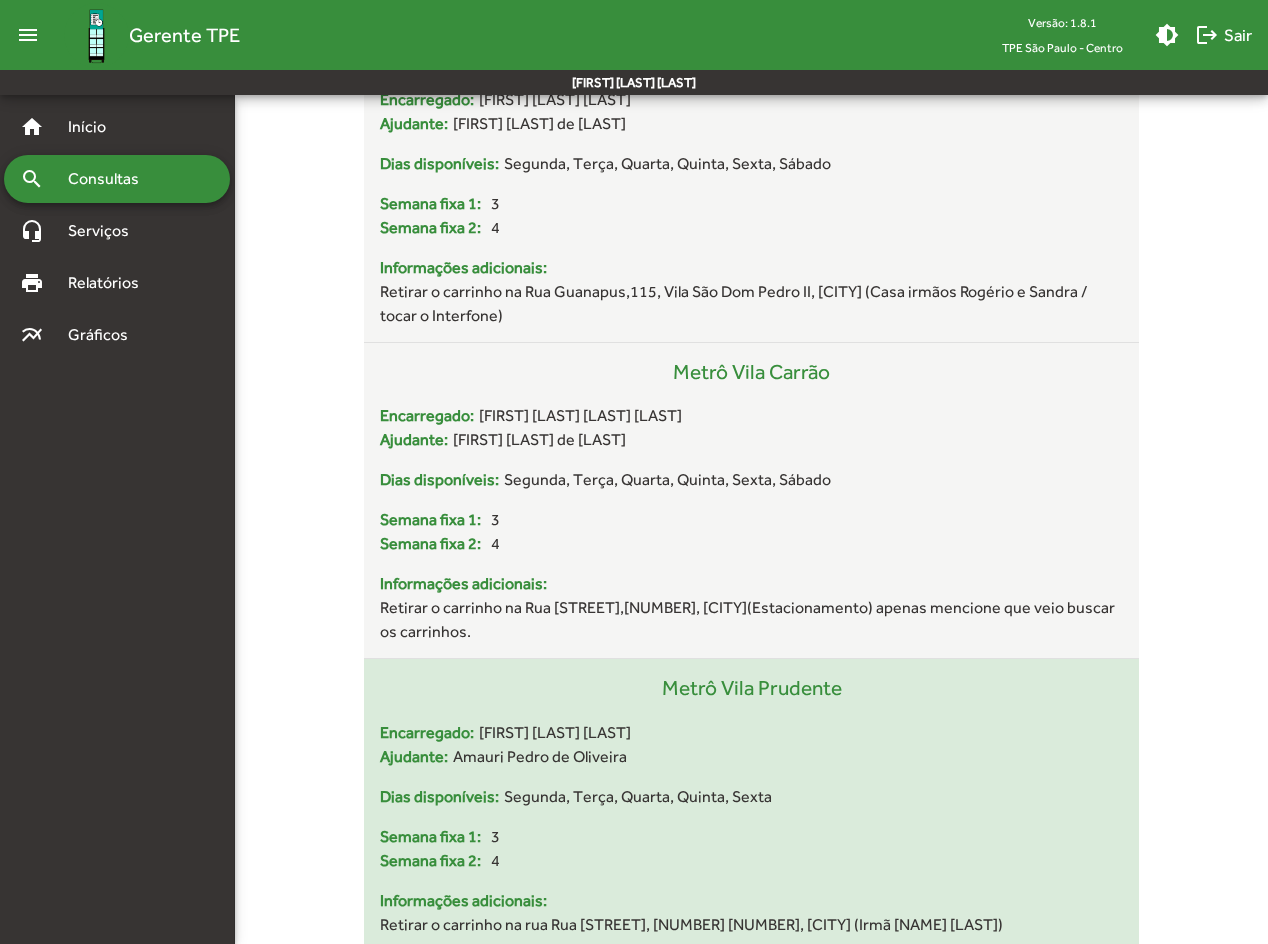 drag, startPoint x: 860, startPoint y: 692, endPoint x: 656, endPoint y: 702, distance: 204.24495 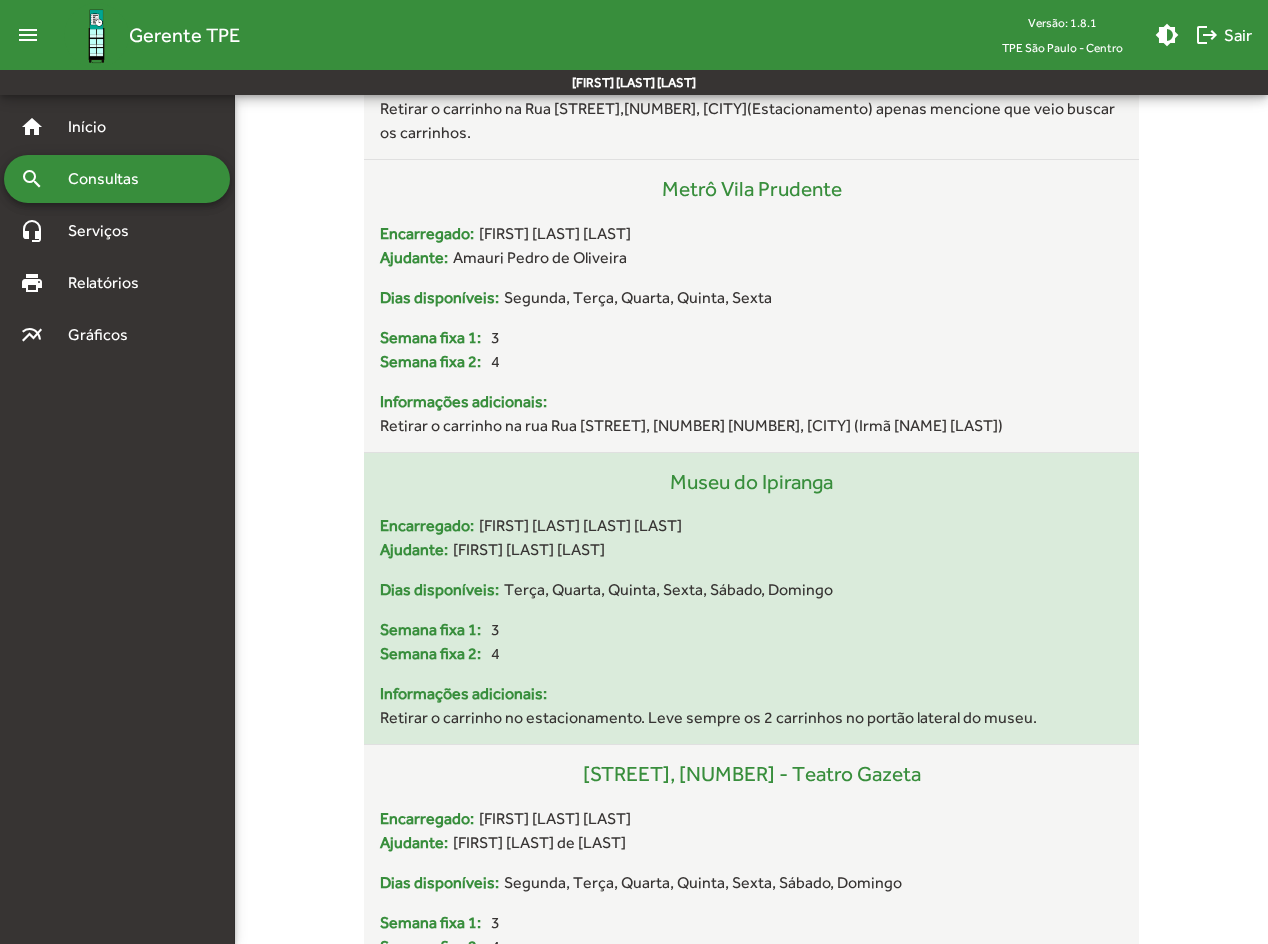 scroll, scrollTop: 6300, scrollLeft: 0, axis: vertical 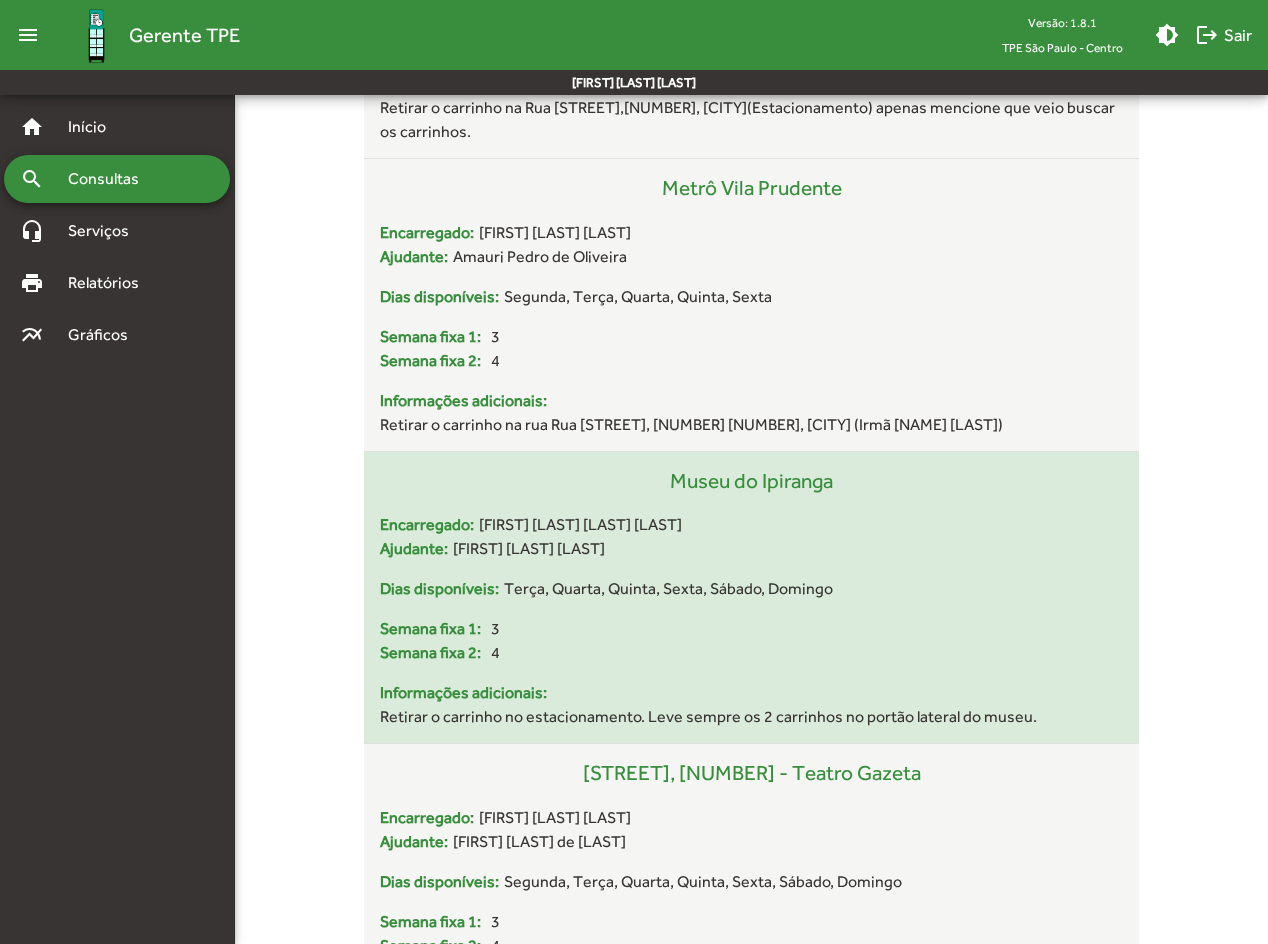 drag, startPoint x: 853, startPoint y: 481, endPoint x: 665, endPoint y: 487, distance: 188.09572 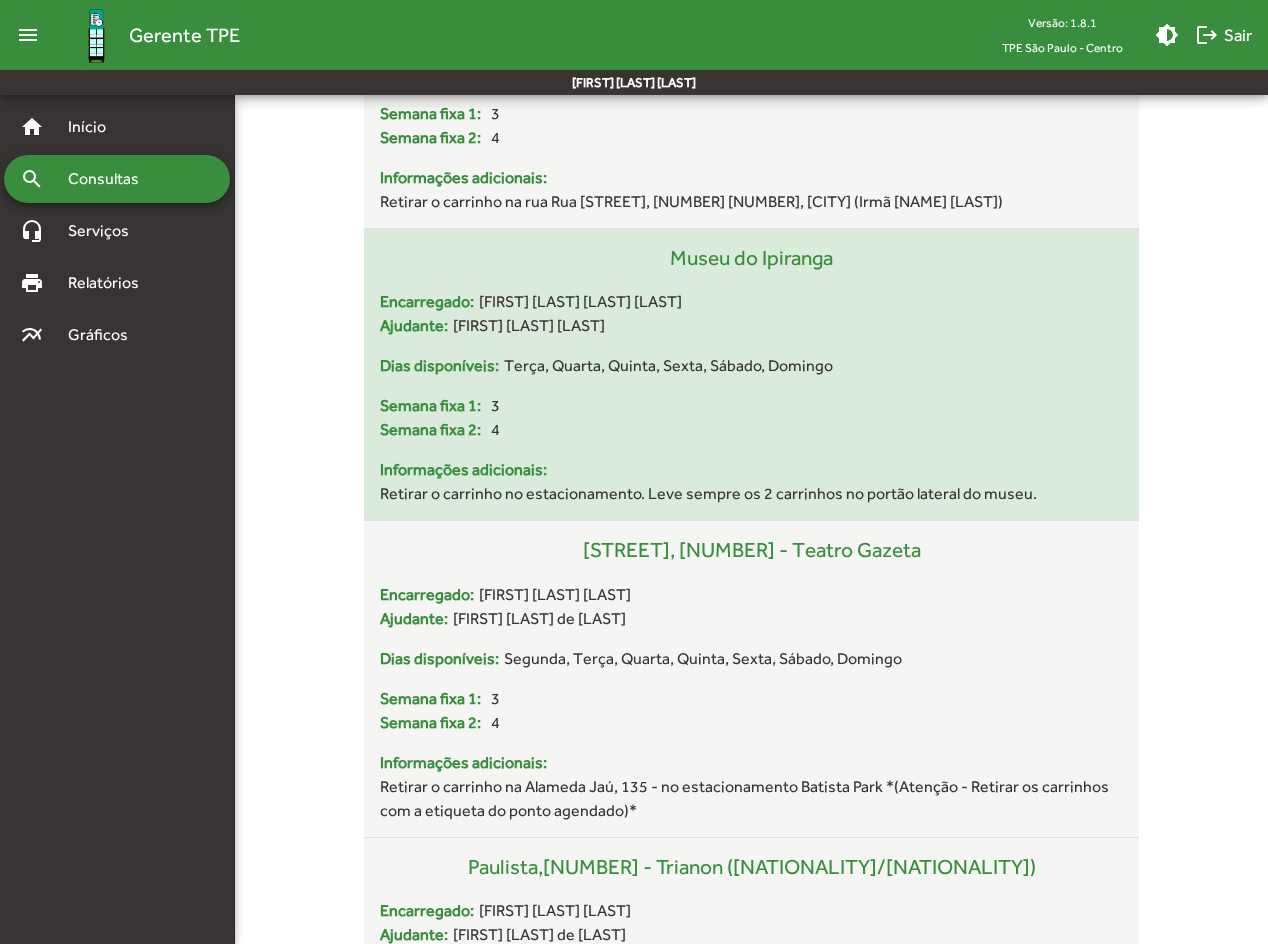 scroll, scrollTop: 6600, scrollLeft: 0, axis: vertical 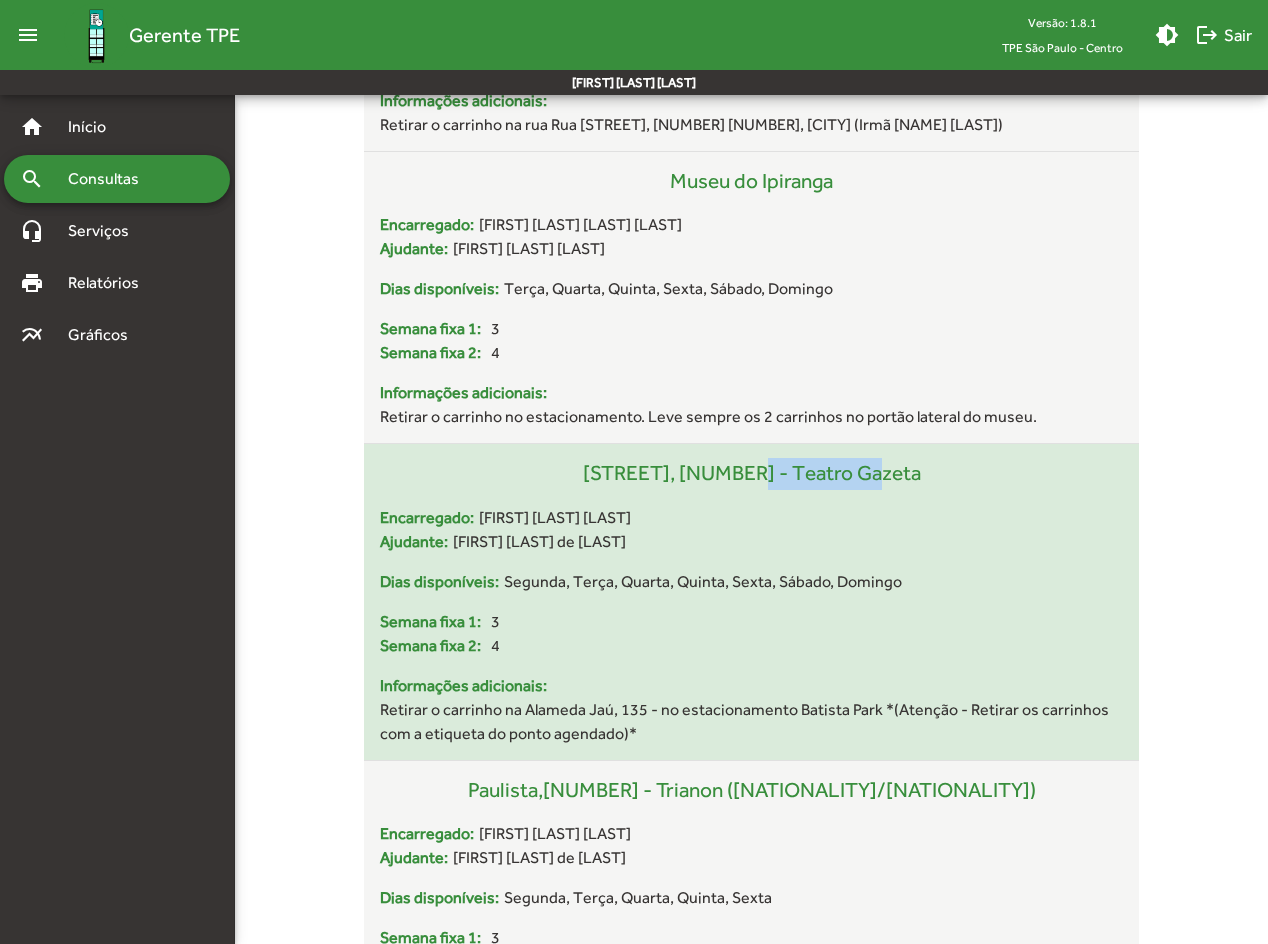 drag, startPoint x: 897, startPoint y: 477, endPoint x: 751, endPoint y: 477, distance: 146 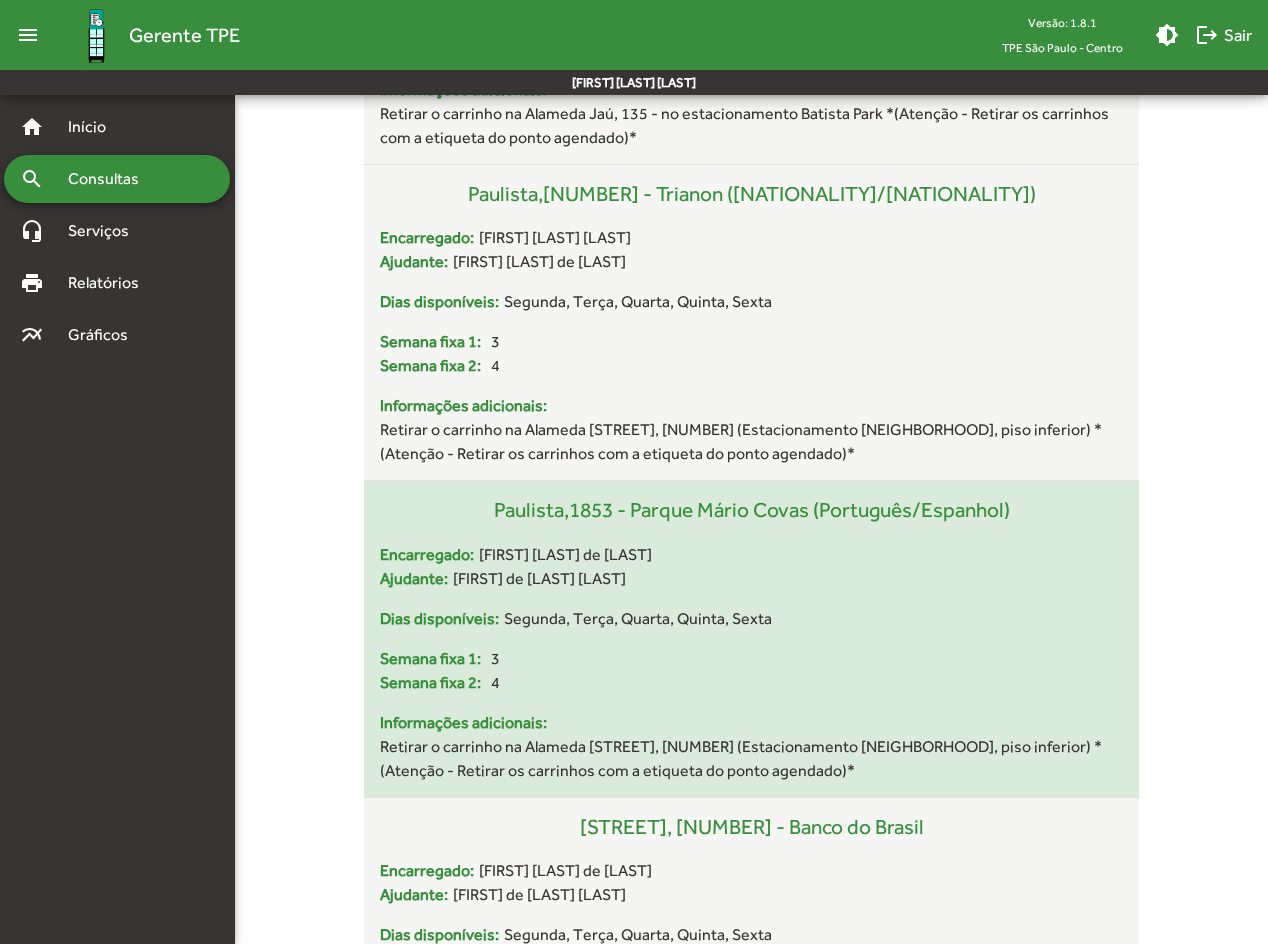 scroll, scrollTop: 7200, scrollLeft: 0, axis: vertical 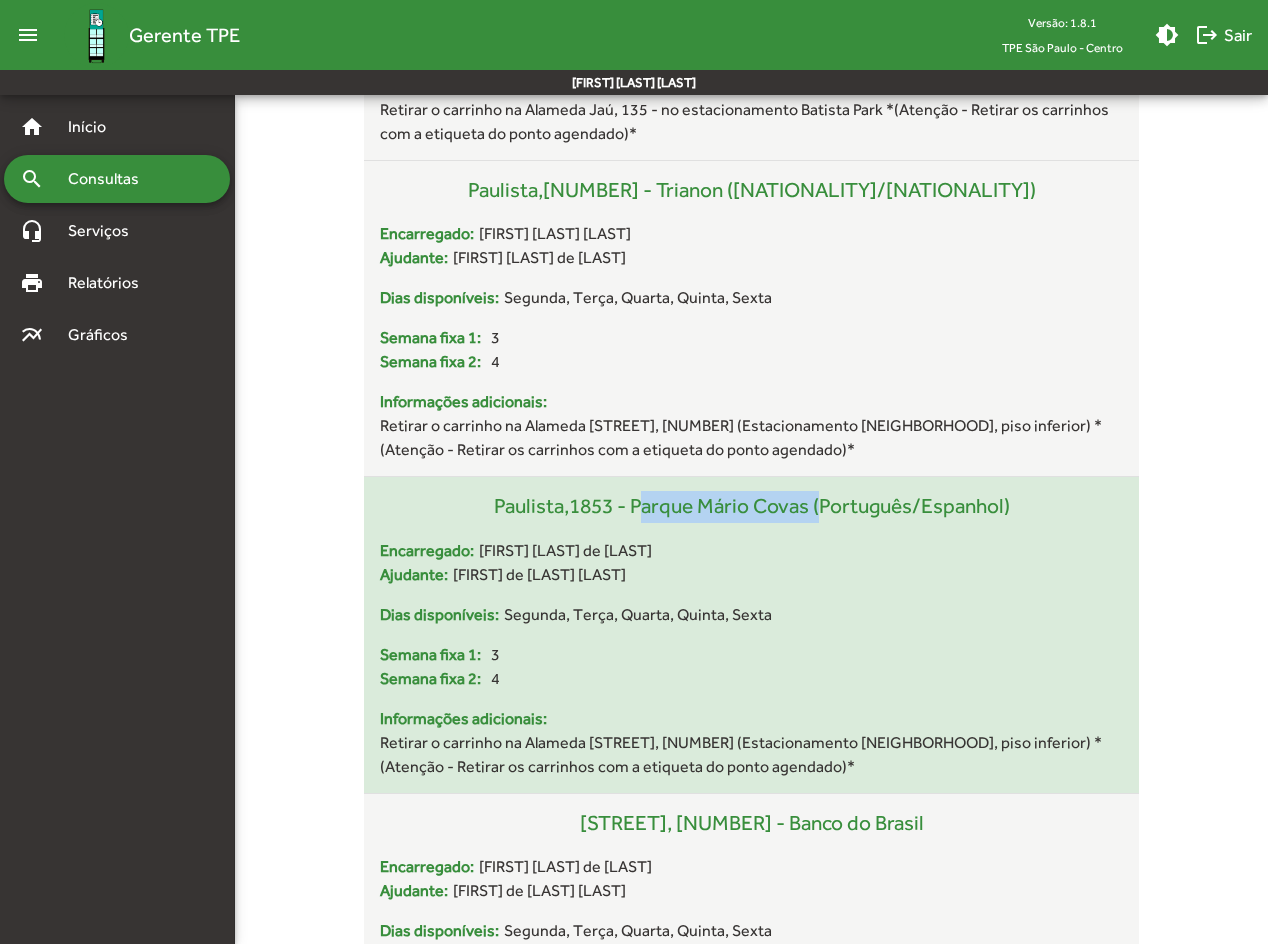 drag, startPoint x: 631, startPoint y: 520, endPoint x: 812, endPoint y: 523, distance: 181.02486 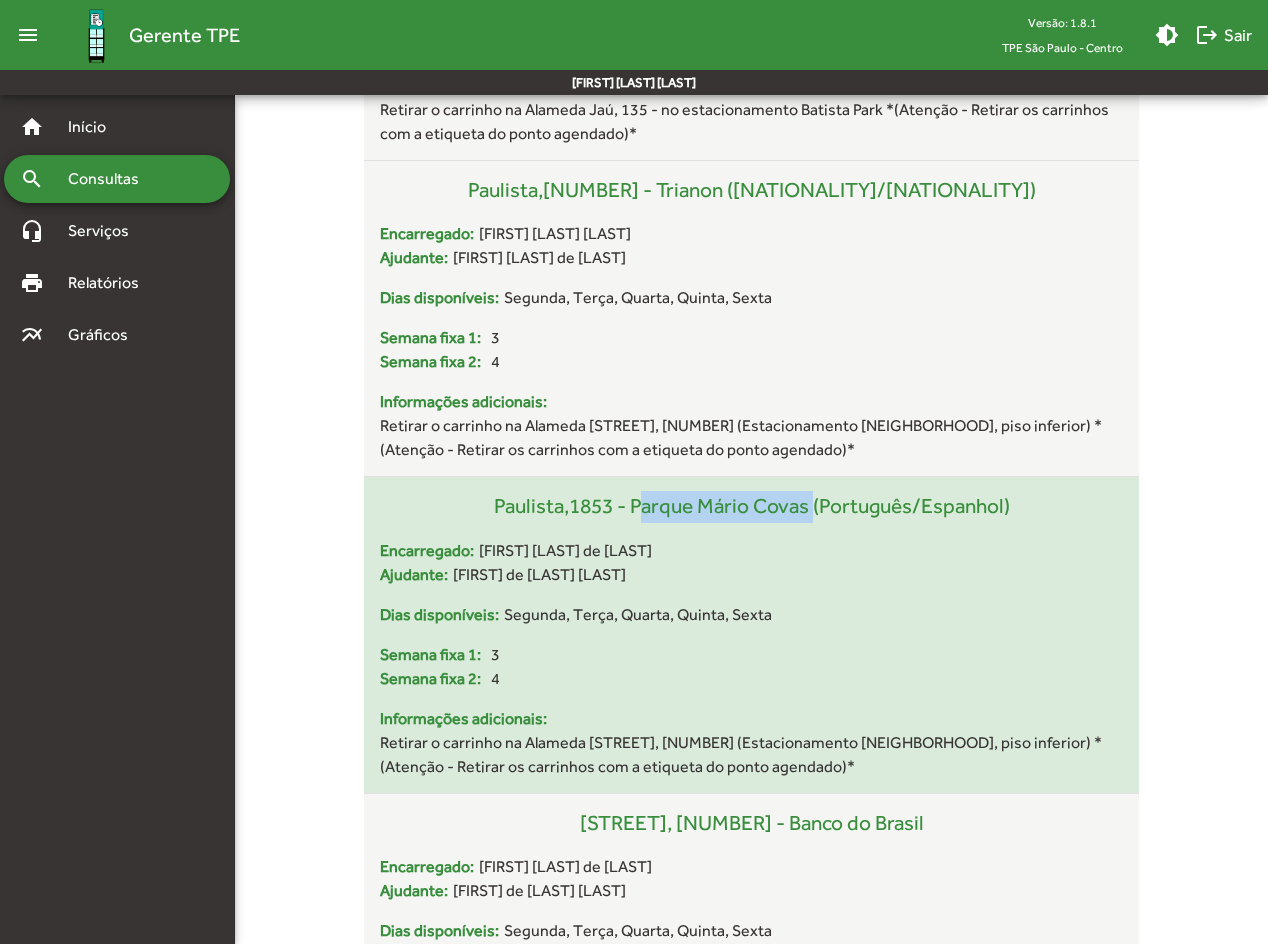 drag, startPoint x: 632, startPoint y: 524, endPoint x: 809, endPoint y: 526, distance: 177.01129 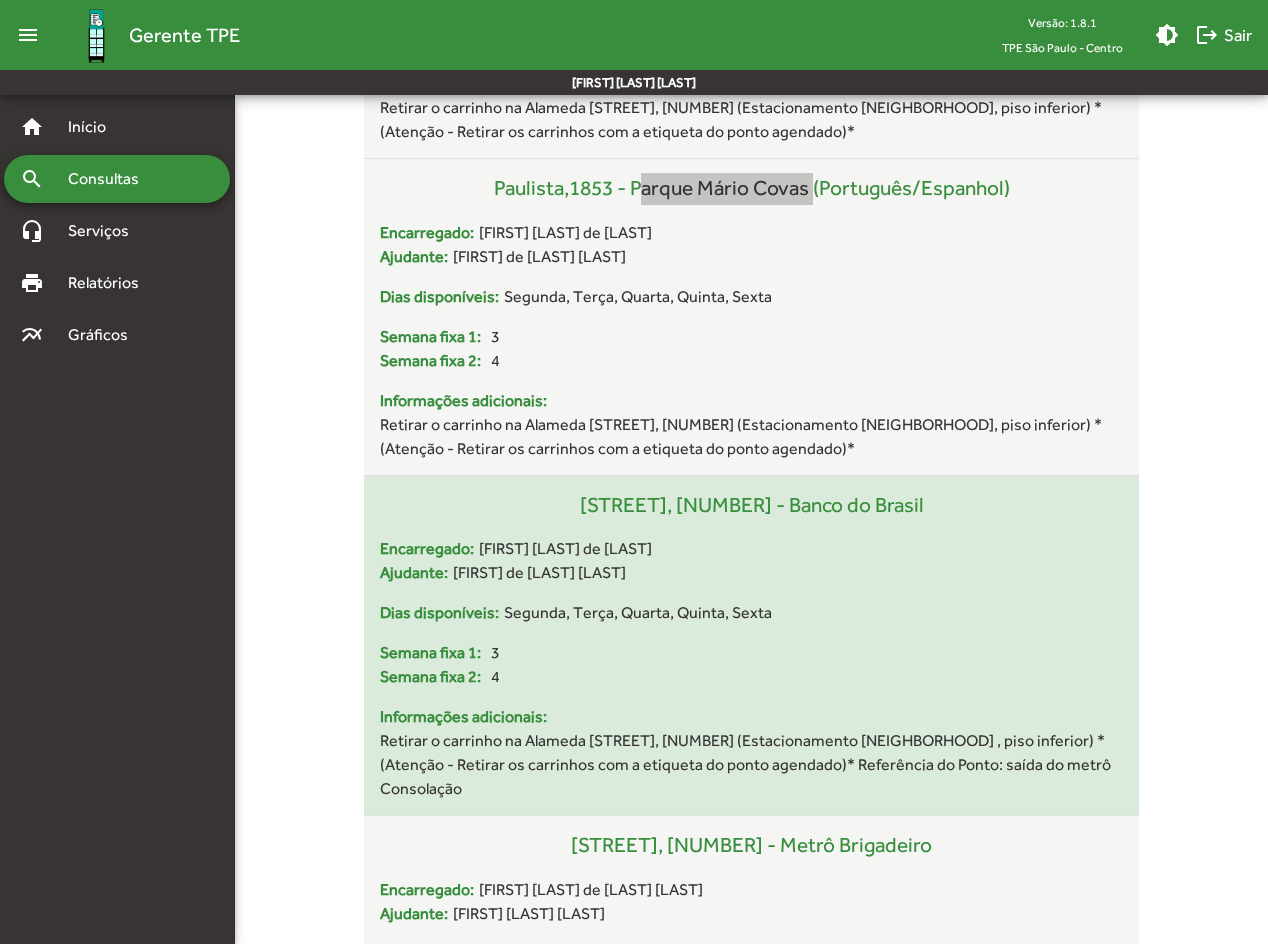 scroll, scrollTop: 7600, scrollLeft: 0, axis: vertical 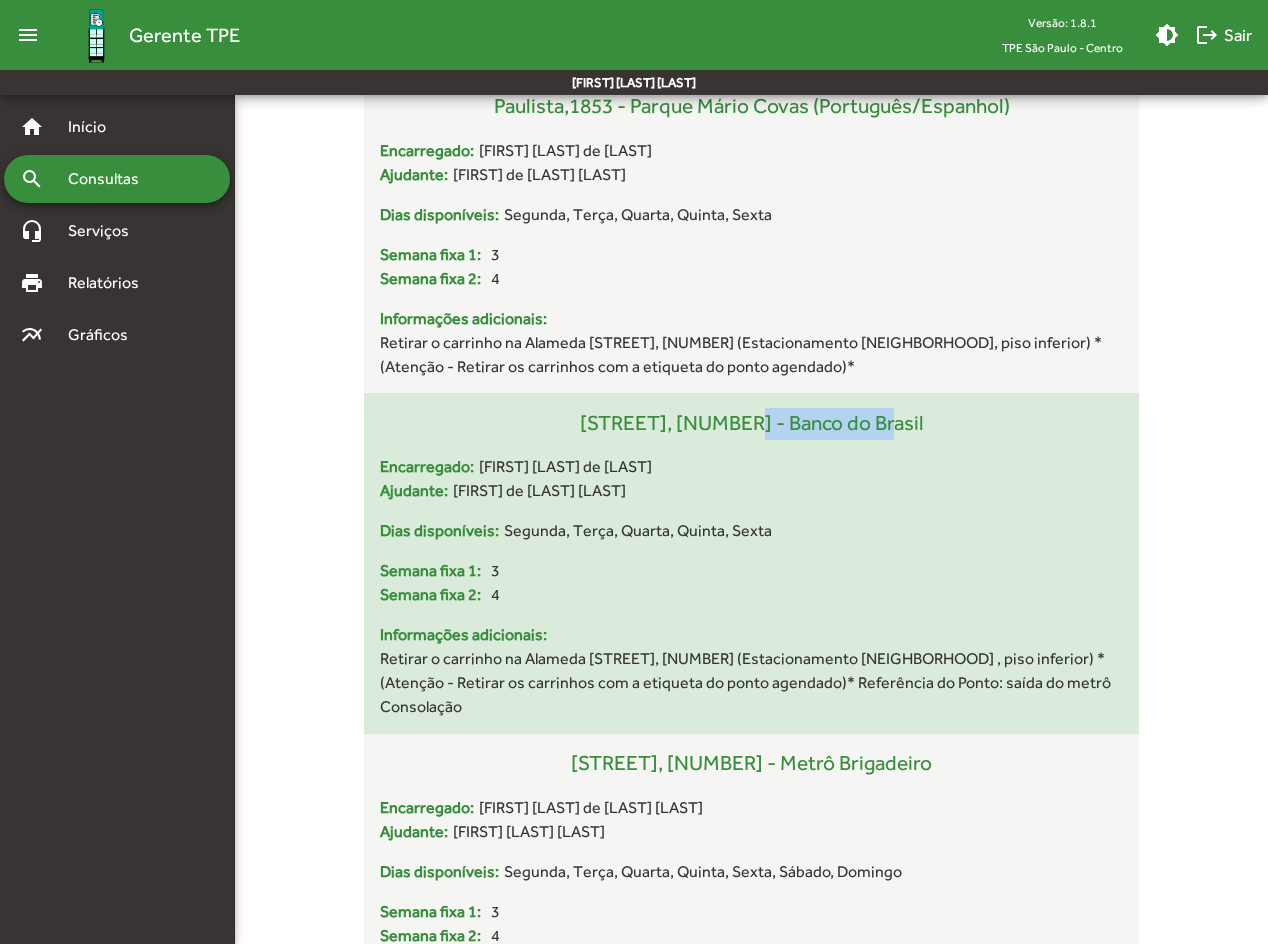 drag, startPoint x: 890, startPoint y: 434, endPoint x: 754, endPoint y: 438, distance: 136.0588 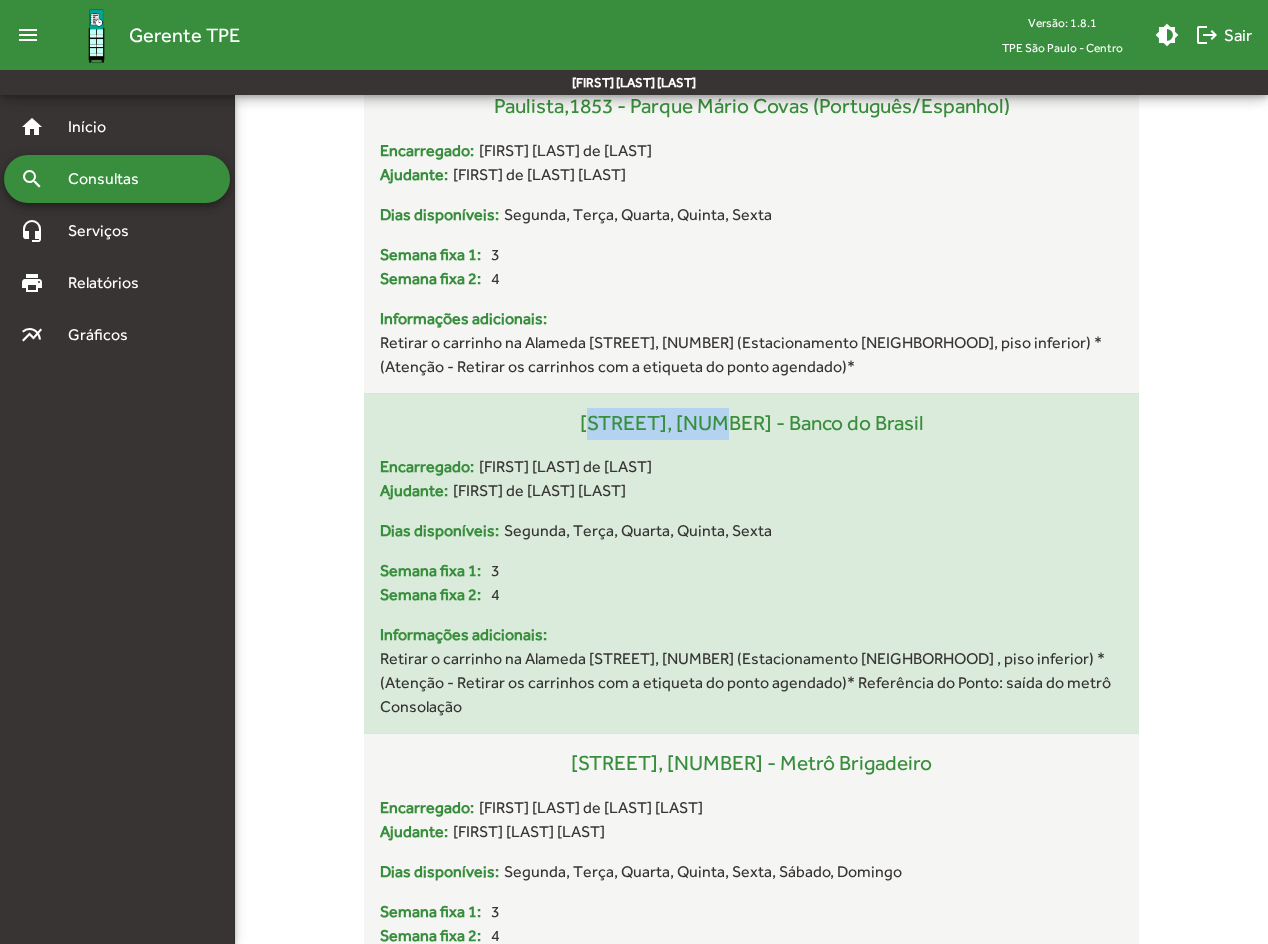 drag, startPoint x: 598, startPoint y: 430, endPoint x: 733, endPoint y: 441, distance: 135.4474 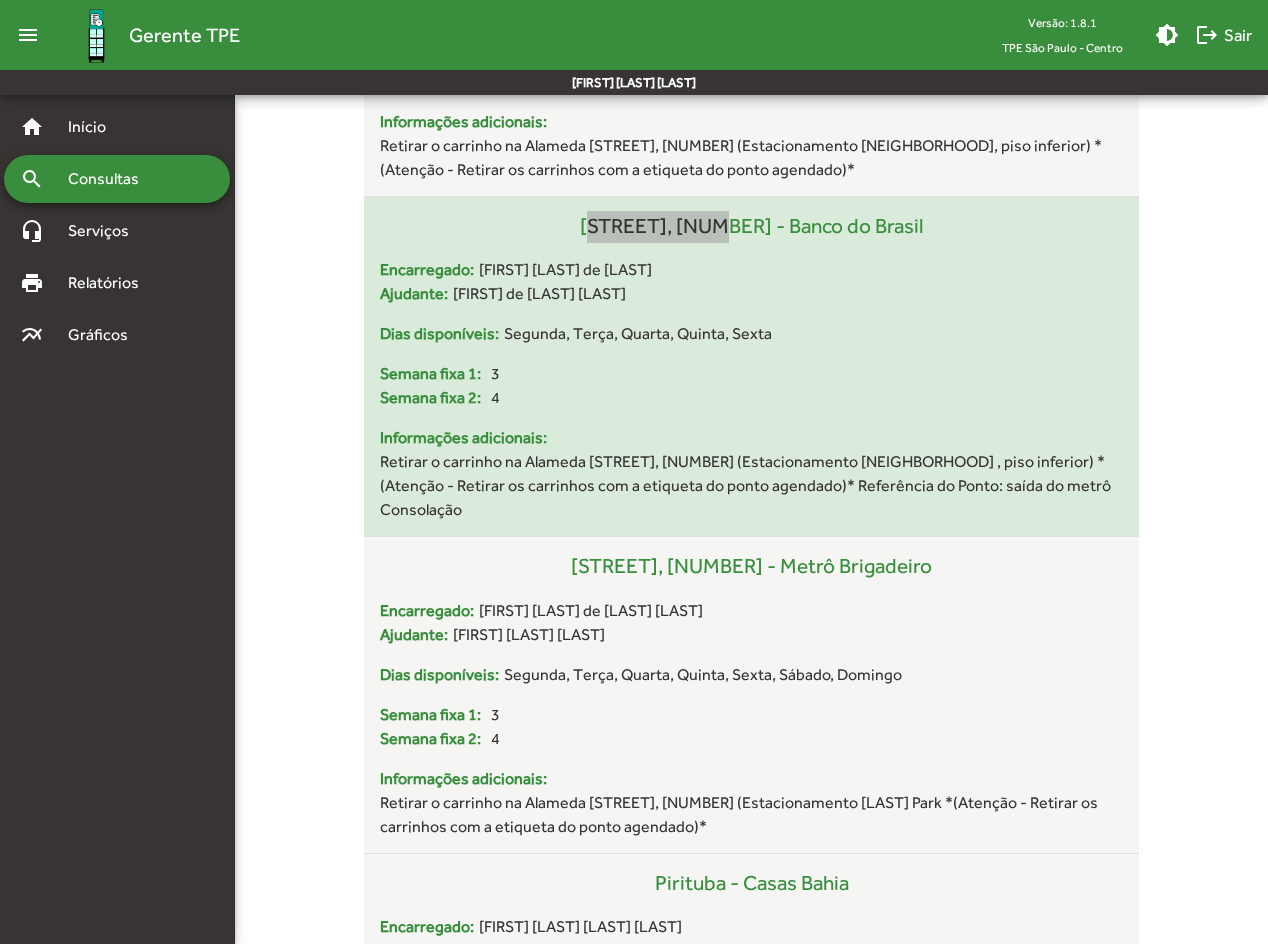 scroll, scrollTop: 7900, scrollLeft: 0, axis: vertical 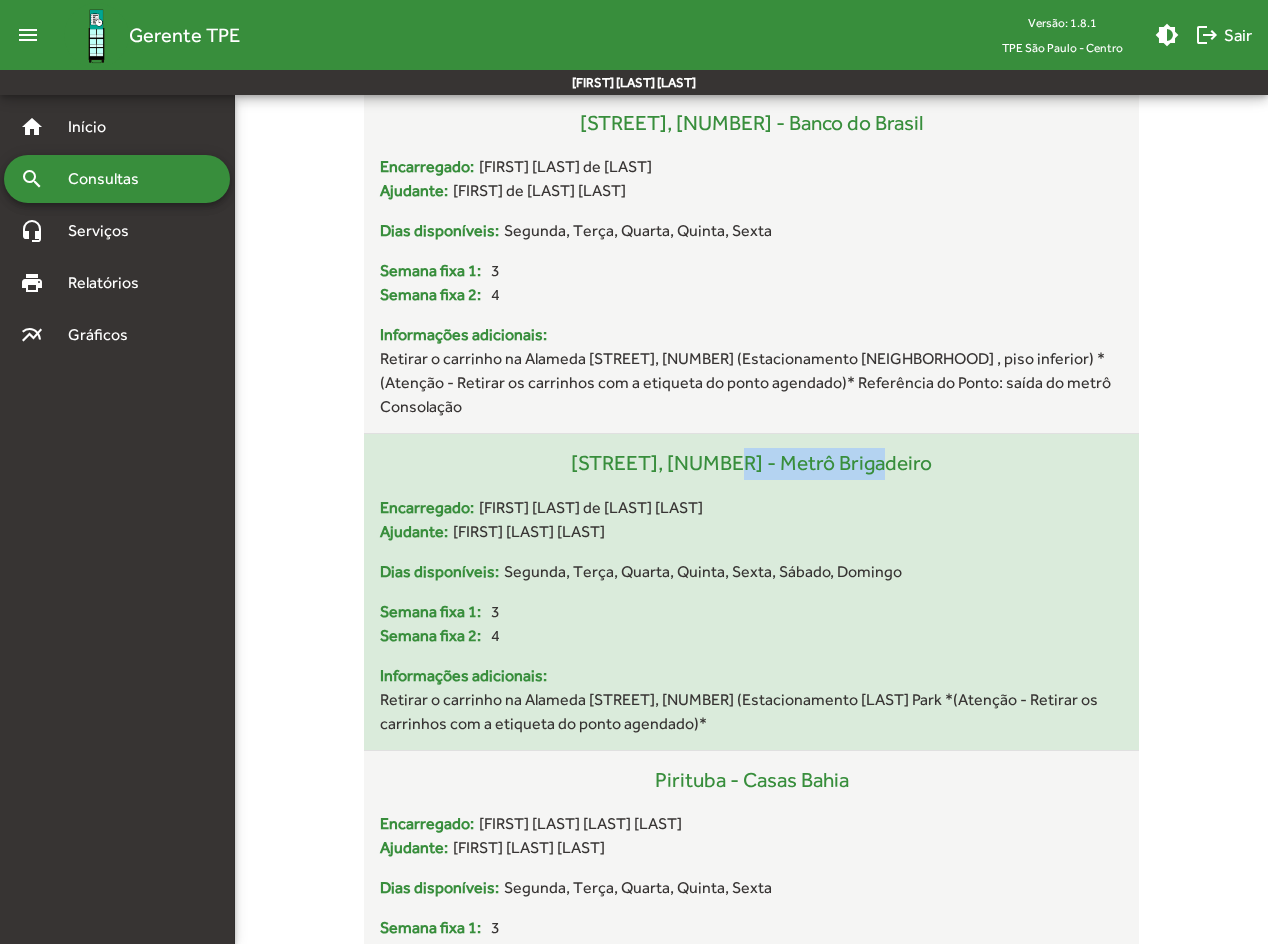 drag, startPoint x: 918, startPoint y: 440, endPoint x: 742, endPoint y: 446, distance: 176.10225 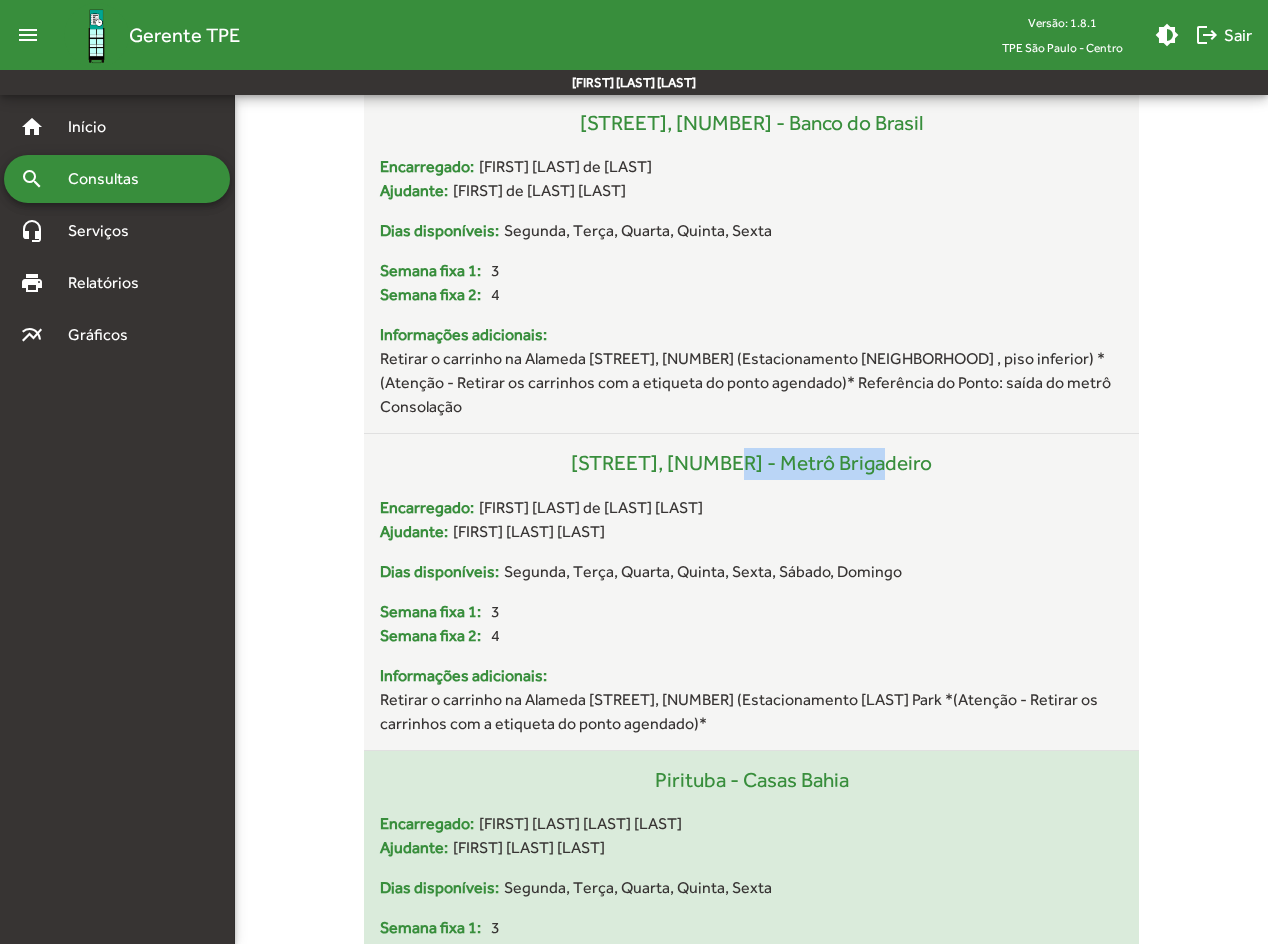 drag, startPoint x: 871, startPoint y: 760, endPoint x: 639, endPoint y: 766, distance: 232.07758 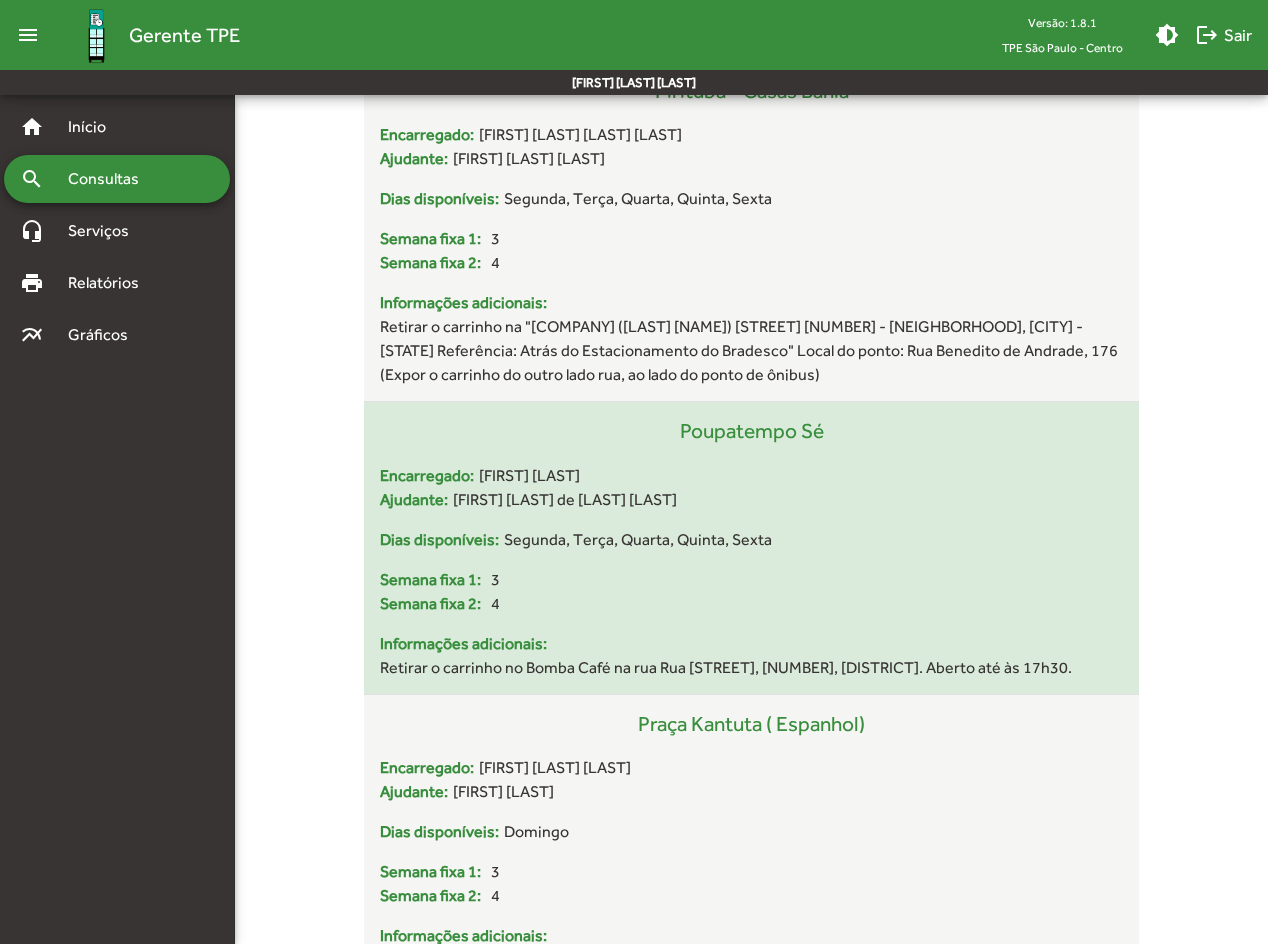 scroll, scrollTop: 8600, scrollLeft: 0, axis: vertical 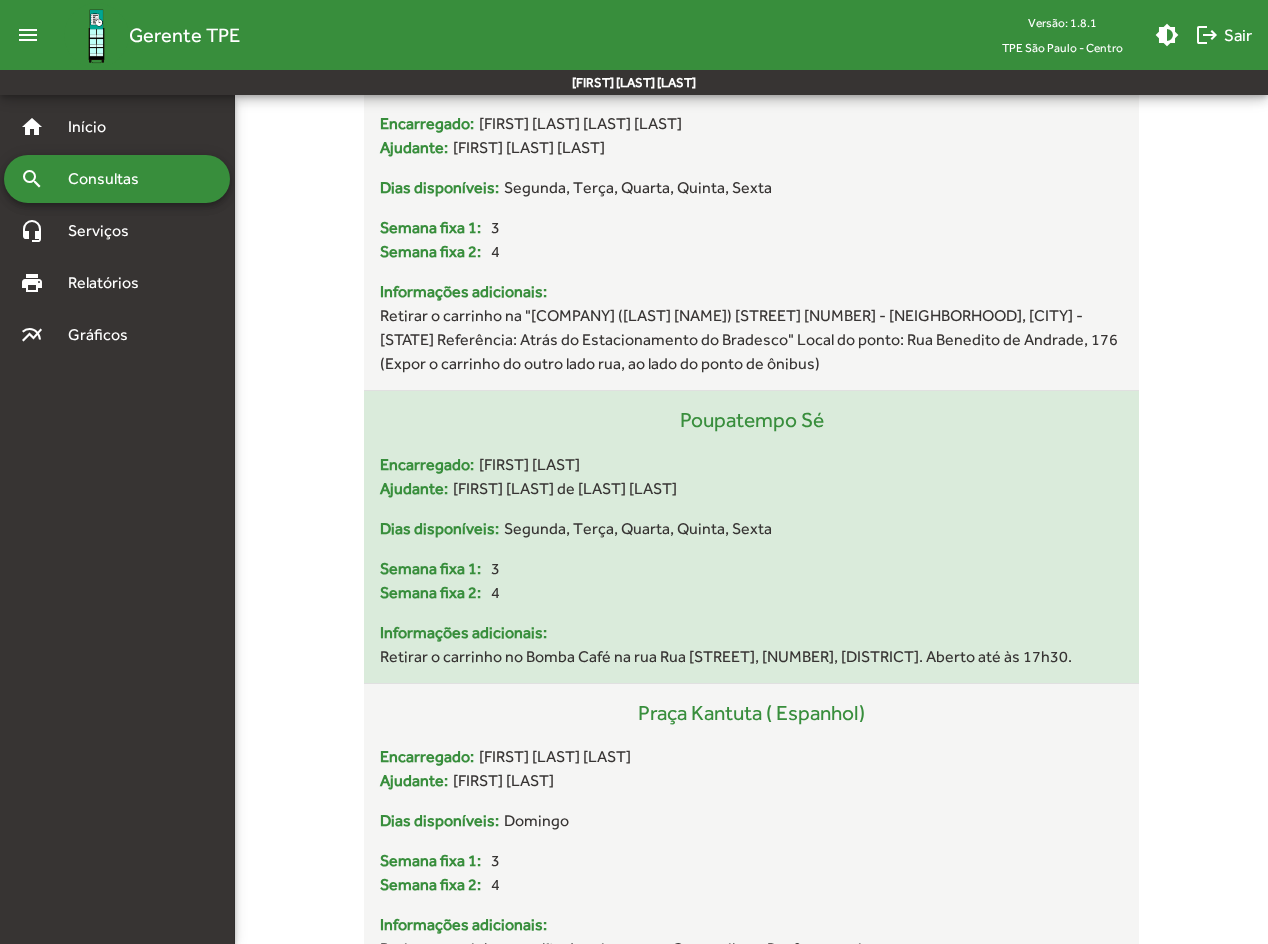 drag, startPoint x: 835, startPoint y: 401, endPoint x: 682, endPoint y: 410, distance: 153.26448 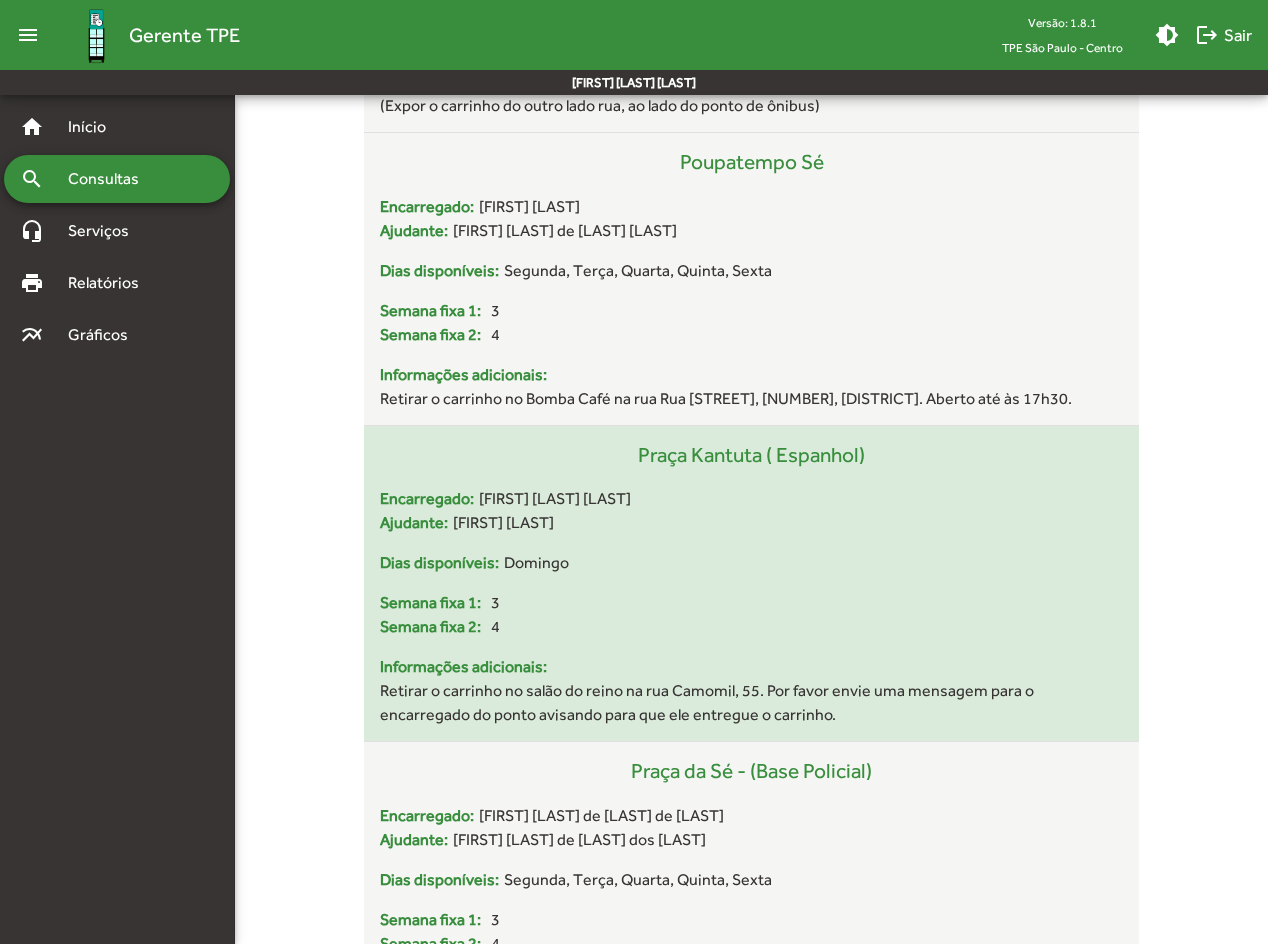 scroll, scrollTop: 8900, scrollLeft: 0, axis: vertical 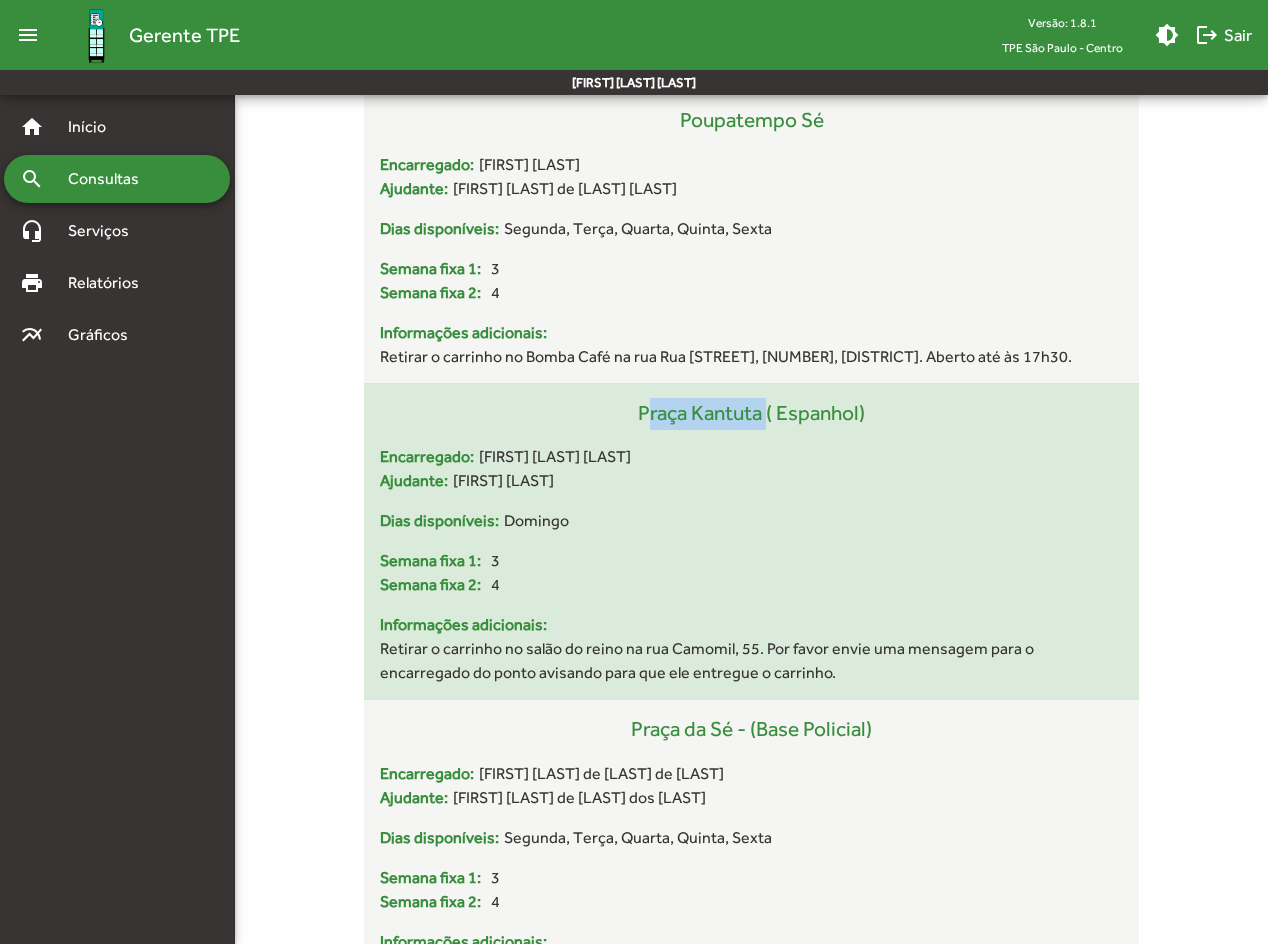 drag, startPoint x: 626, startPoint y: 391, endPoint x: 762, endPoint y: 410, distance: 137.32079 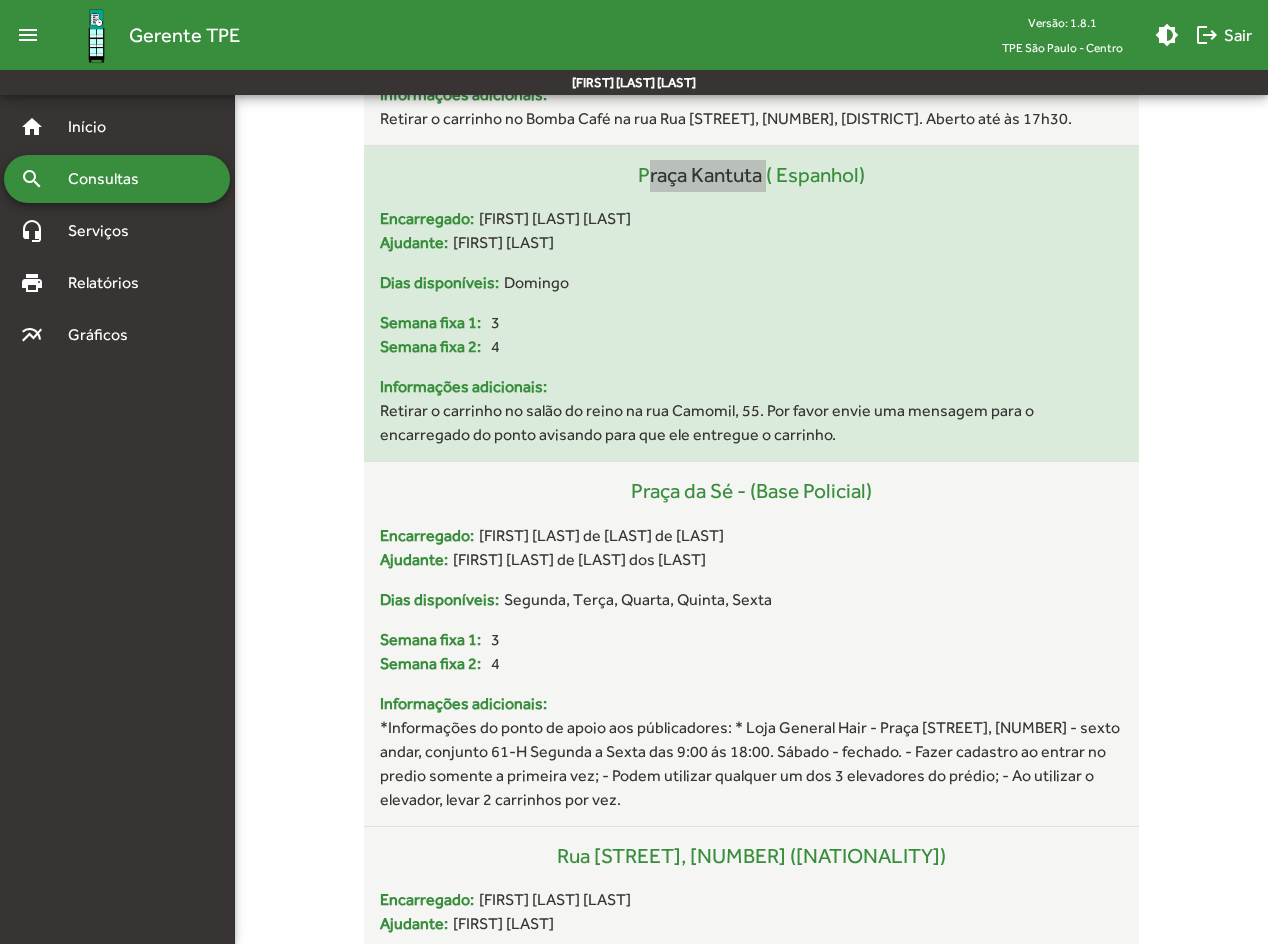 scroll, scrollTop: 9200, scrollLeft: 0, axis: vertical 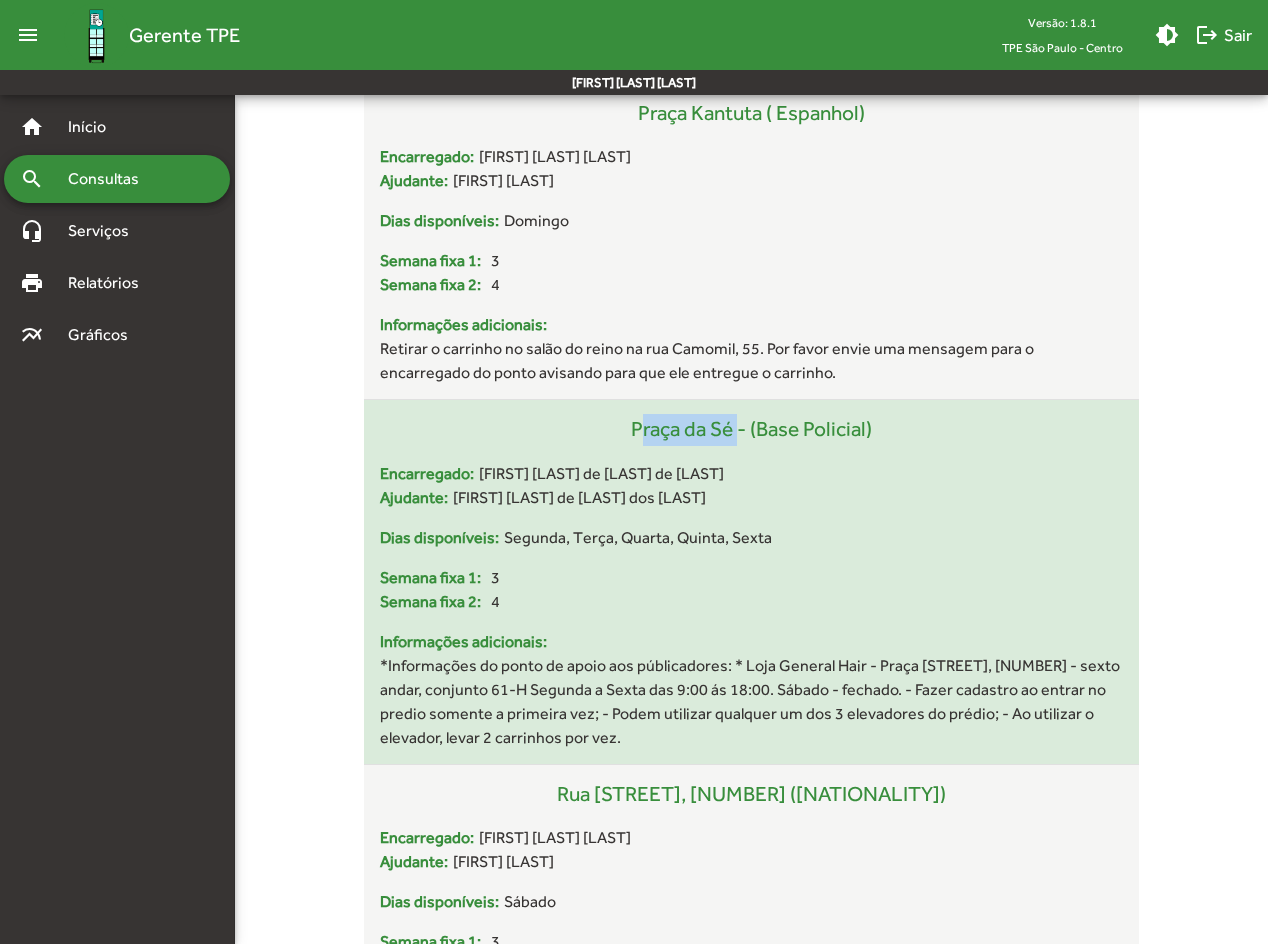 drag, startPoint x: 624, startPoint y: 408, endPoint x: 730, endPoint y: 411, distance: 106.04244 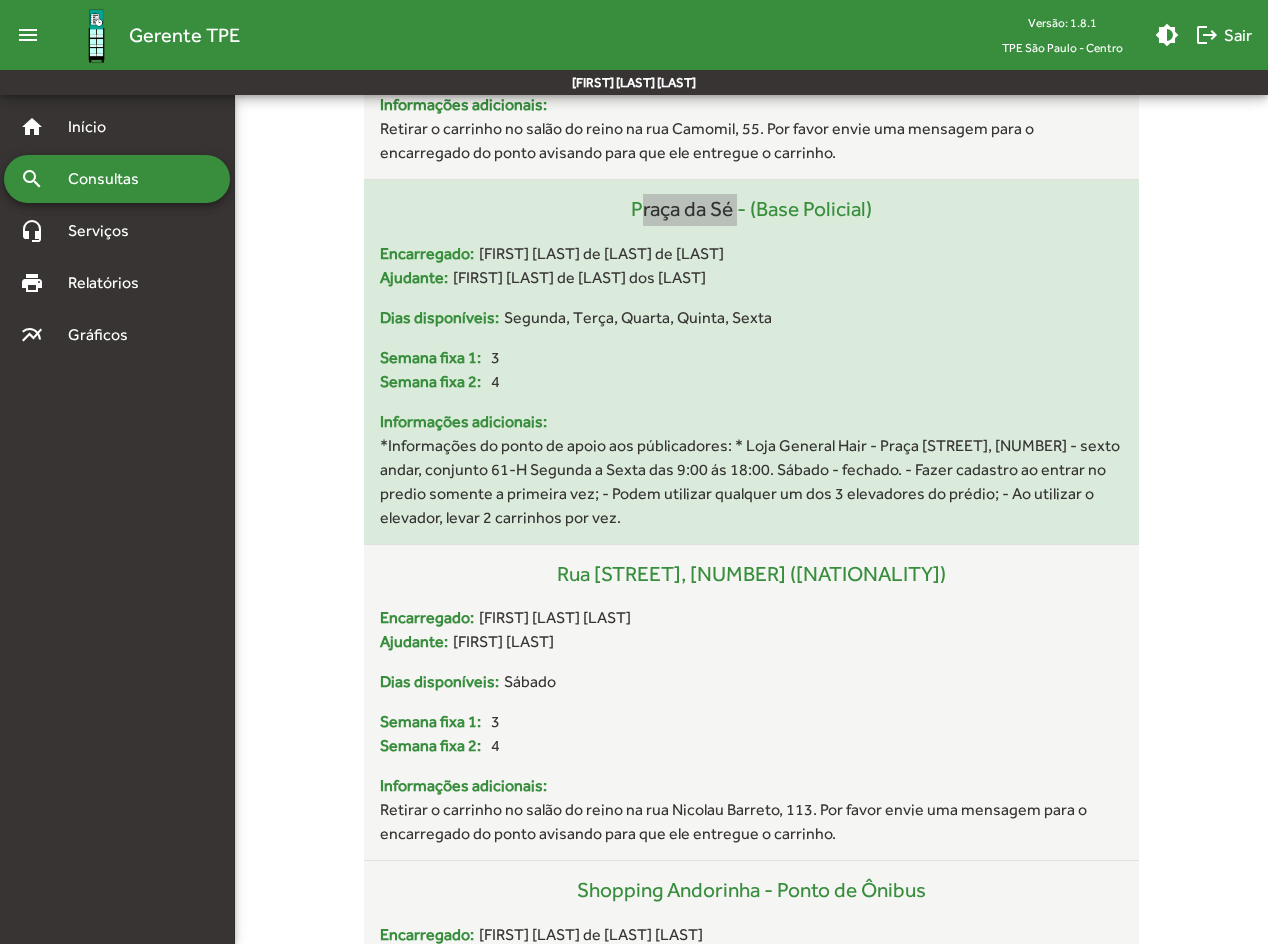 scroll, scrollTop: 9500, scrollLeft: 0, axis: vertical 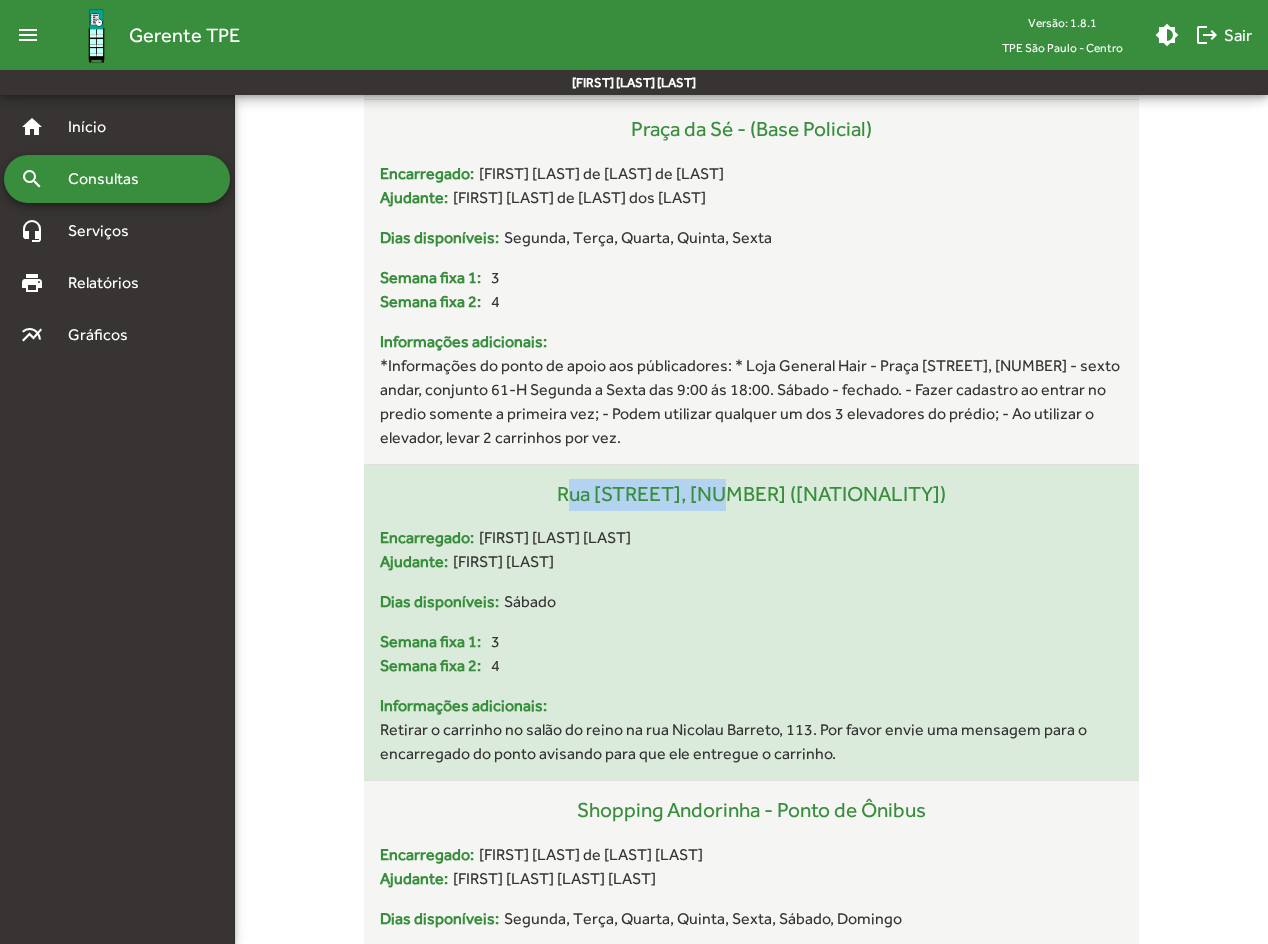 drag, startPoint x: 611, startPoint y: 477, endPoint x: 778, endPoint y: 482, distance: 167.07483 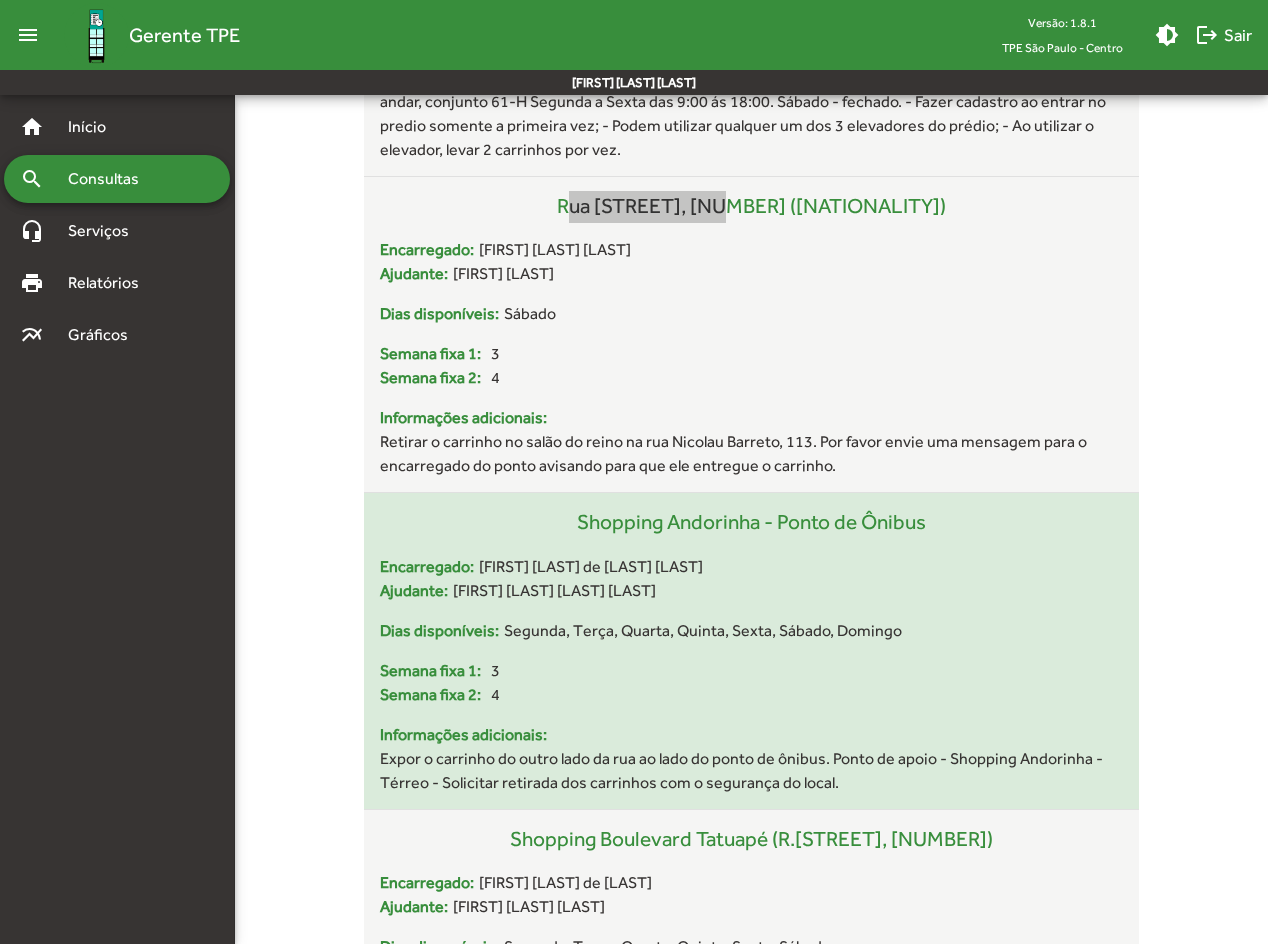 scroll, scrollTop: 9800, scrollLeft: 0, axis: vertical 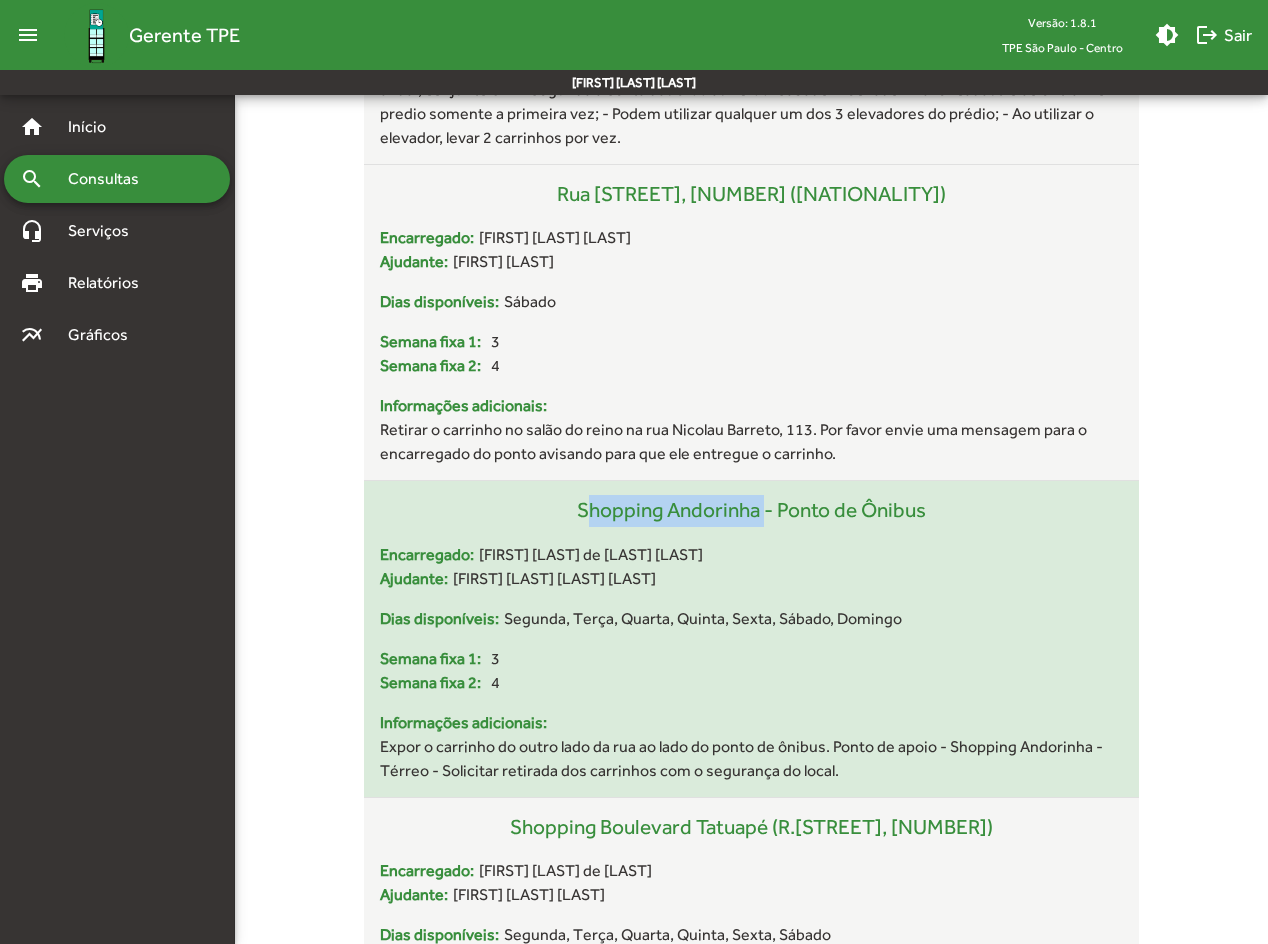 drag, startPoint x: 565, startPoint y: 486, endPoint x: 759, endPoint y: 495, distance: 194.20865 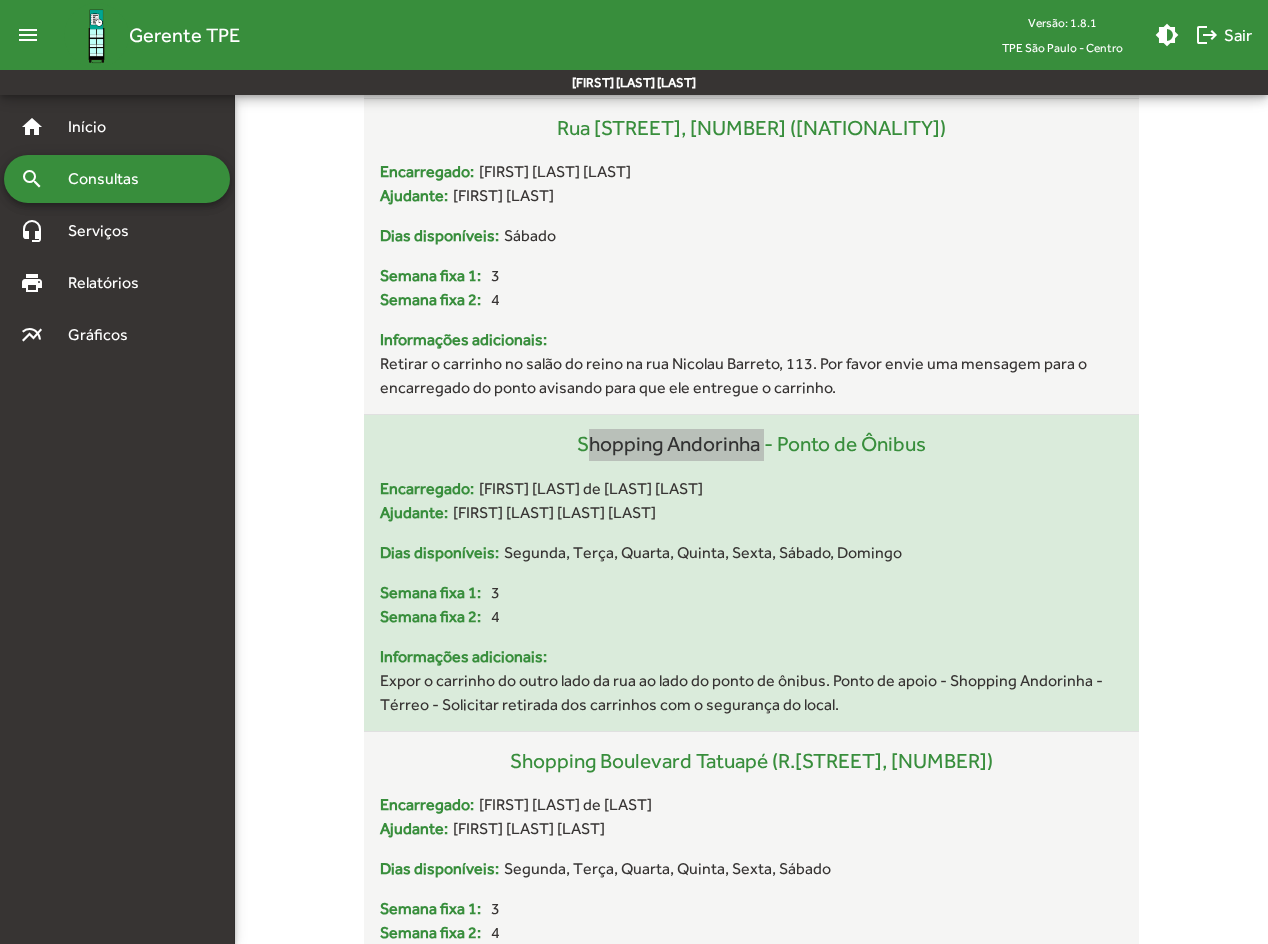 scroll, scrollTop: 10000, scrollLeft: 0, axis: vertical 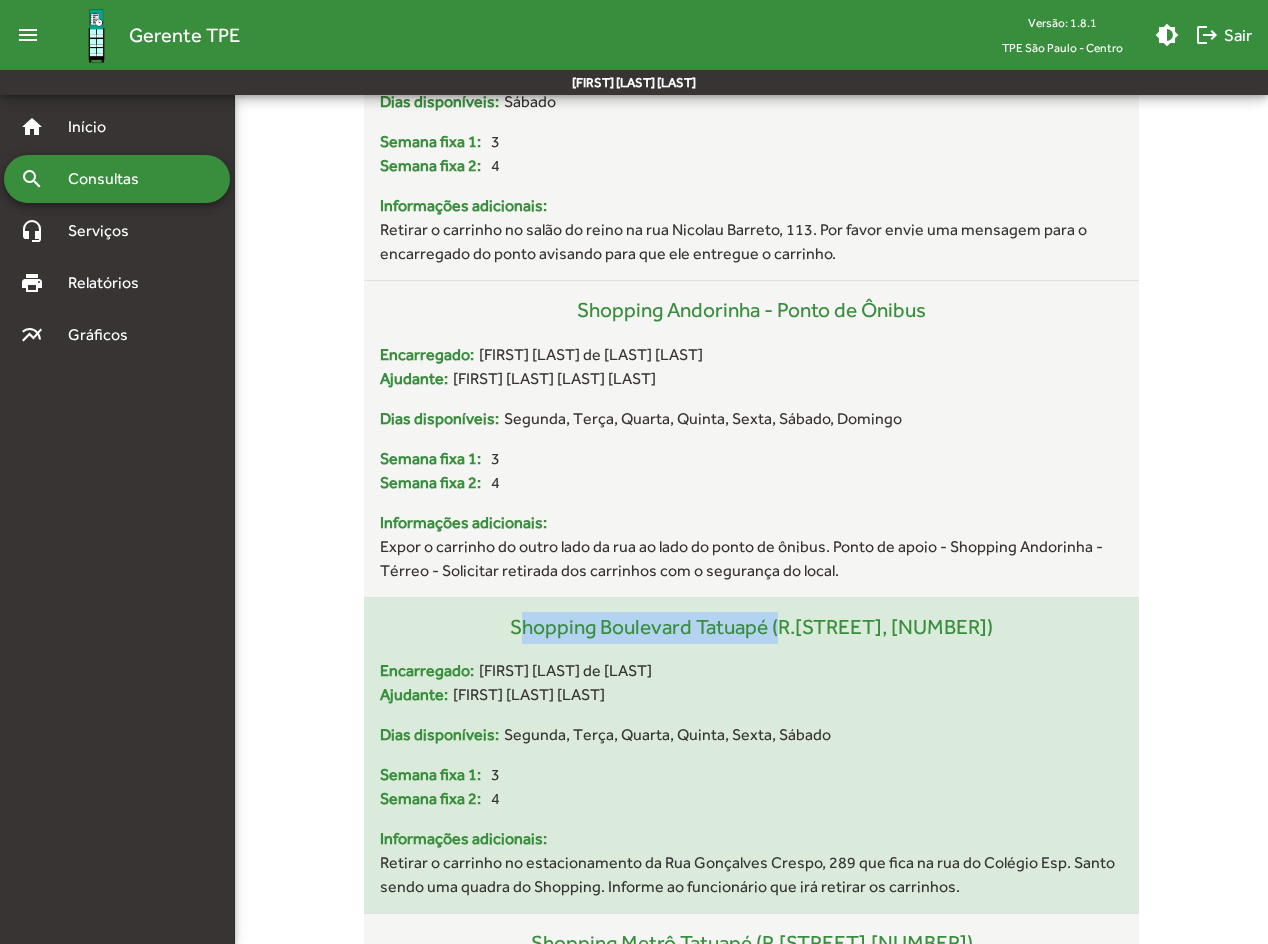 drag, startPoint x: 535, startPoint y: 603, endPoint x: 822, endPoint y: 608, distance: 287.04355 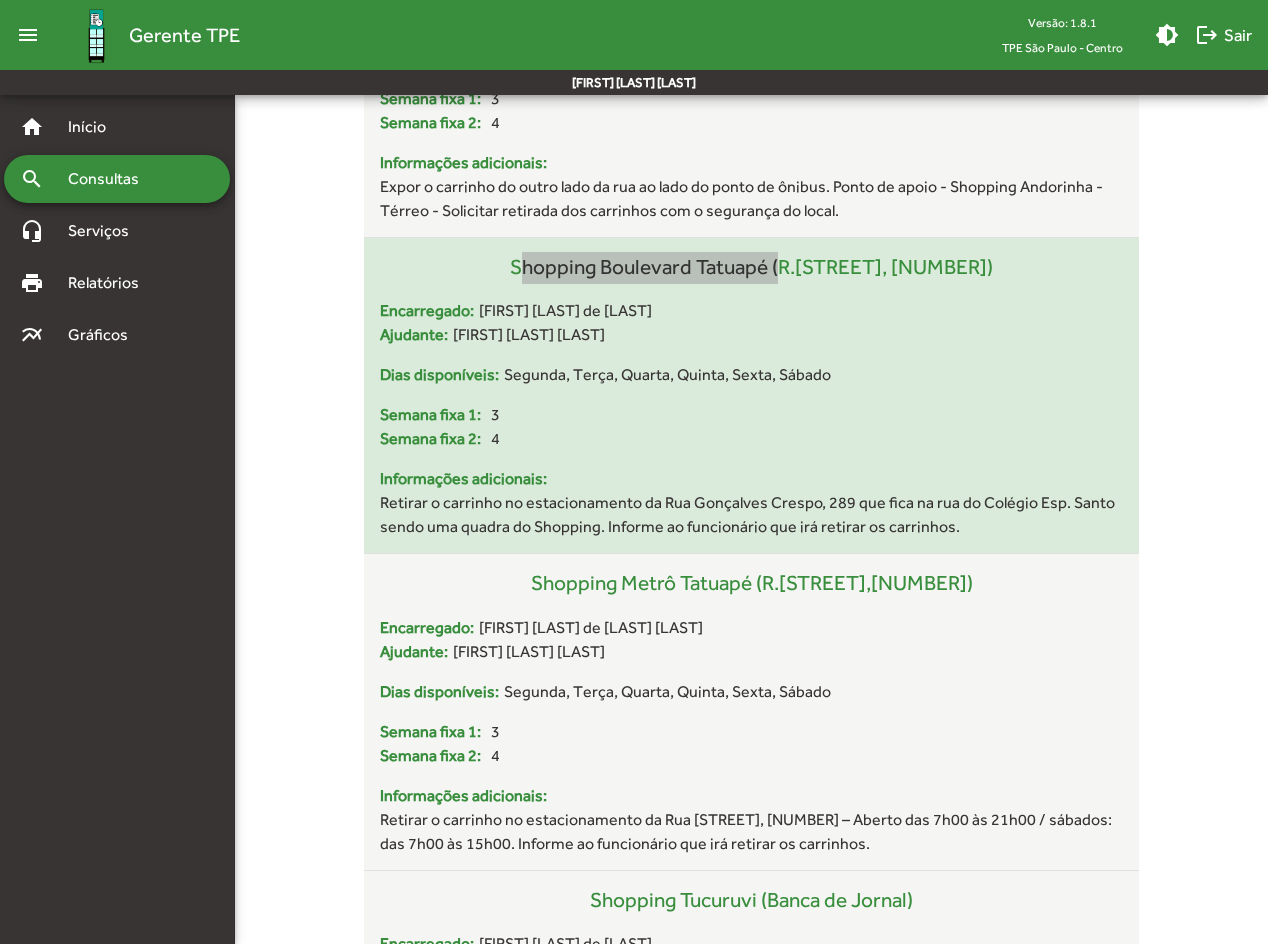 scroll, scrollTop: 10400, scrollLeft: 0, axis: vertical 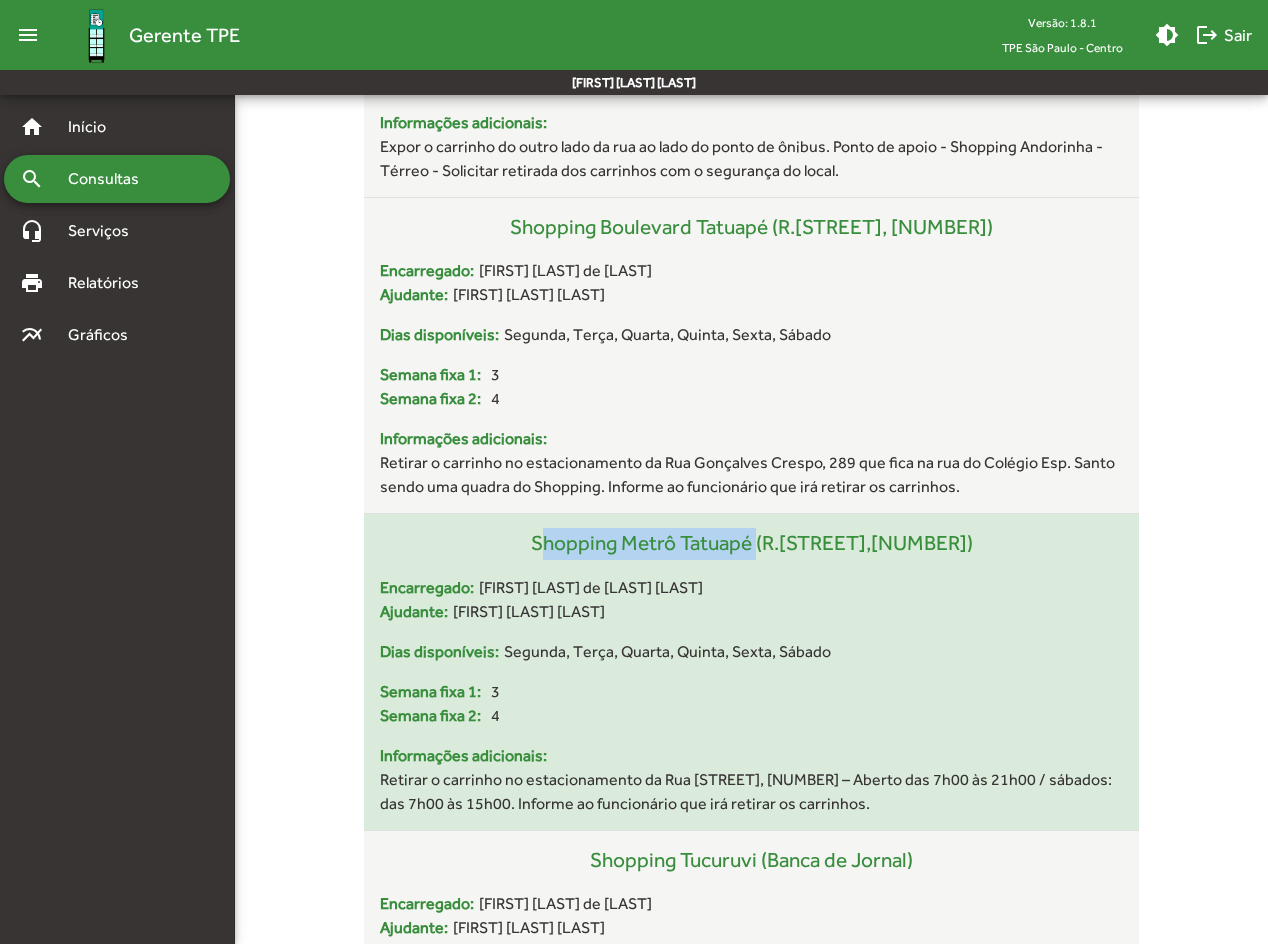 drag, startPoint x: 571, startPoint y: 522, endPoint x: 804, endPoint y: 527, distance: 233.05363 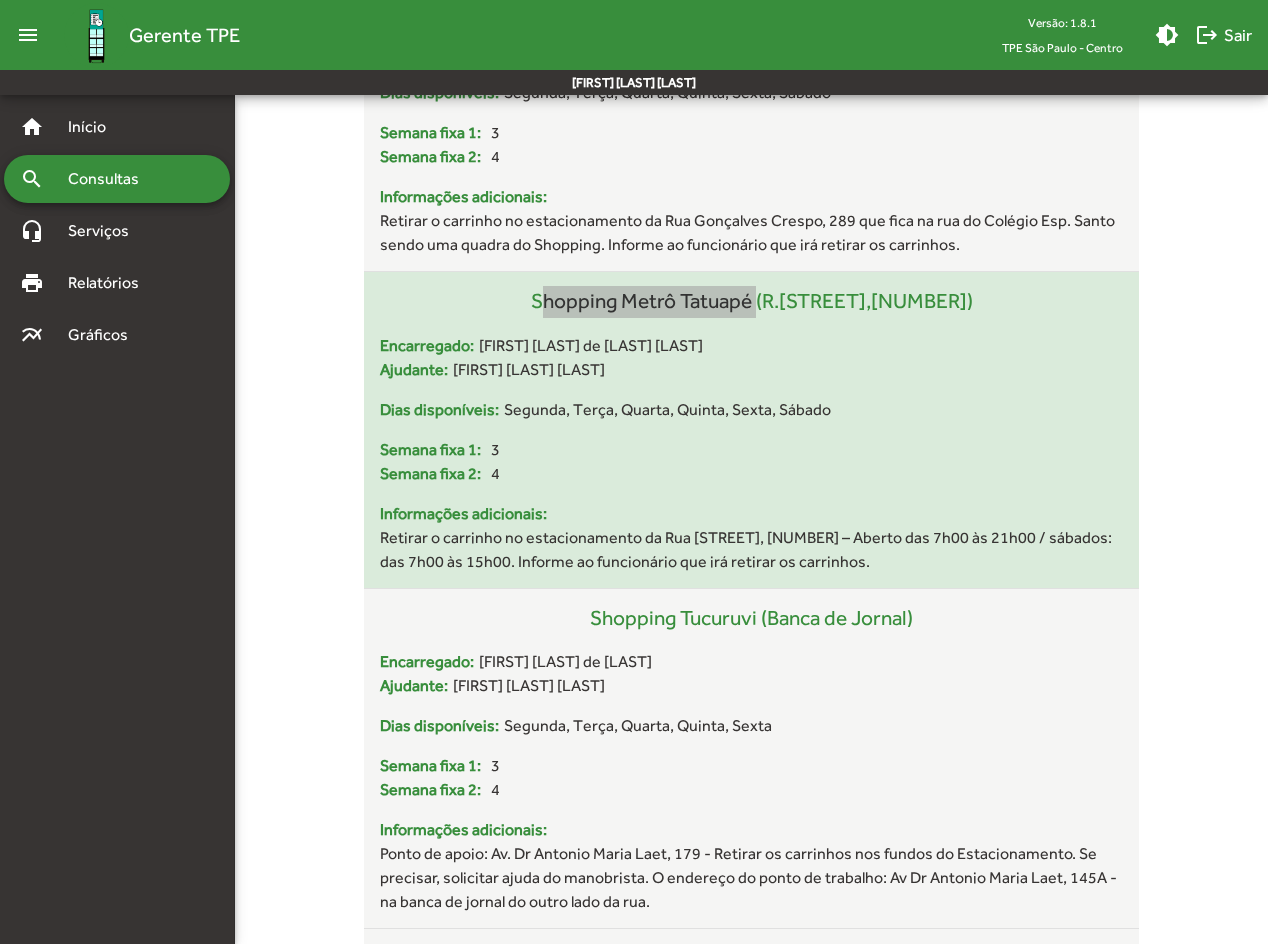 scroll, scrollTop: 10700, scrollLeft: 0, axis: vertical 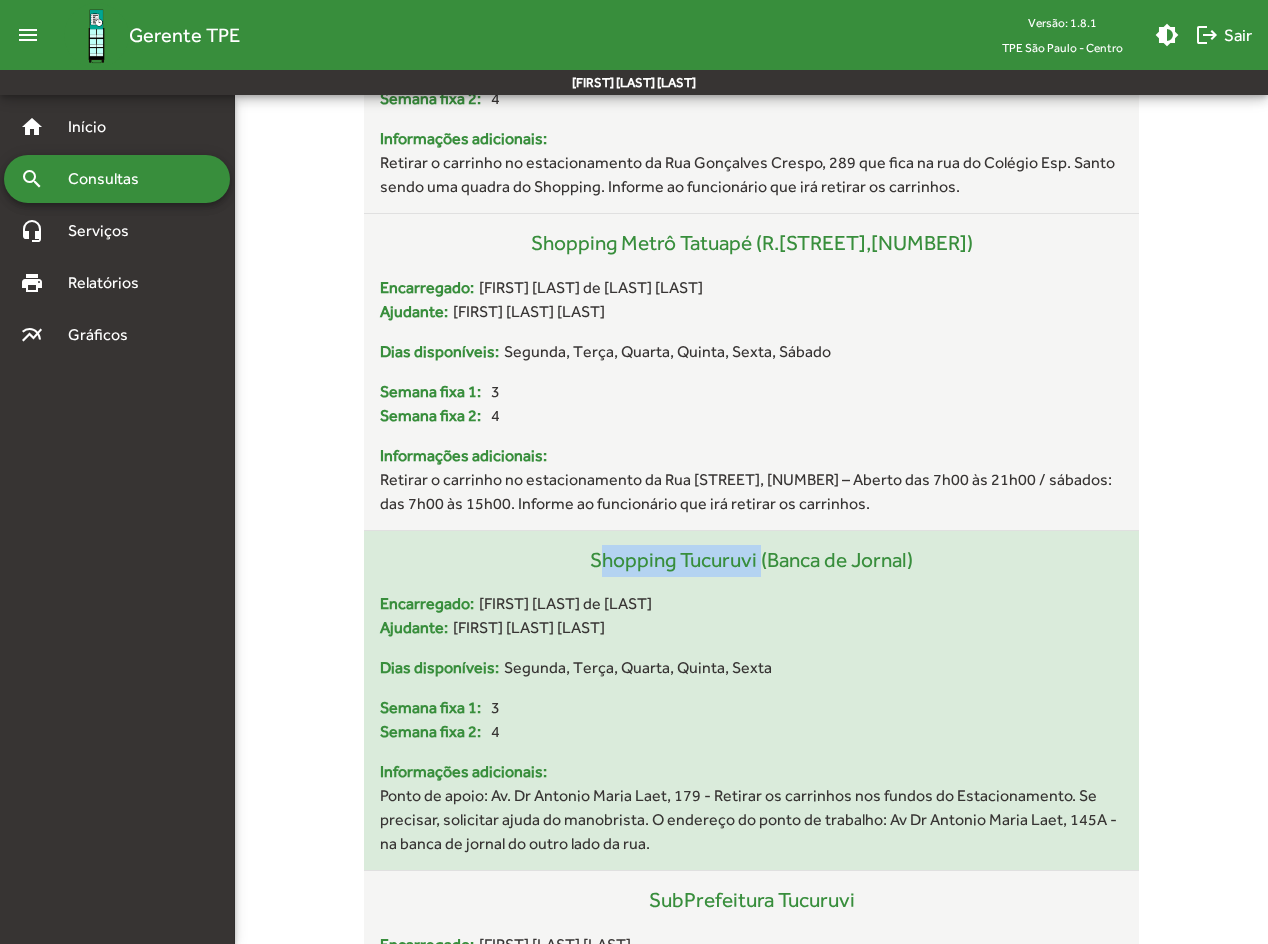 drag, startPoint x: 599, startPoint y: 540, endPoint x: 757, endPoint y: 544, distance: 158.05063 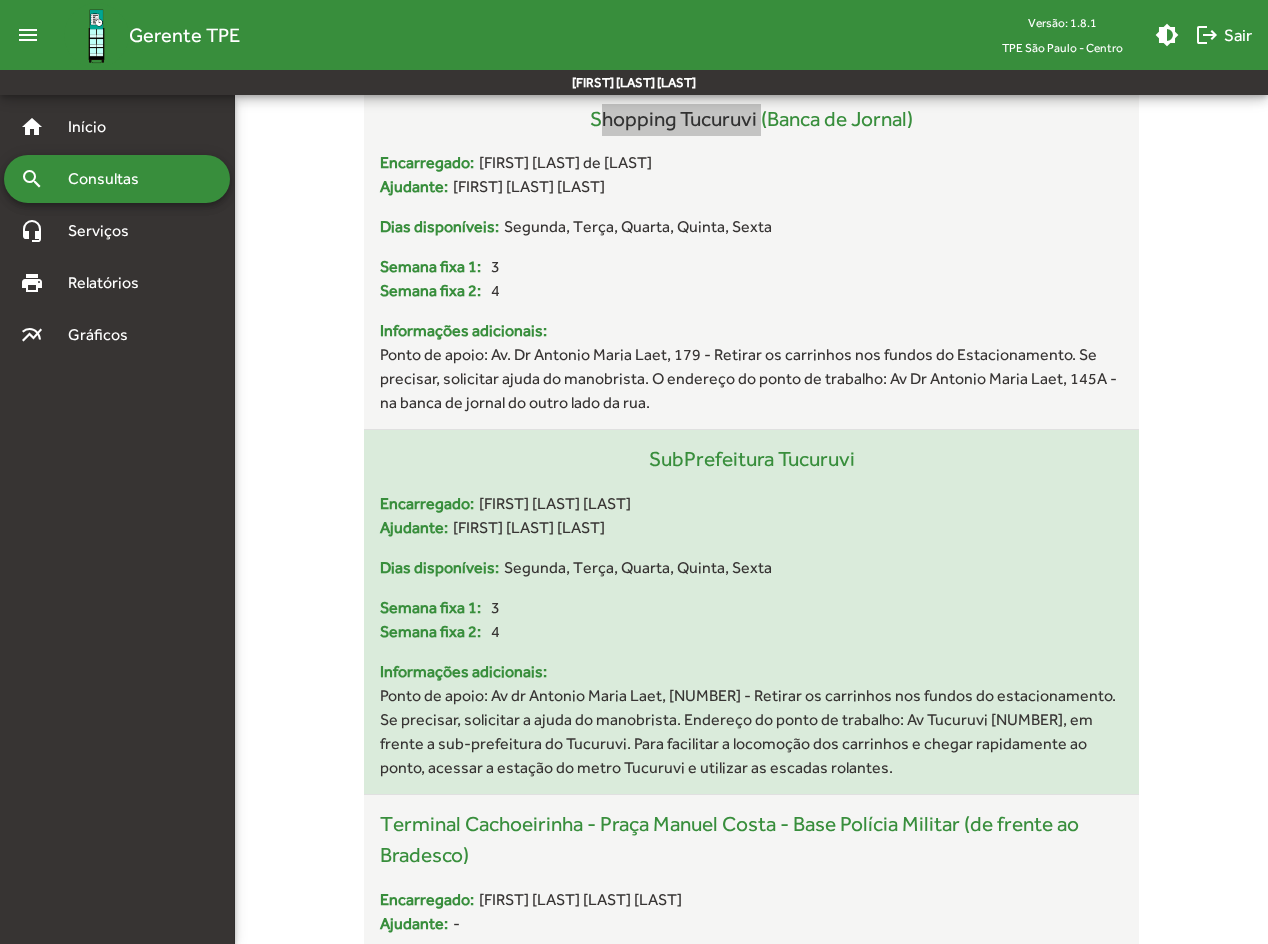 scroll, scrollTop: 11200, scrollLeft: 0, axis: vertical 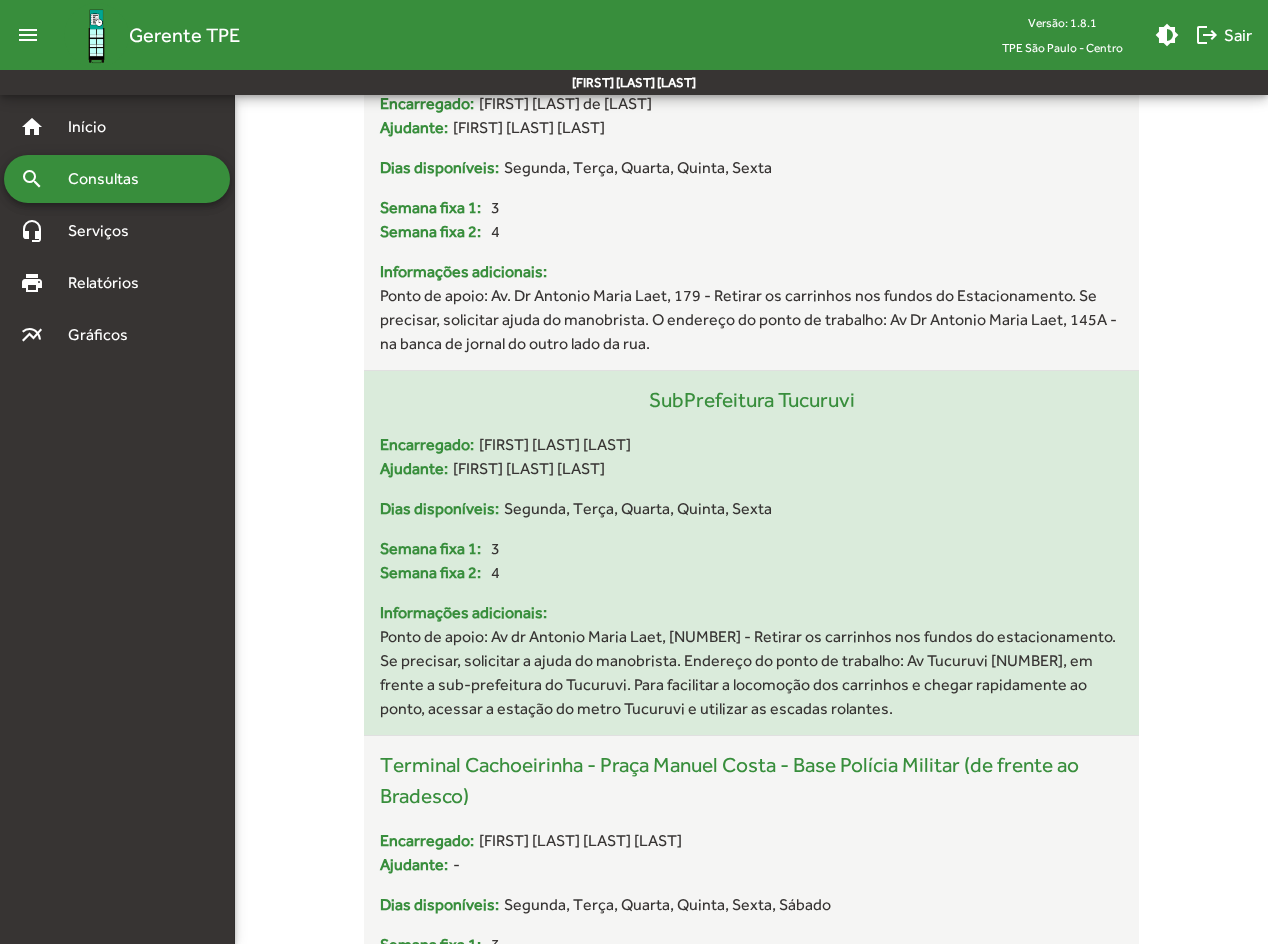 drag, startPoint x: 639, startPoint y: 377, endPoint x: 862, endPoint y: 381, distance: 223.03587 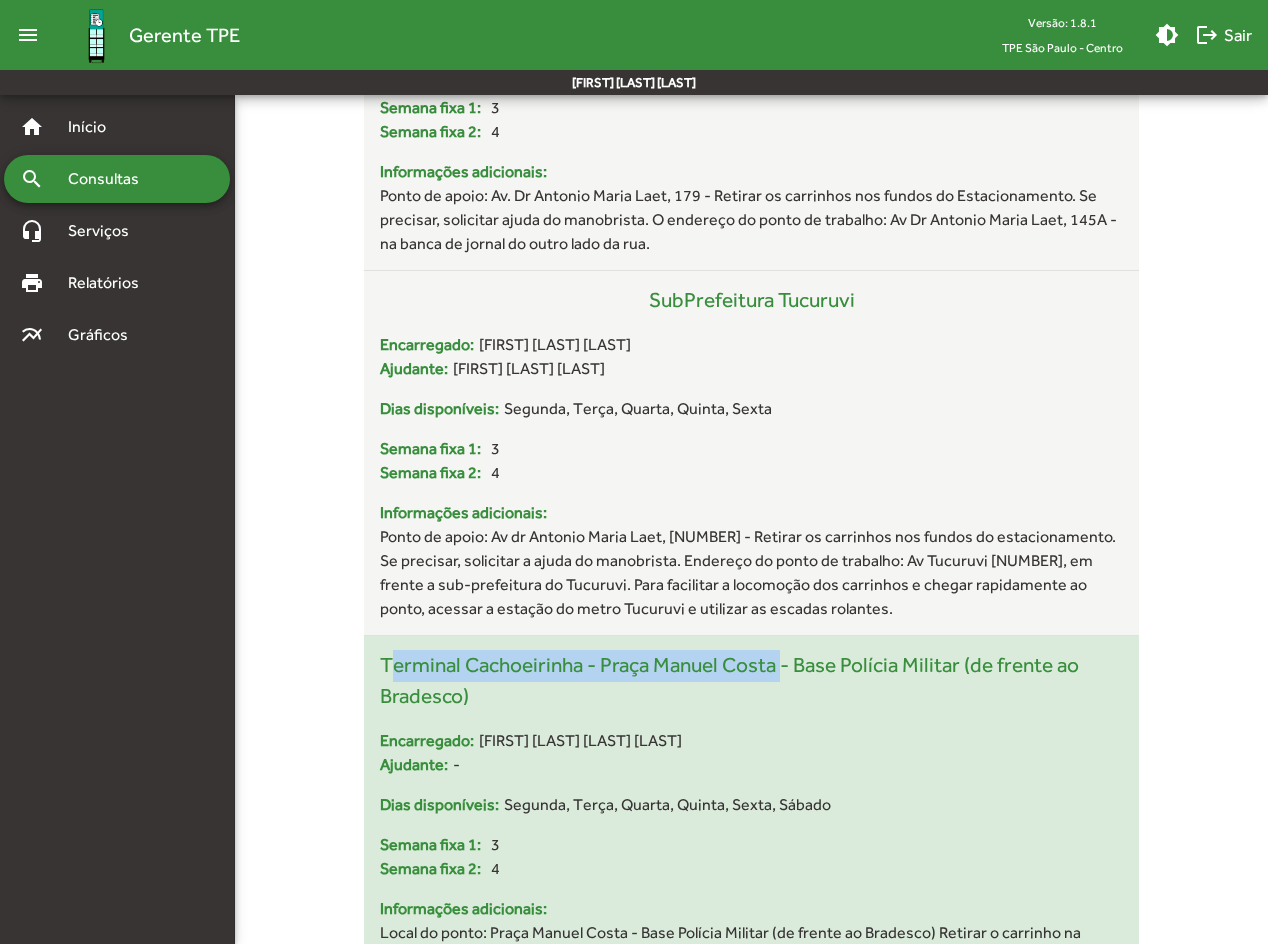 drag, startPoint x: 378, startPoint y: 642, endPoint x: 779, endPoint y: 653, distance: 401.15085 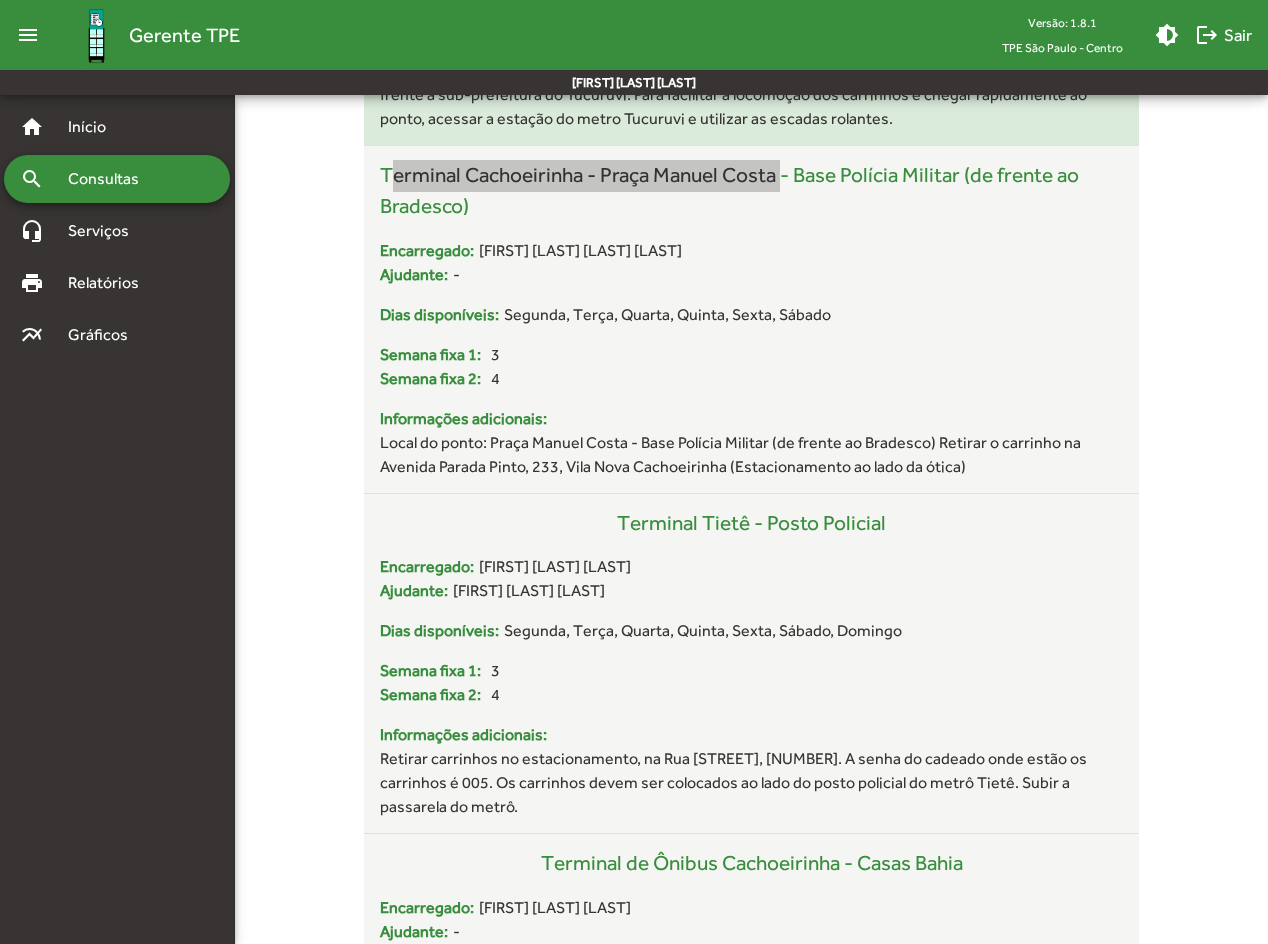 scroll, scrollTop: 11800, scrollLeft: 0, axis: vertical 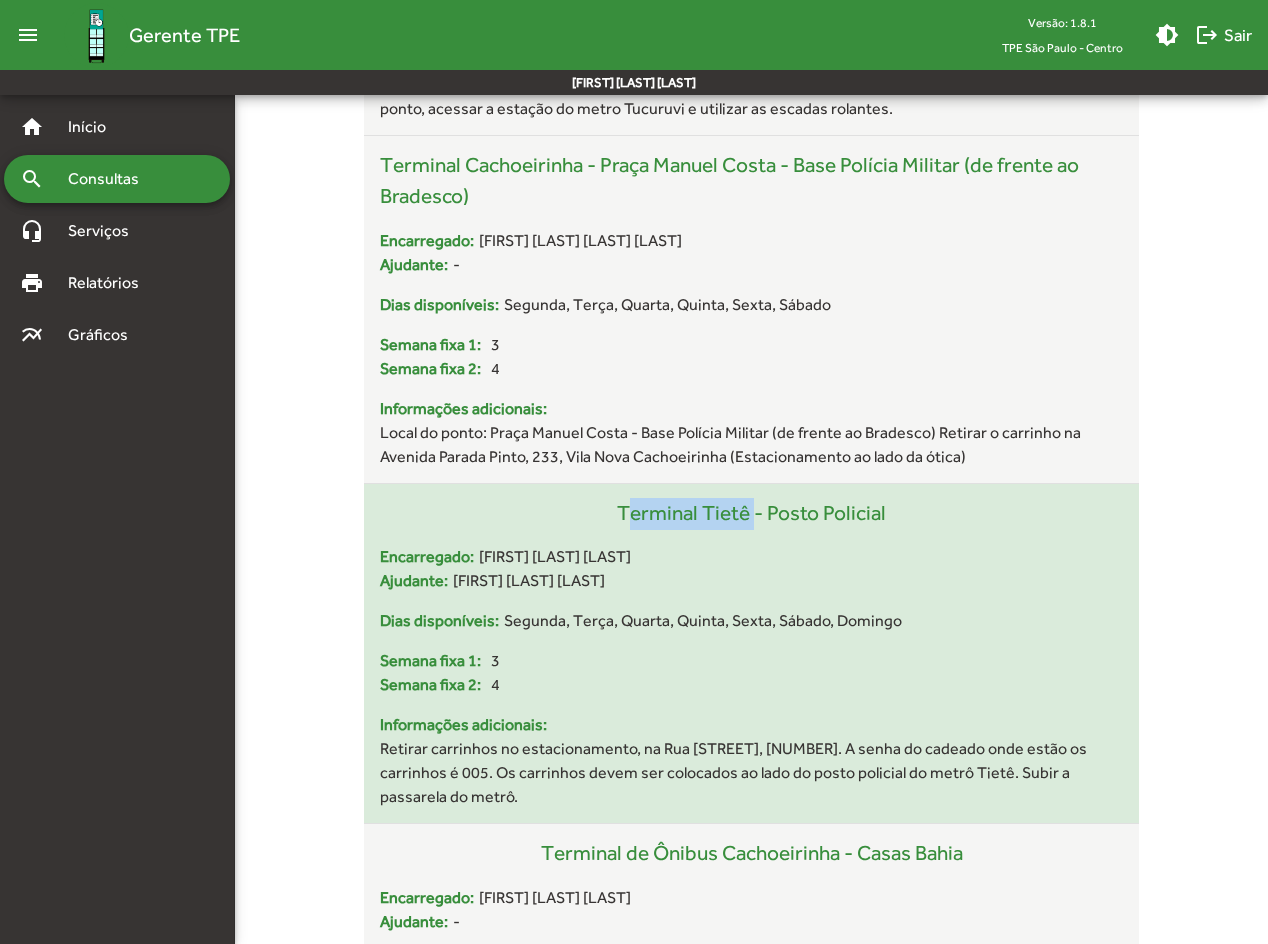 drag, startPoint x: 612, startPoint y: 493, endPoint x: 751, endPoint y: 491, distance: 139.01439 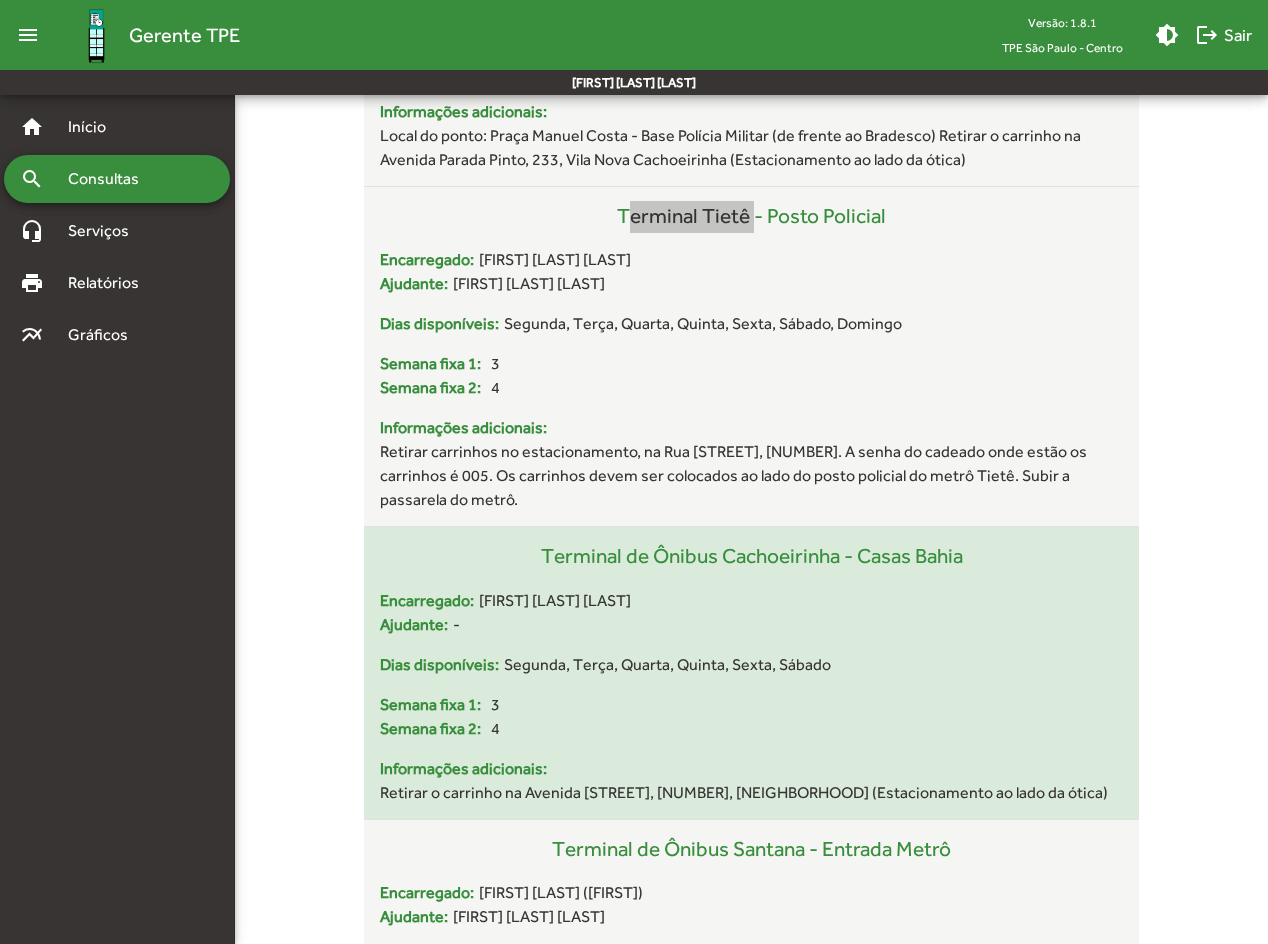 scroll, scrollTop: 12100, scrollLeft: 0, axis: vertical 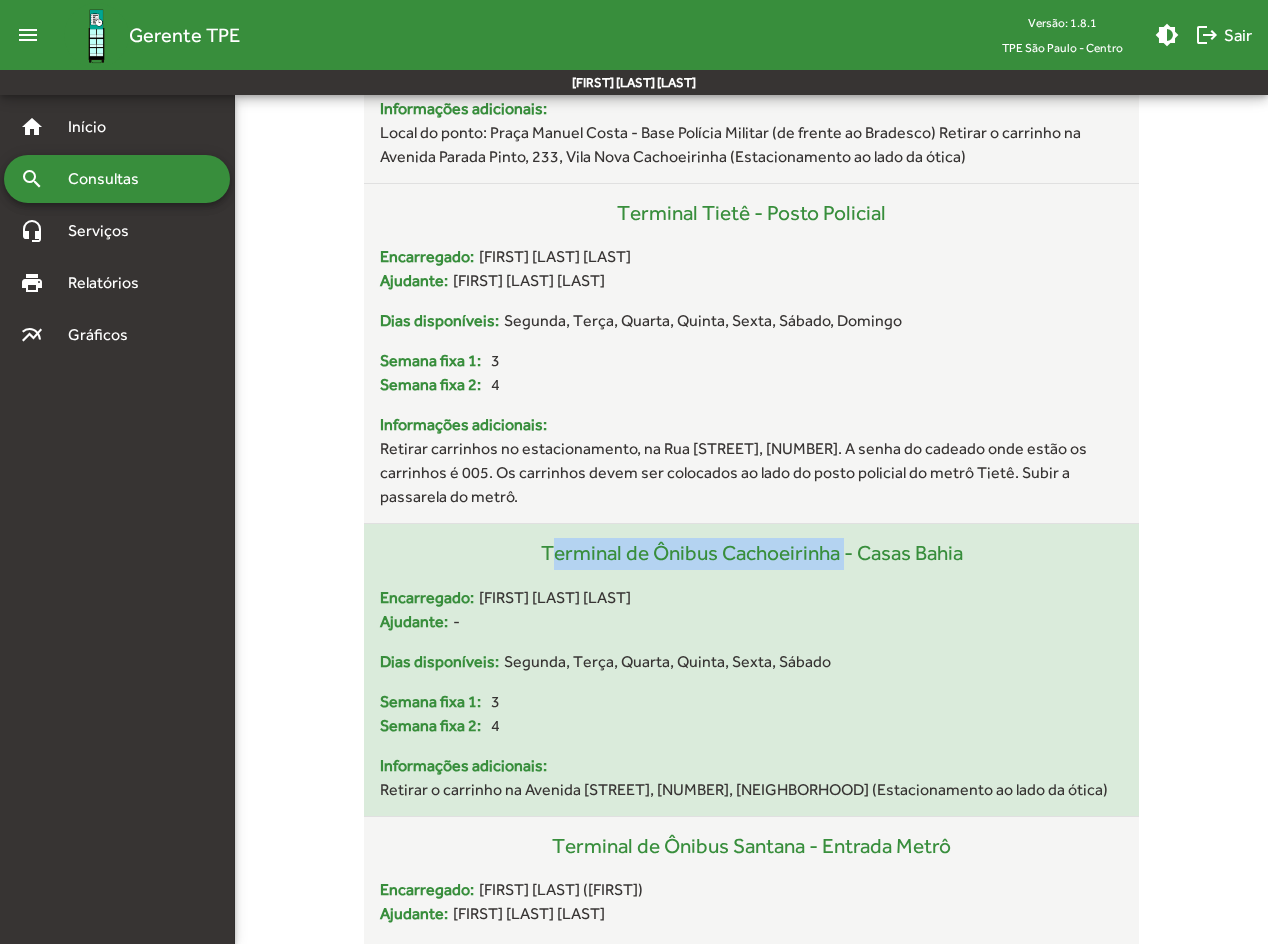 drag, startPoint x: 524, startPoint y: 522, endPoint x: 834, endPoint y: 545, distance: 310.85205 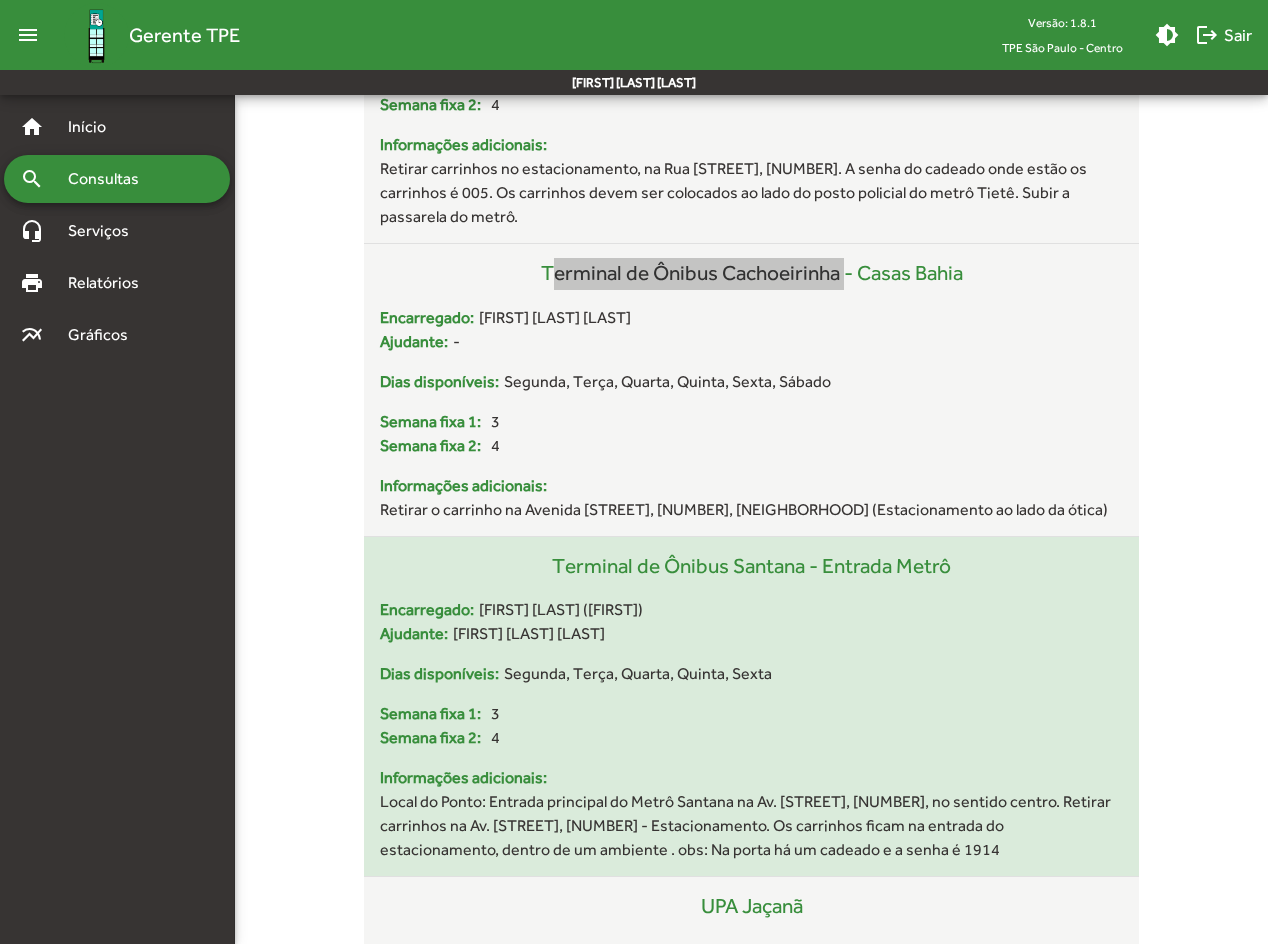 scroll, scrollTop: 12400, scrollLeft: 0, axis: vertical 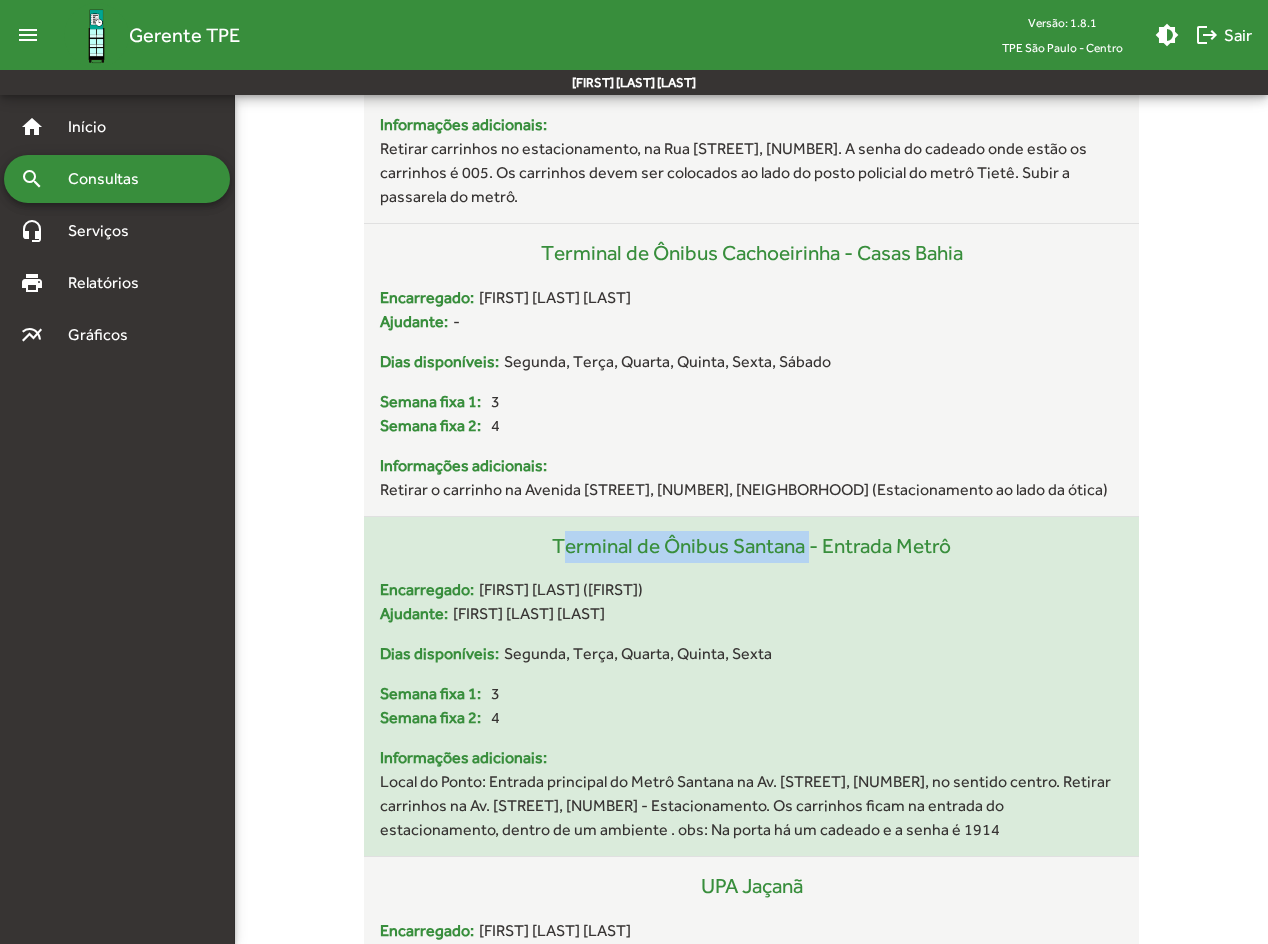 drag, startPoint x: 539, startPoint y: 523, endPoint x: 804, endPoint y: 530, distance: 265.09244 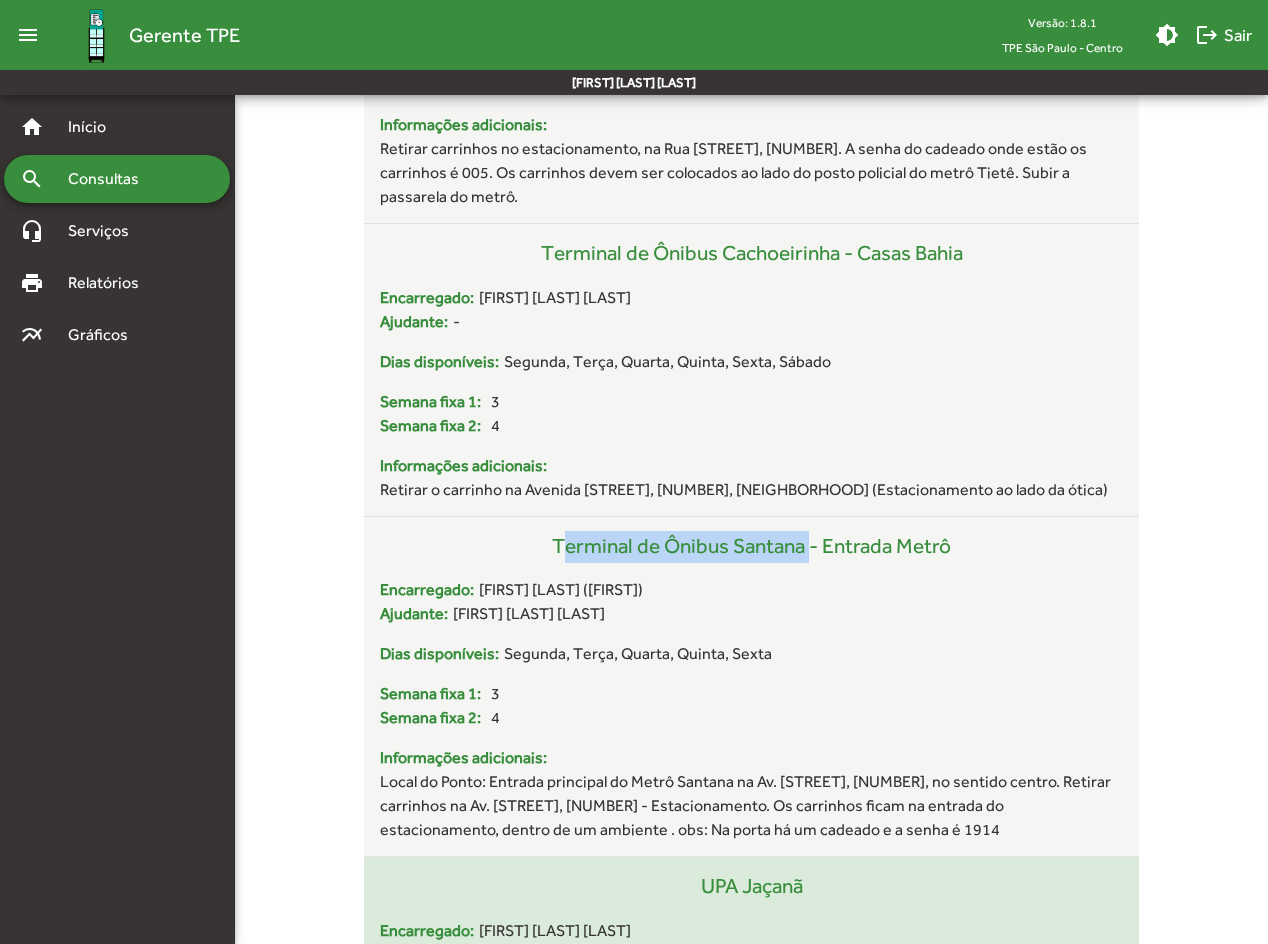 drag, startPoint x: 694, startPoint y: 869, endPoint x: 809, endPoint y: 870, distance: 115.00435 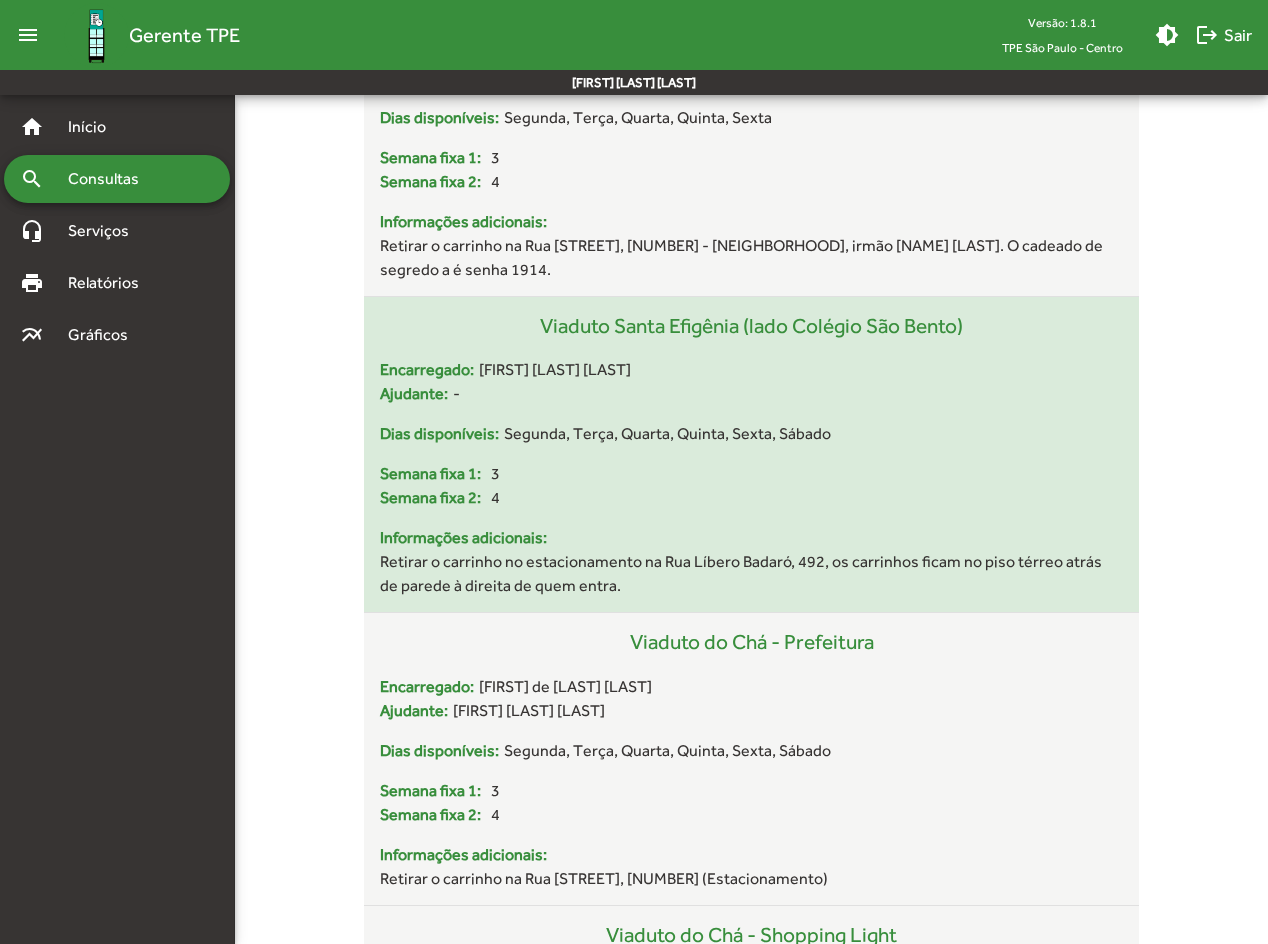 scroll, scrollTop: 13300, scrollLeft: 0, axis: vertical 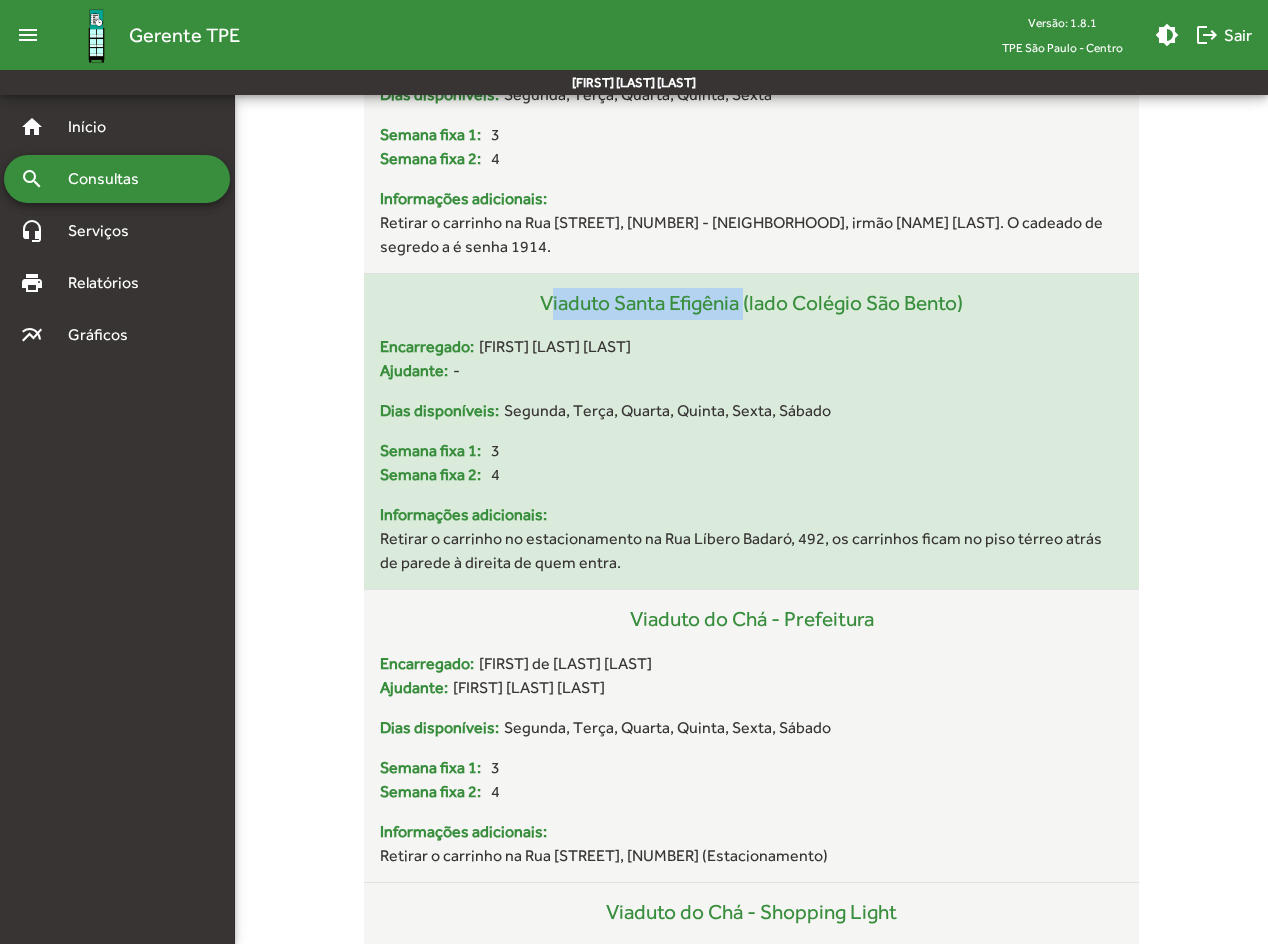 drag, startPoint x: 530, startPoint y: 273, endPoint x: 738, endPoint y: 294, distance: 209.0574 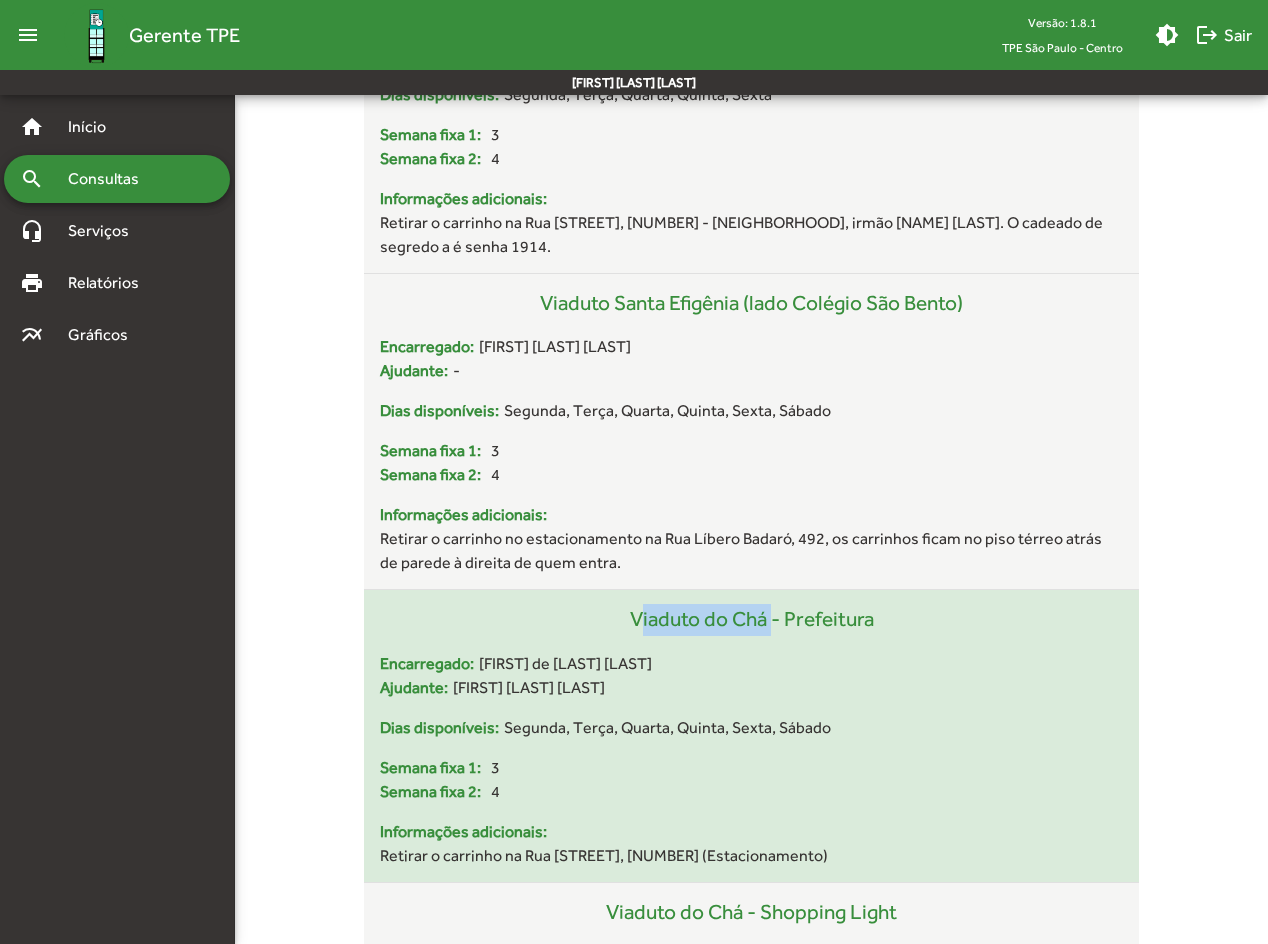 drag, startPoint x: 597, startPoint y: 591, endPoint x: 764, endPoint y: 603, distance: 167.43059 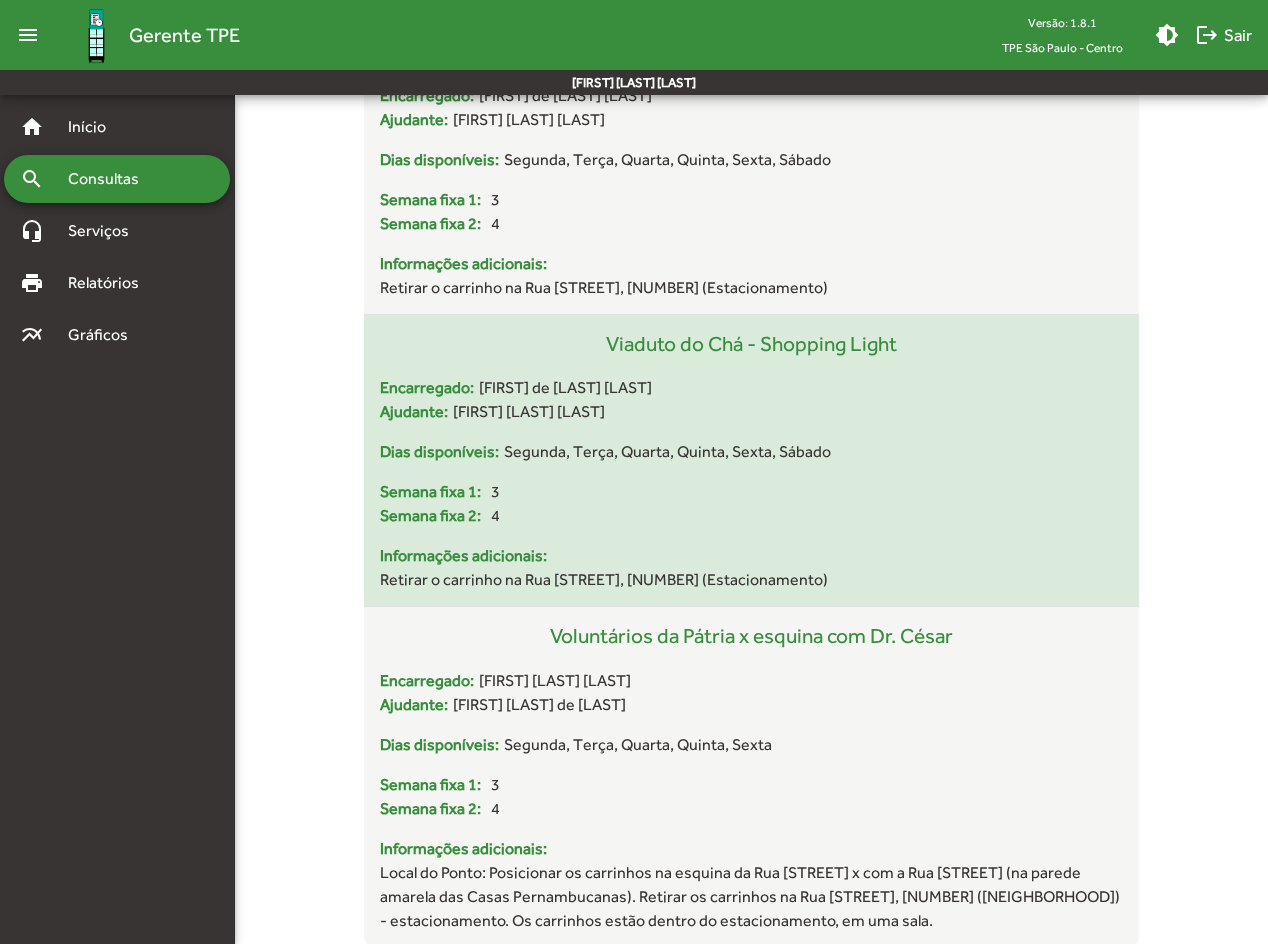 scroll, scrollTop: 13871, scrollLeft: 0, axis: vertical 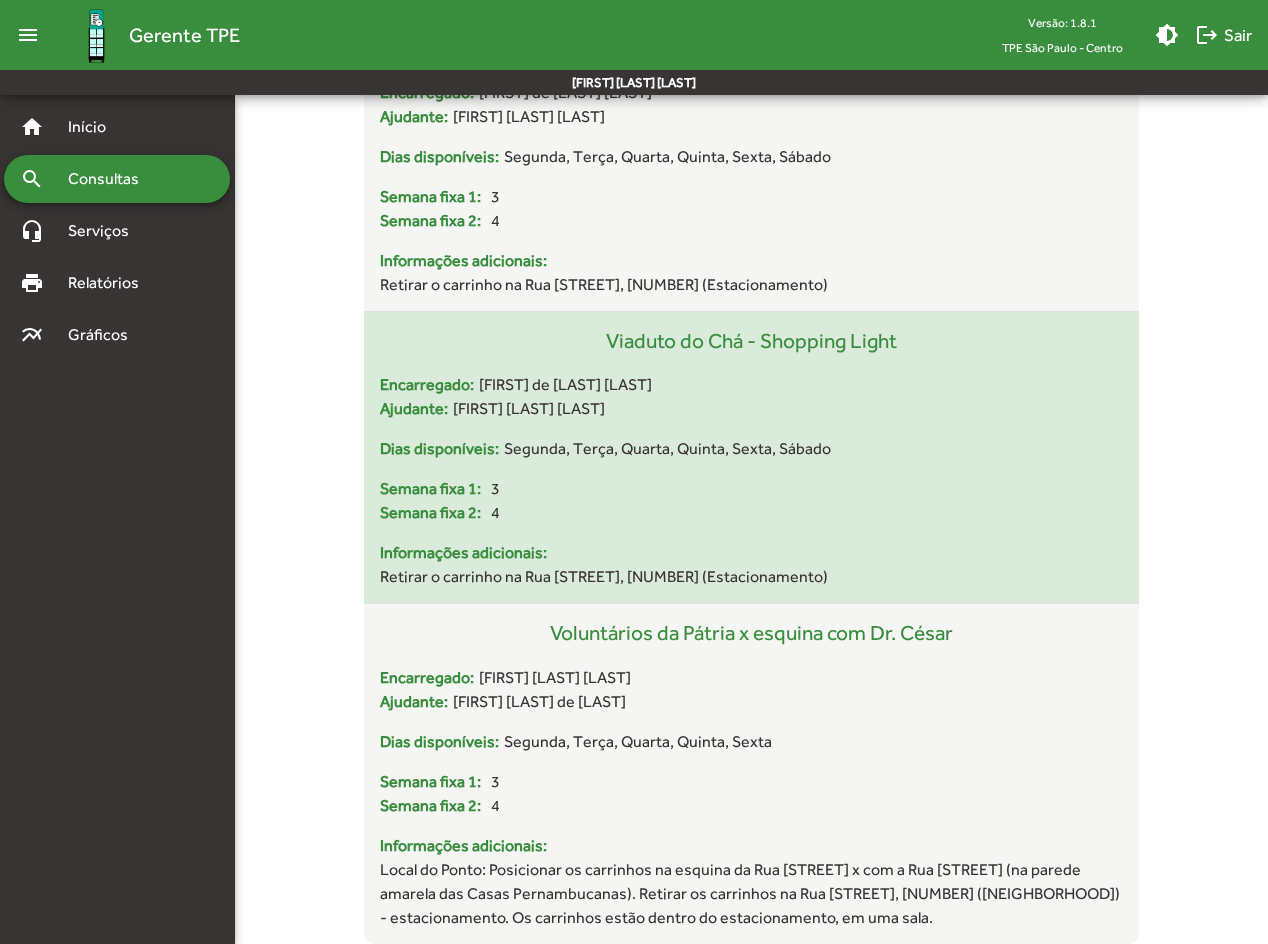 drag, startPoint x: 917, startPoint y: 319, endPoint x: 759, endPoint y: 331, distance: 158.45505 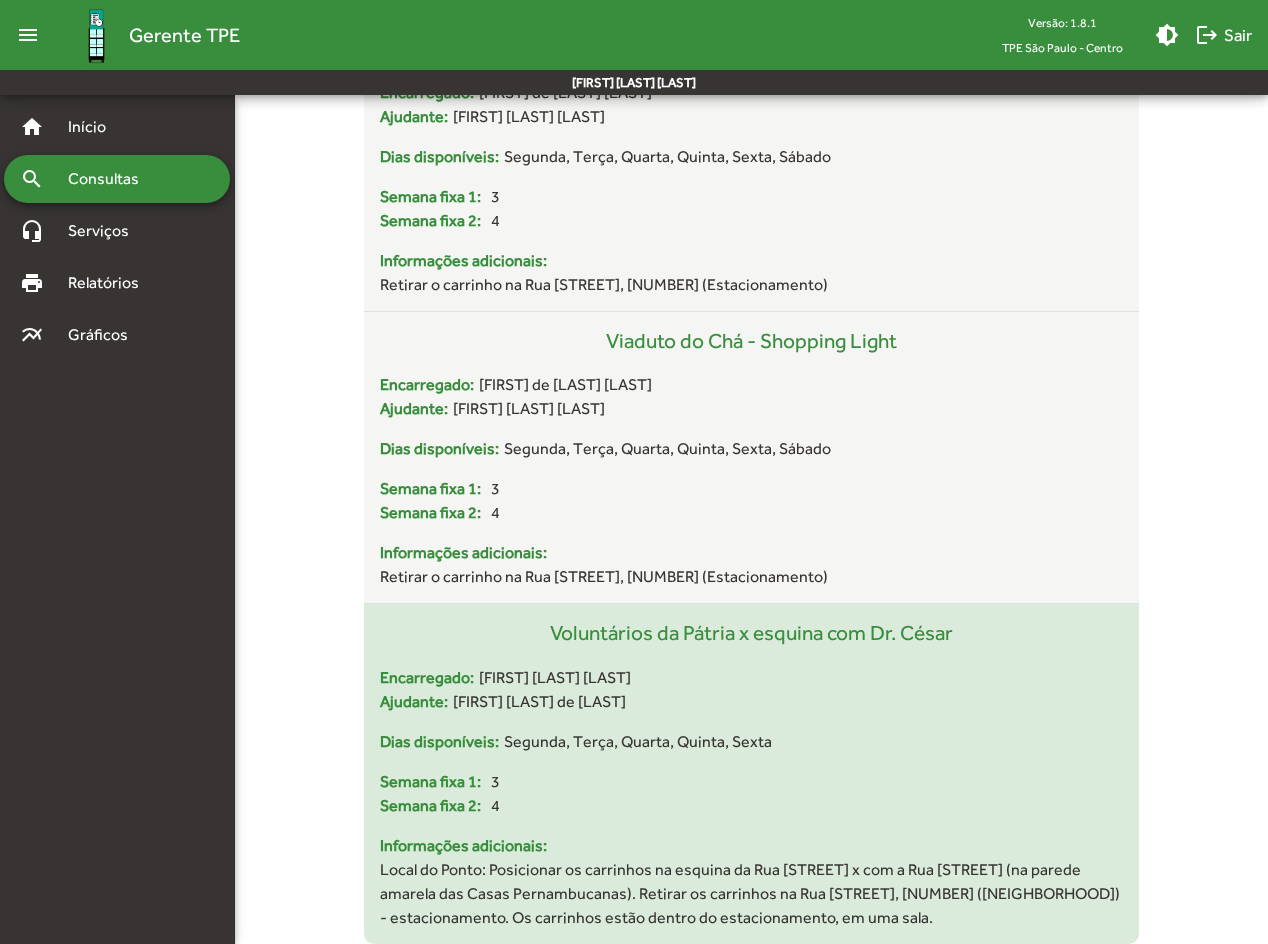 drag, startPoint x: 530, startPoint y: 611, endPoint x: 960, endPoint y: 631, distance: 430.46487 